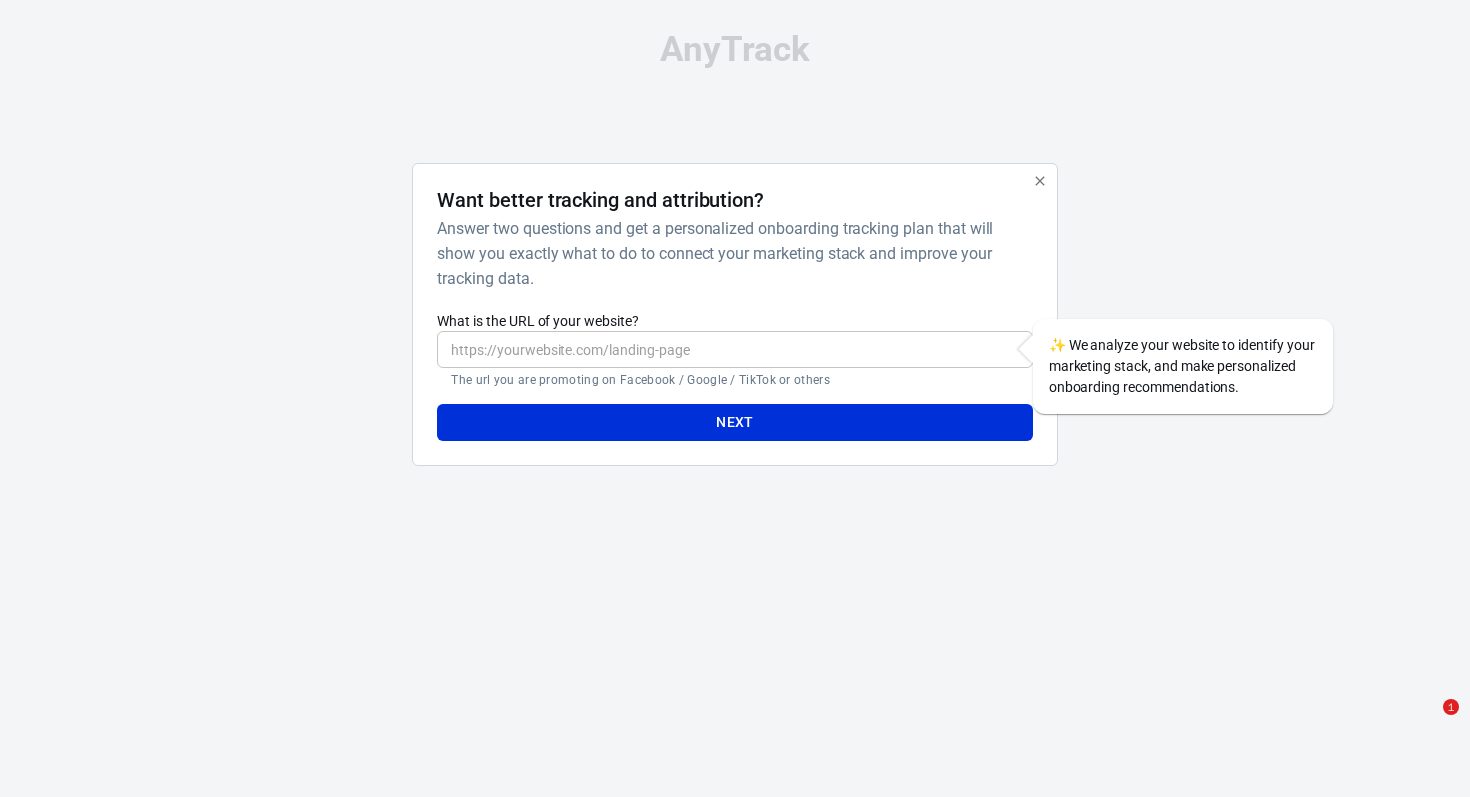 scroll, scrollTop: 0, scrollLeft: 0, axis: both 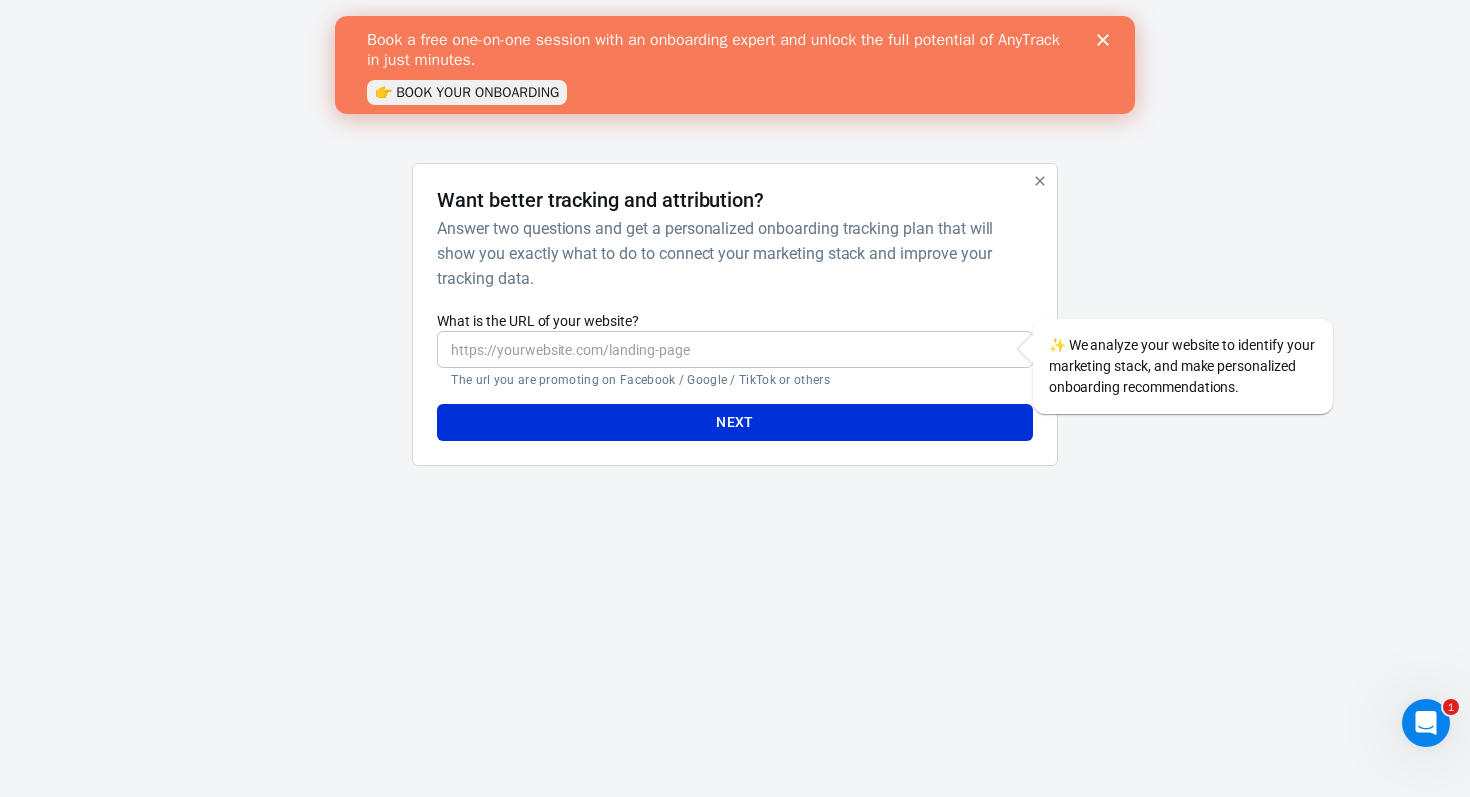 click on "What is the URL of your website?" at bounding box center [734, 349] 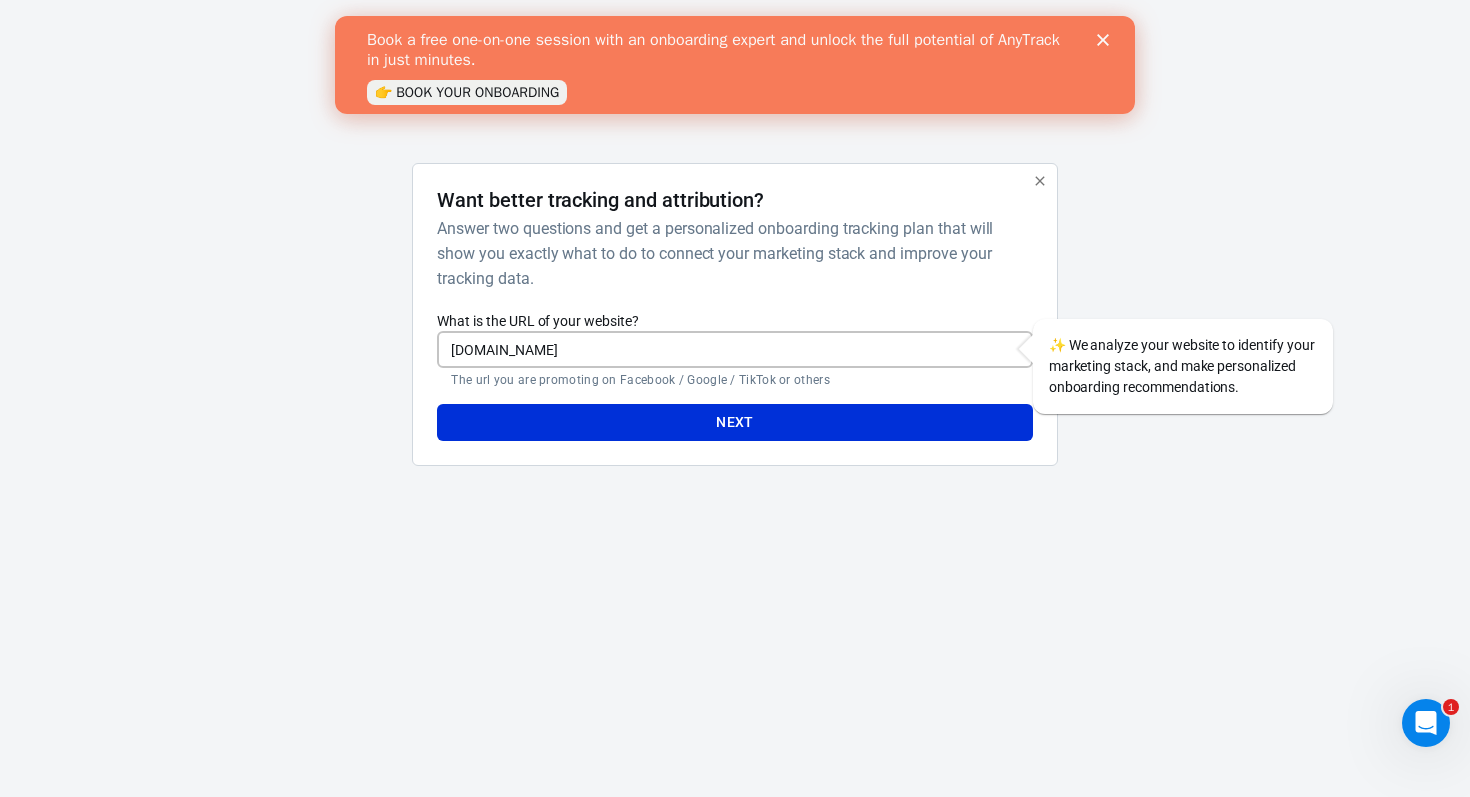 type on "[DOMAIN_NAME]" 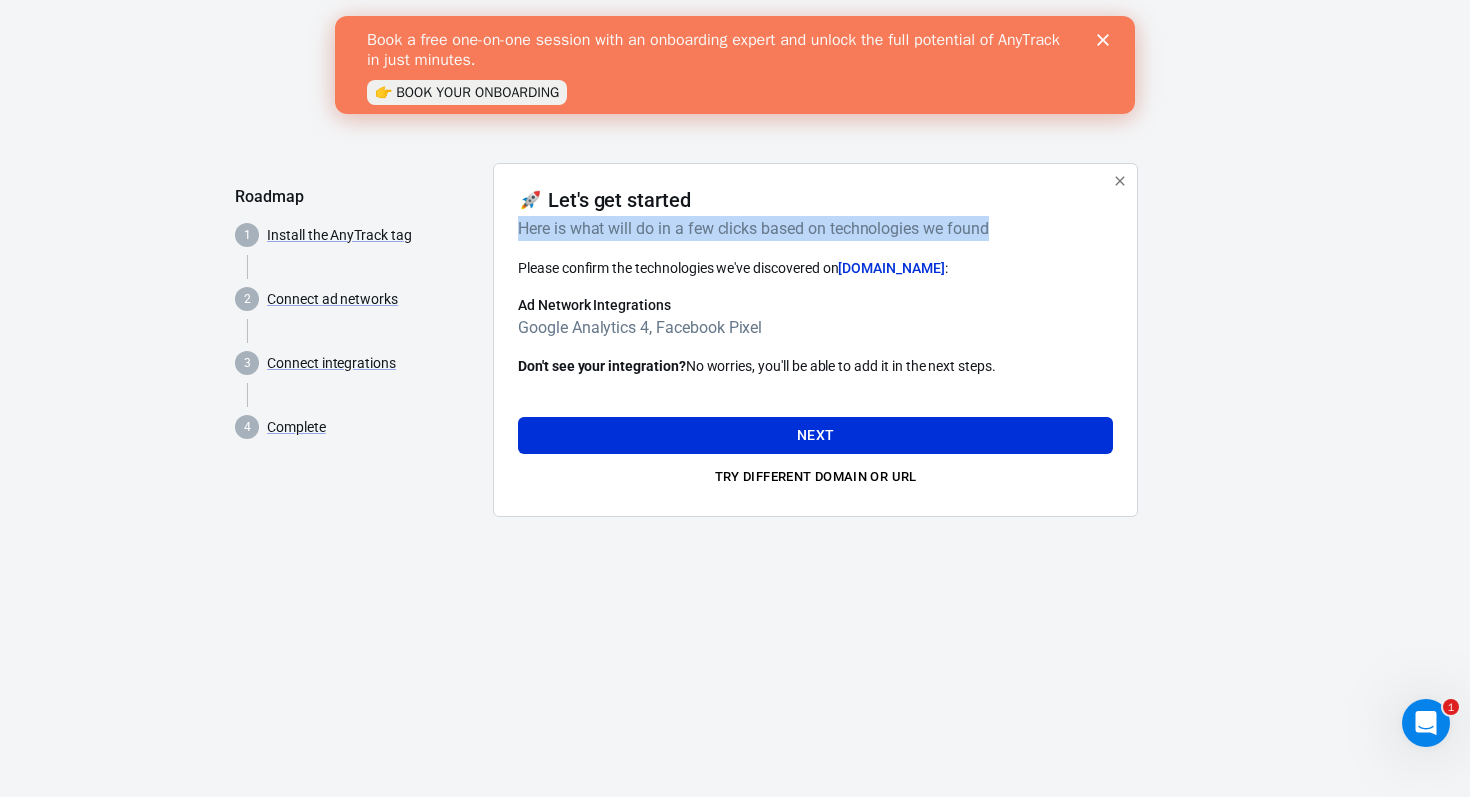 drag, startPoint x: 499, startPoint y: 229, endPoint x: 1023, endPoint y: 220, distance: 524.0773 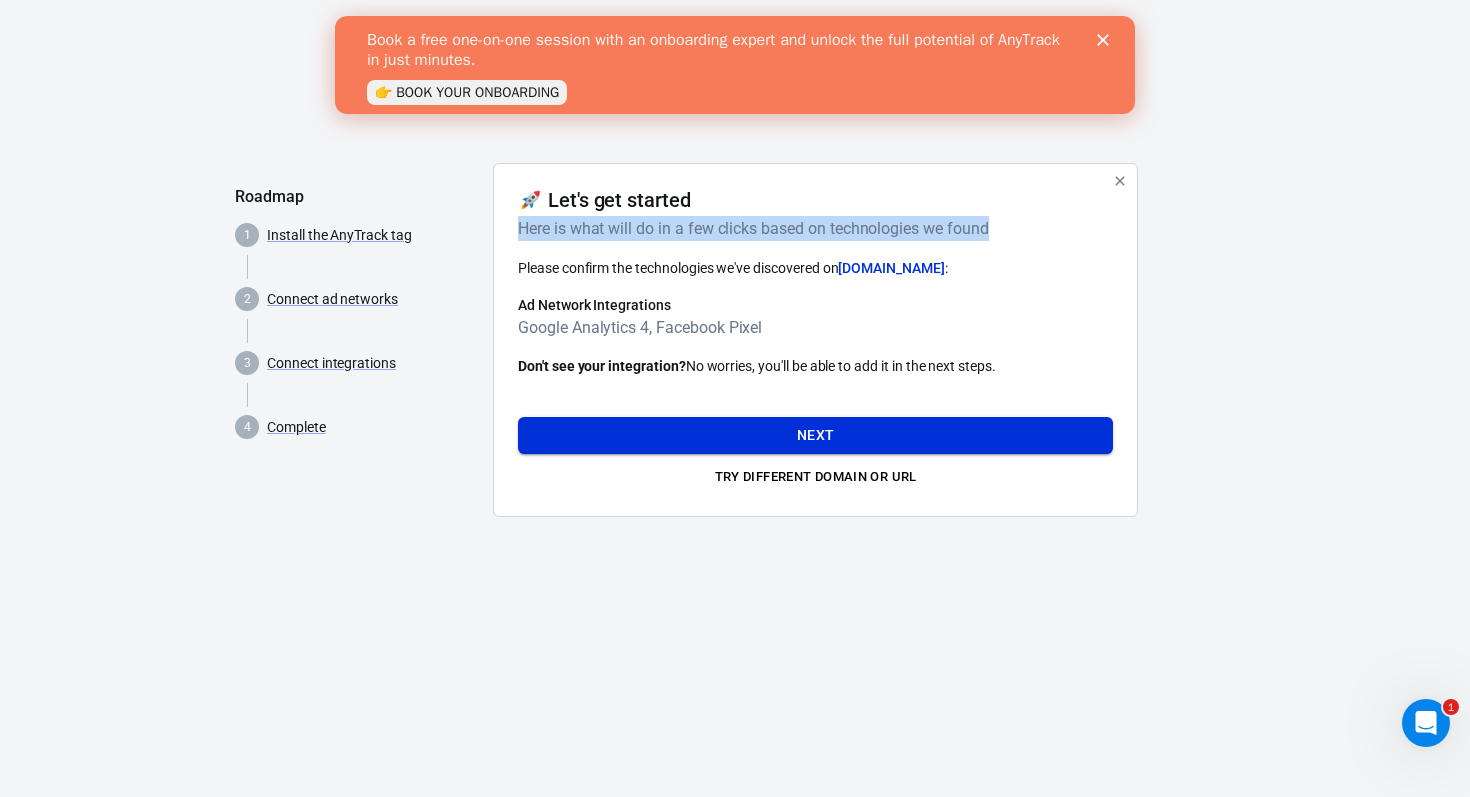 click on "Next" at bounding box center [815, 435] 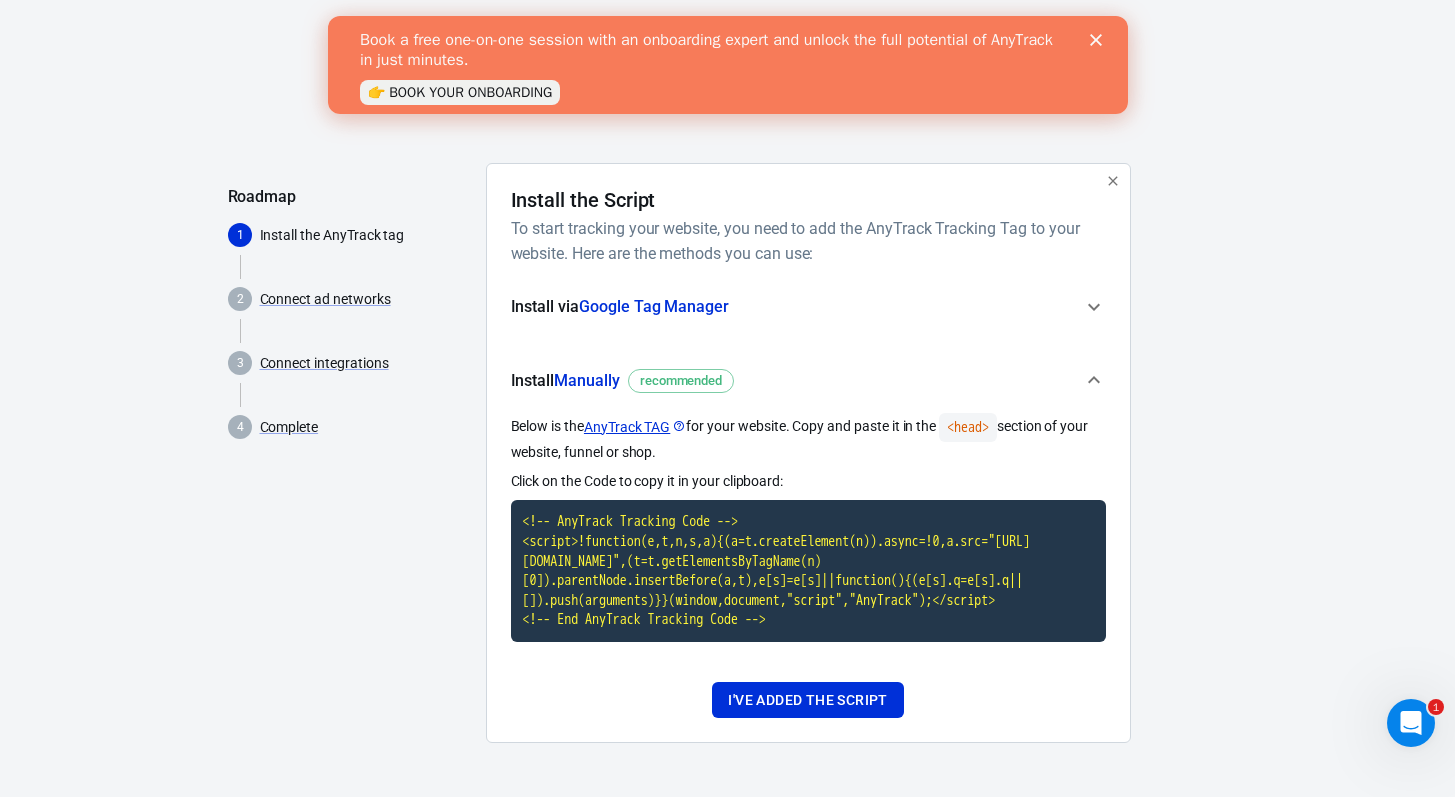 click 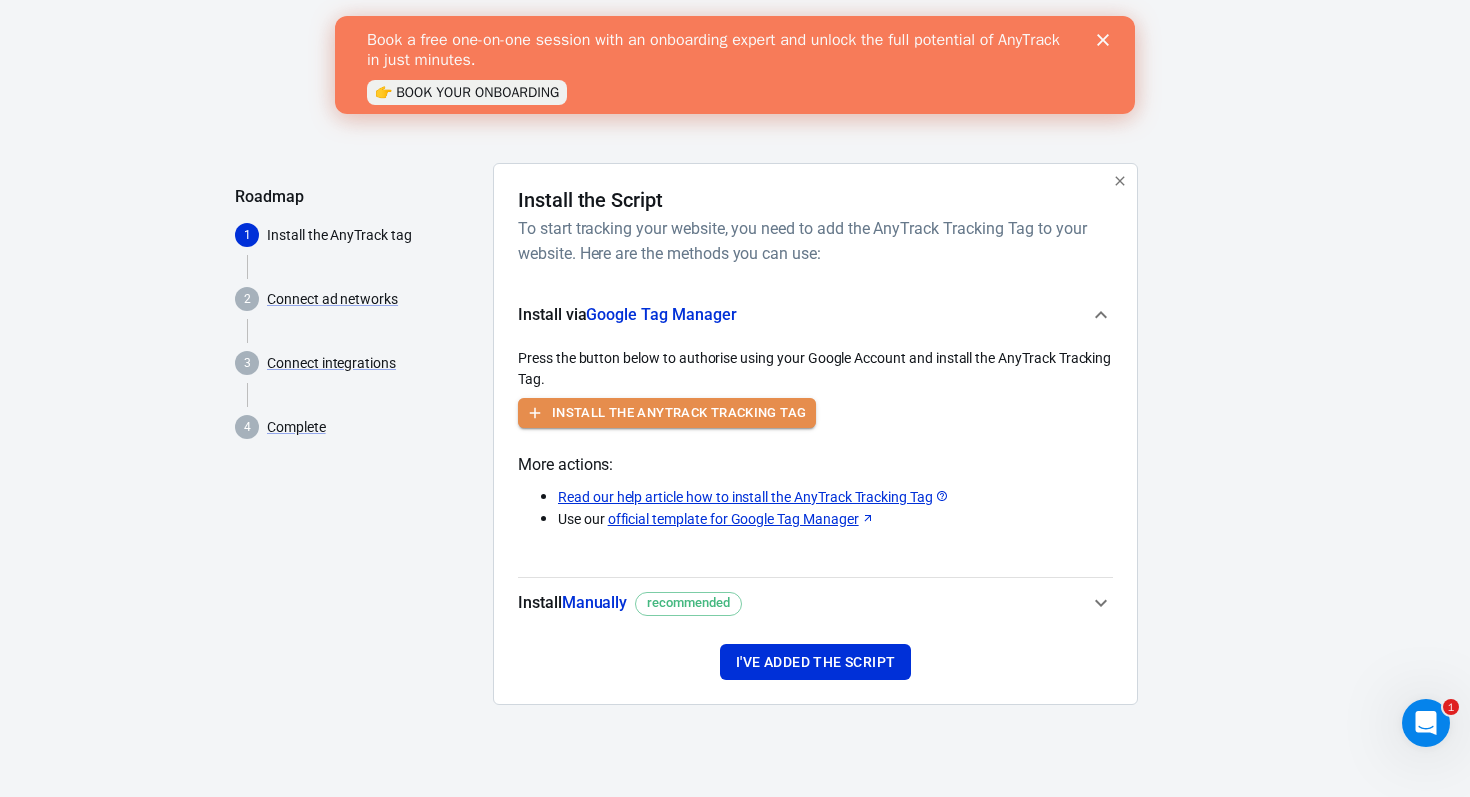click on "Install the AnyTrack Tracking Tag" at bounding box center [679, 413] 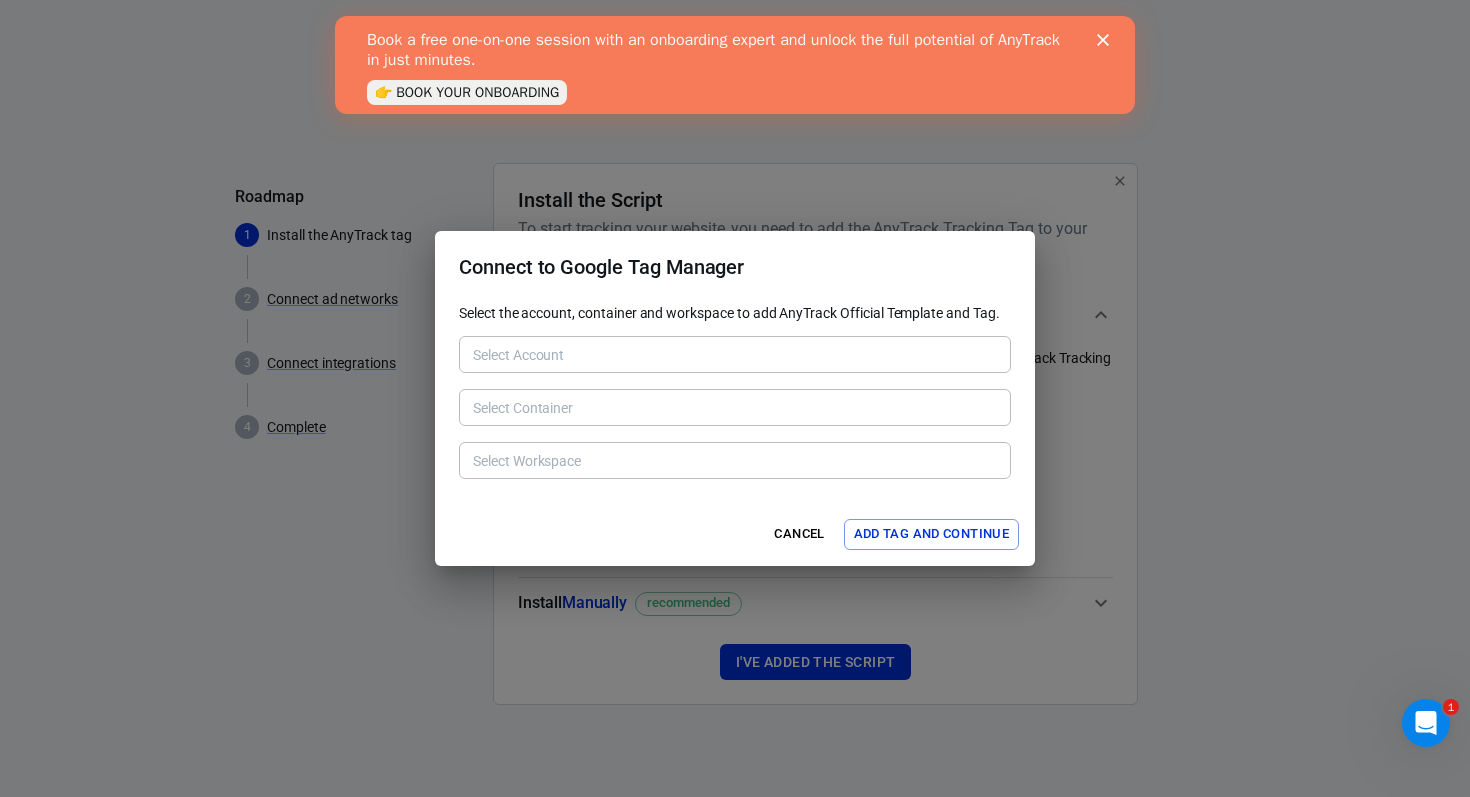 click on "Select Account" at bounding box center (735, 354) 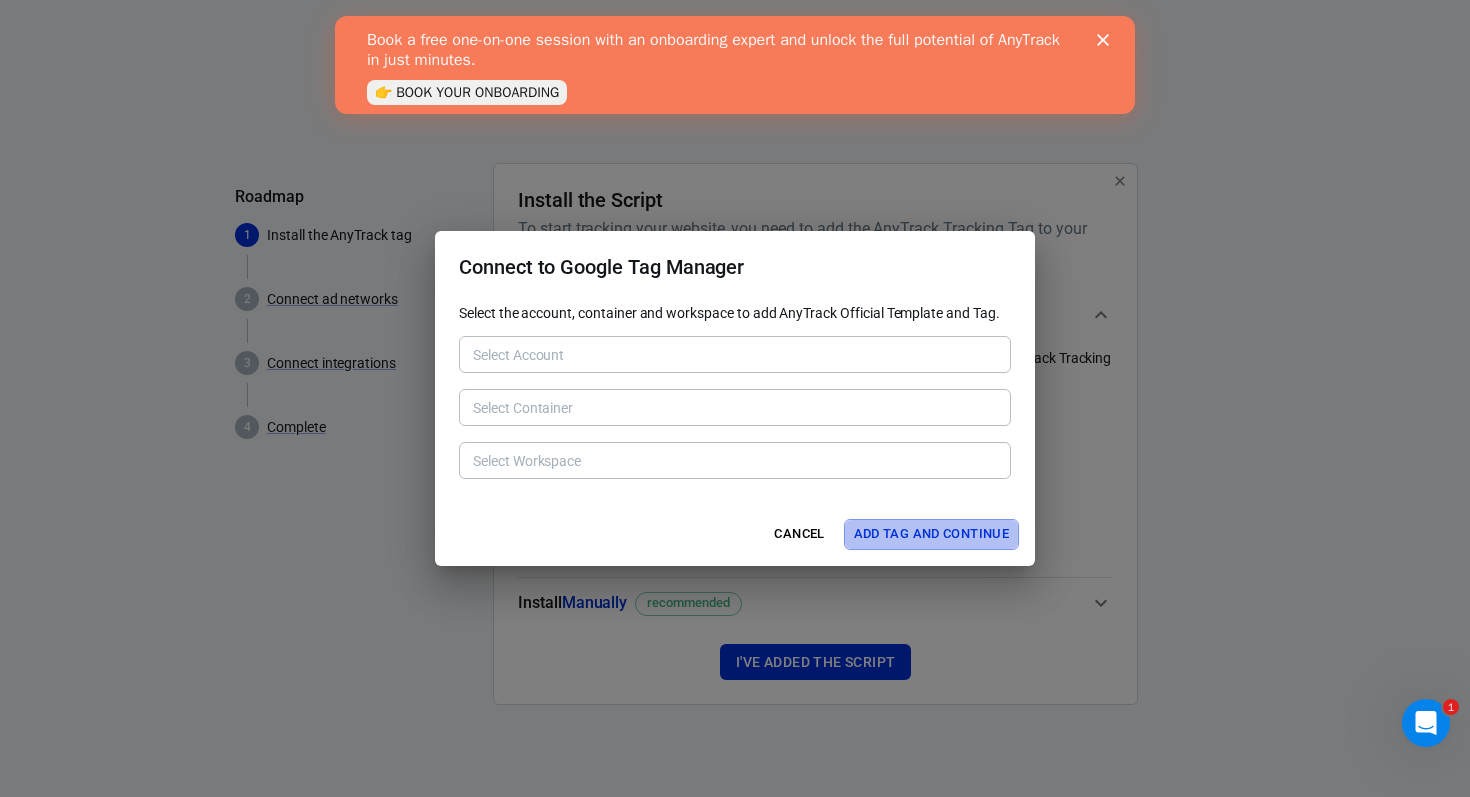 click on "Add Tag and Continue" at bounding box center [931, 534] 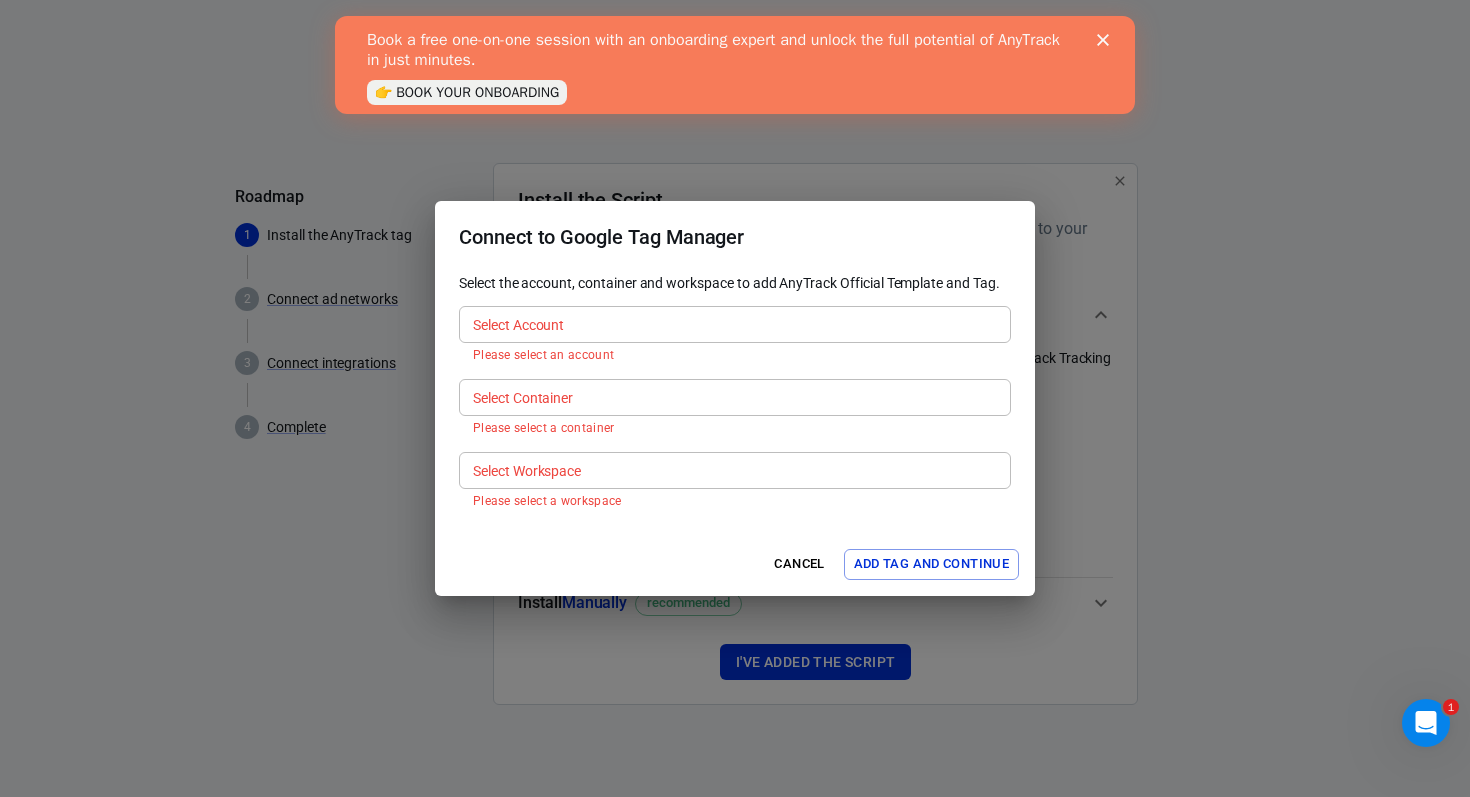 click on "Connect to Google Tag Manager Select the account, container and workspace to add AnyTrack Official Template and Tag. Select Account Select Account Please select an account Select Container Select Container Please select a container Select Workspace Select Workspace Please select a workspace Cancel Add Tag and Continue" at bounding box center [735, 398] 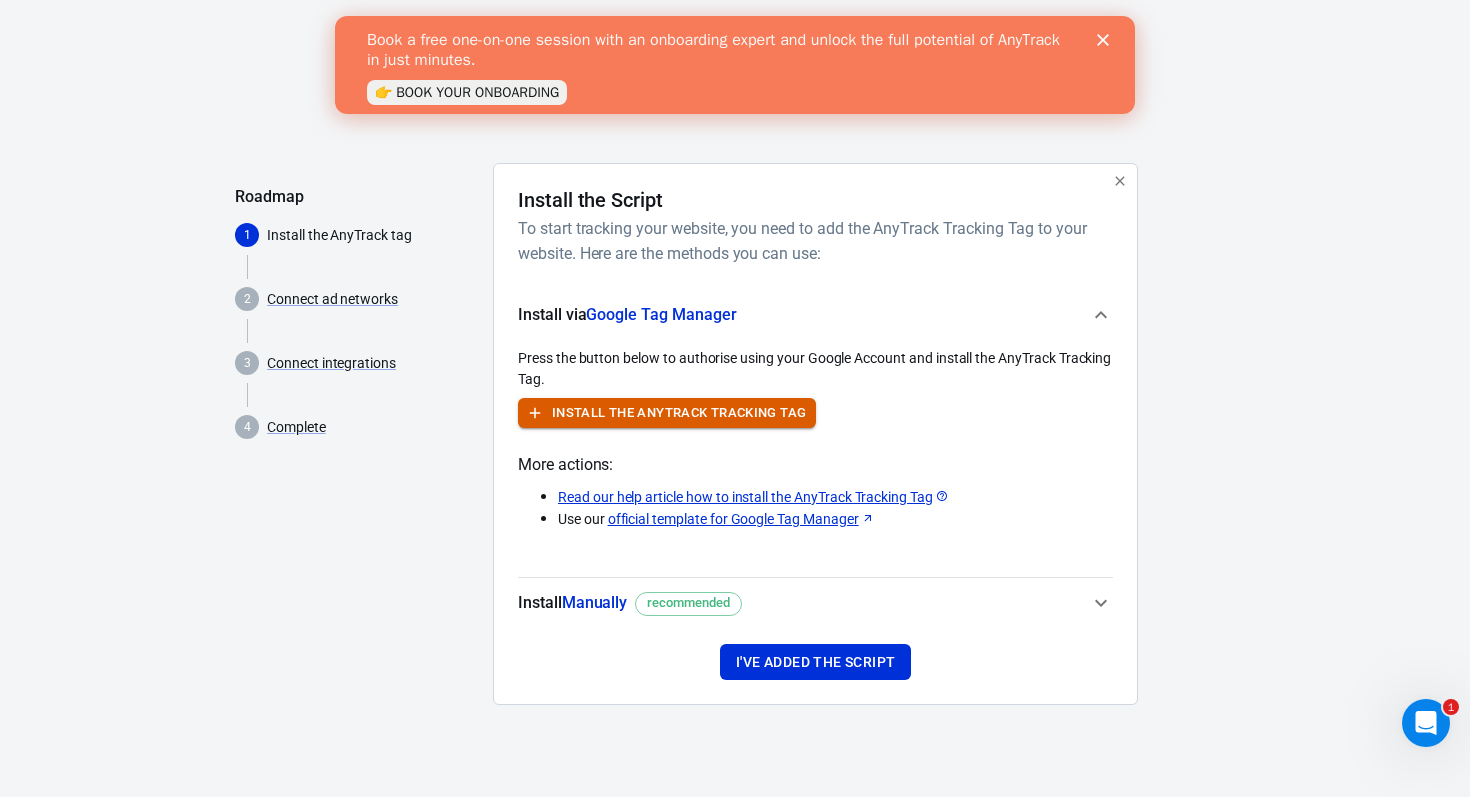 click on "Install the AnyTrack Tracking Tag" at bounding box center [679, 413] 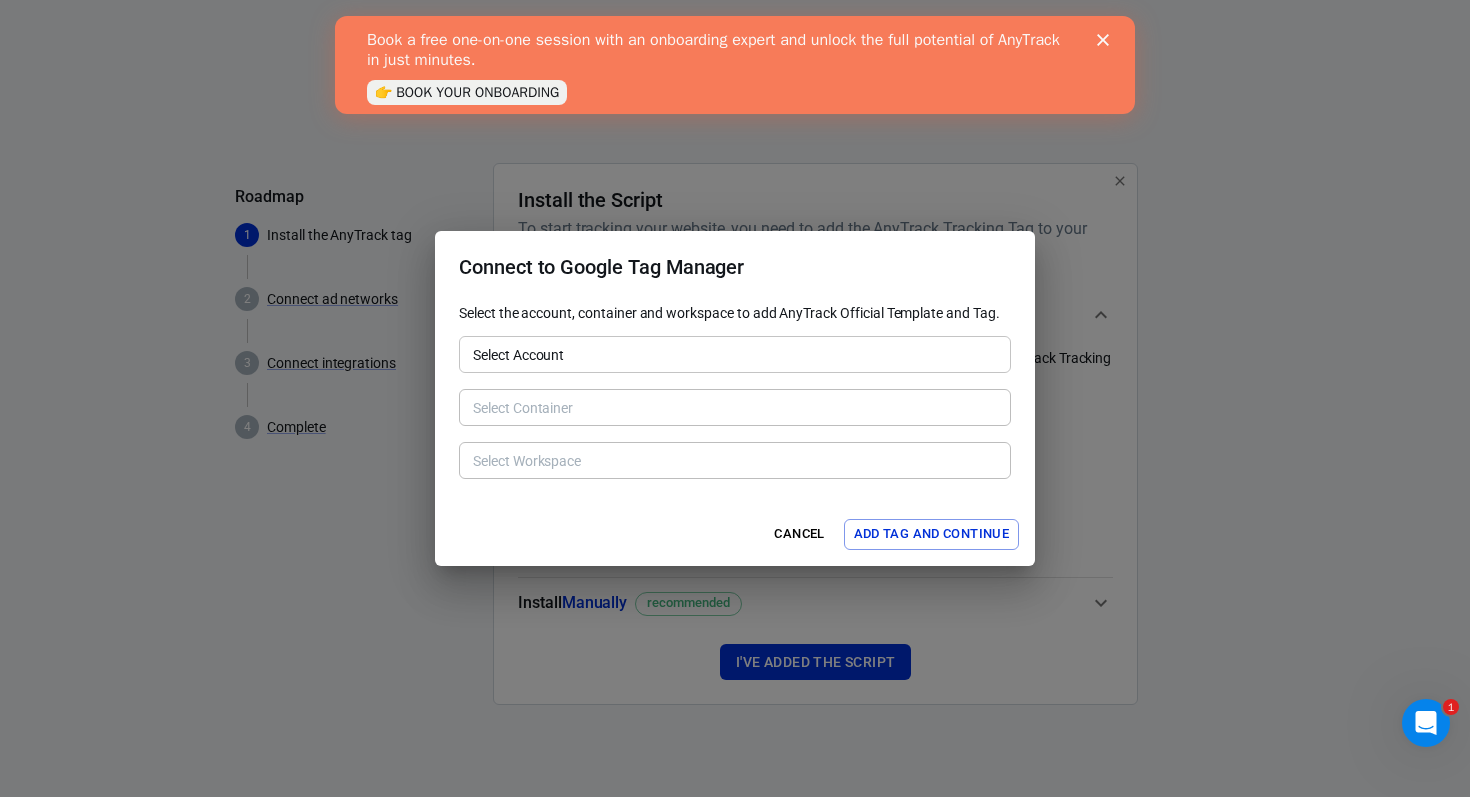 click on "Select Account" at bounding box center (733, 354) 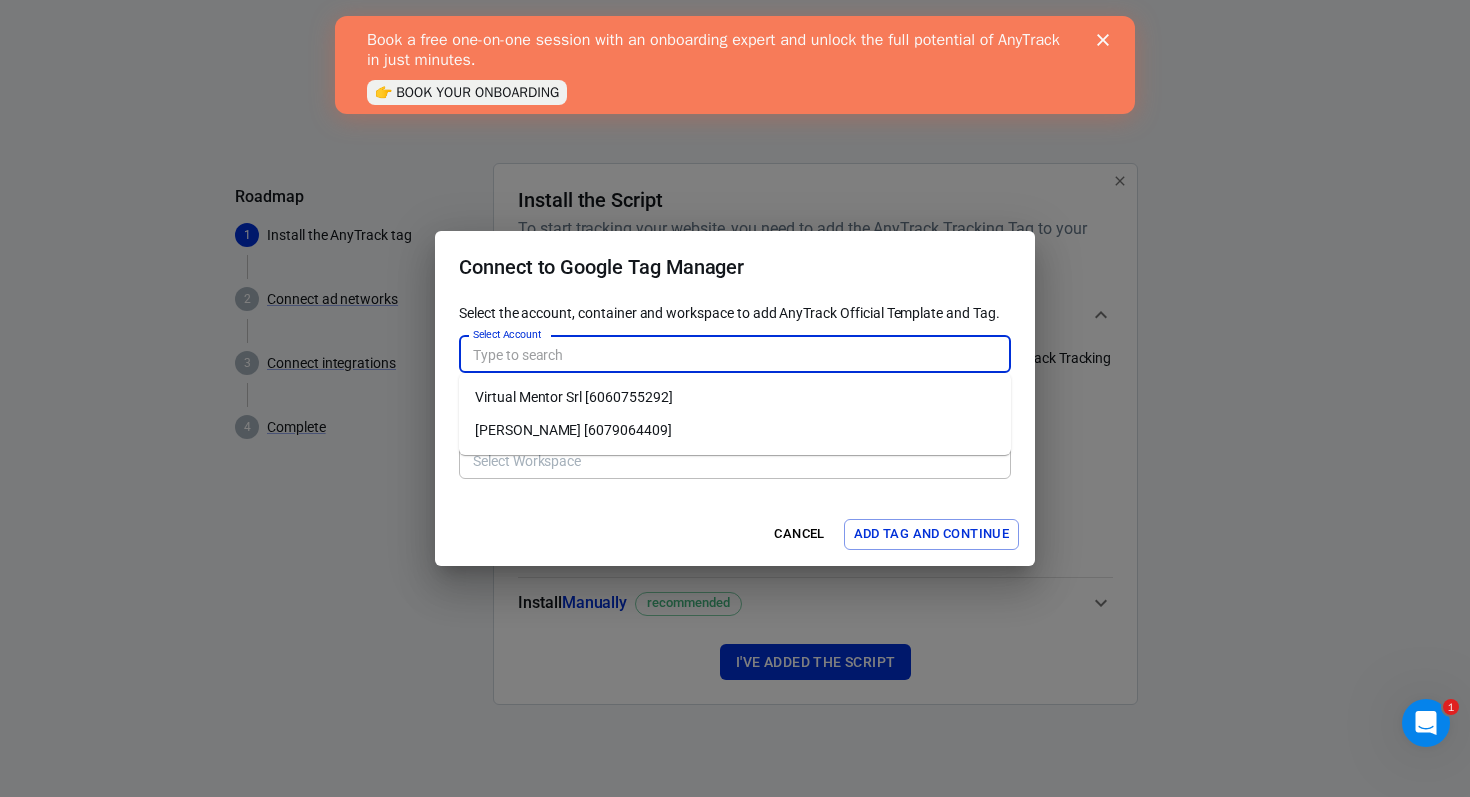 click on "[PERSON_NAME] [6079064409]" at bounding box center [735, 430] 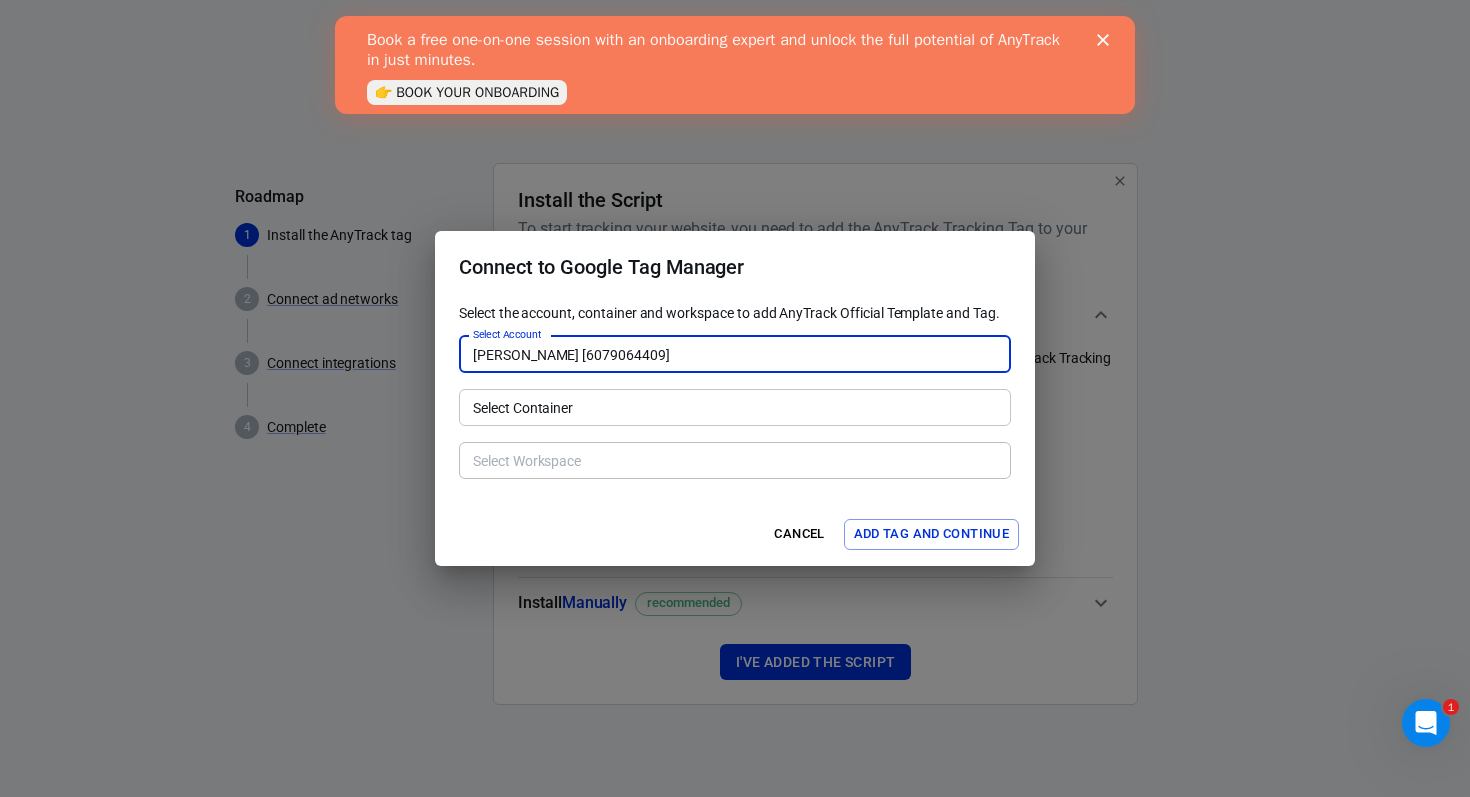 click on "Select Container" at bounding box center (733, 407) 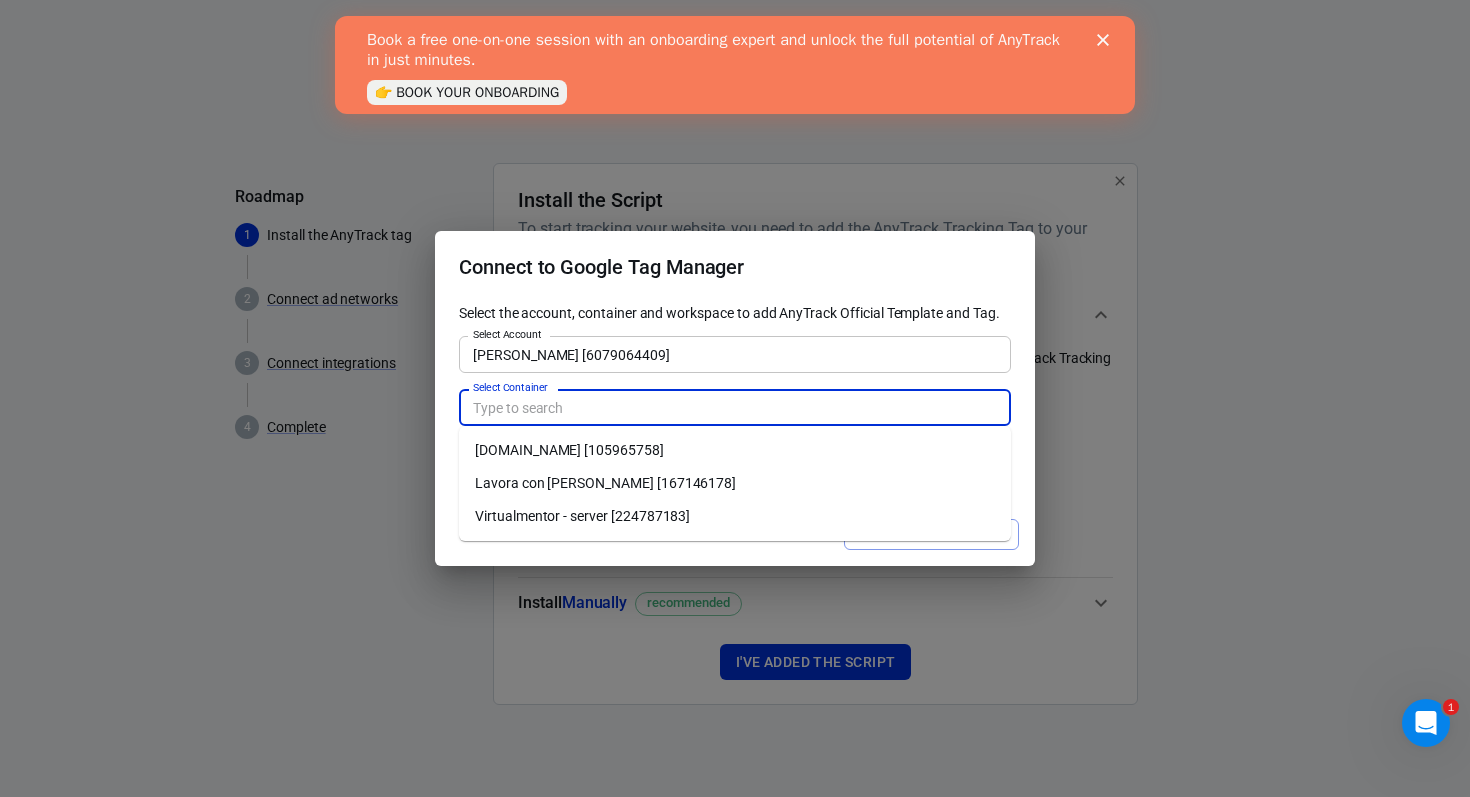 click on "[DOMAIN_NAME] [105965758]" at bounding box center [735, 450] 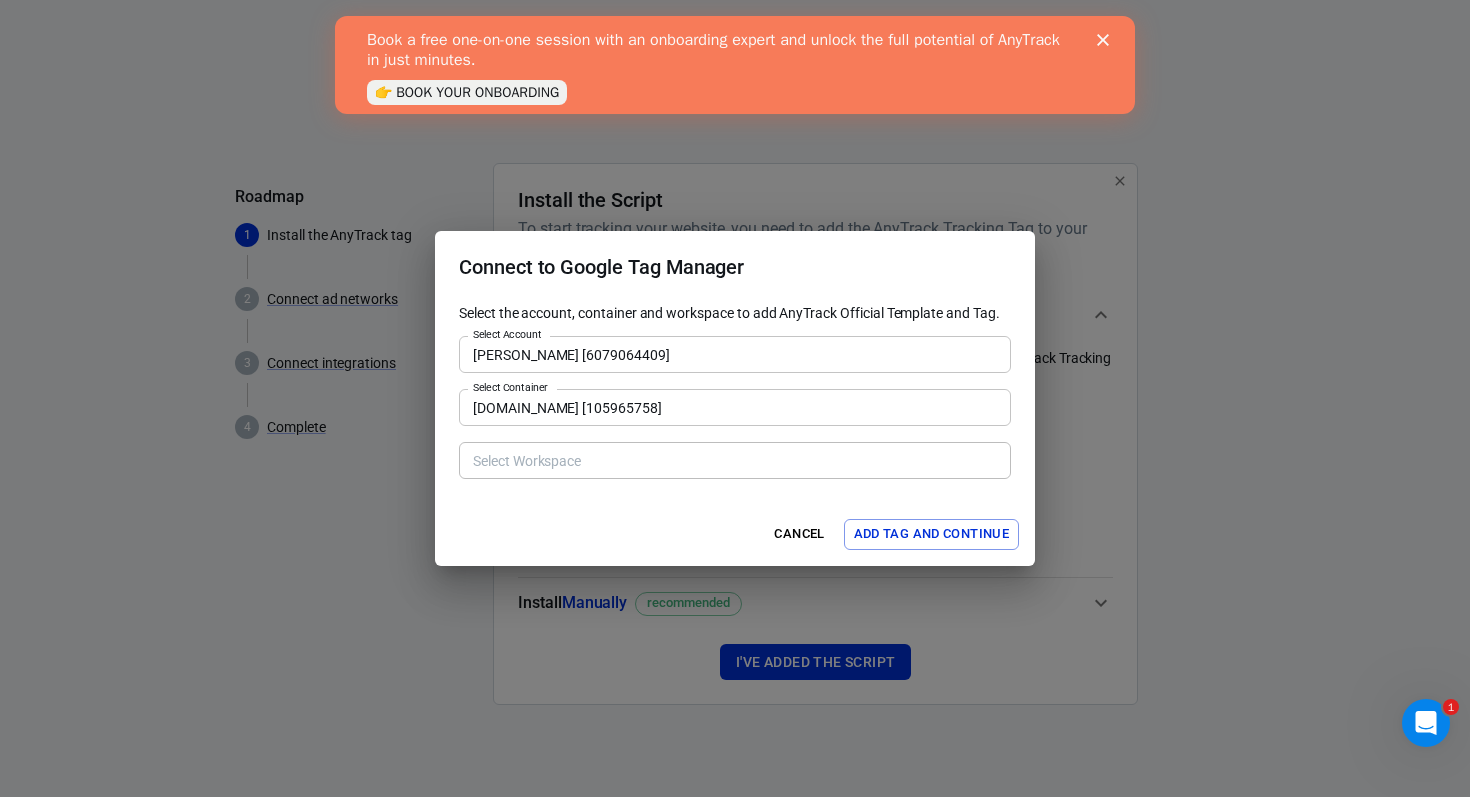 type on "Default Workspace [63]" 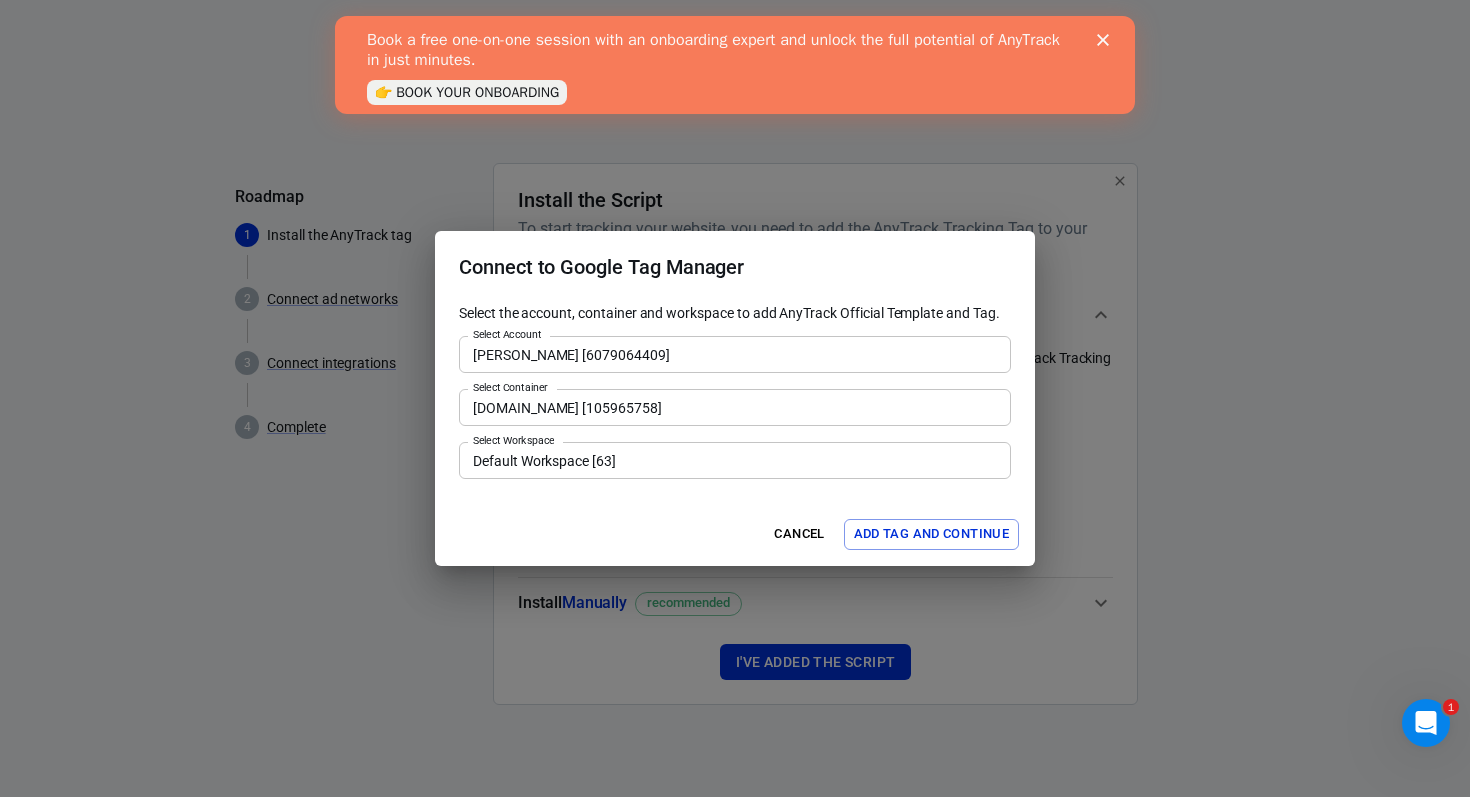 click on "Default Workspace [63]" at bounding box center [733, 460] 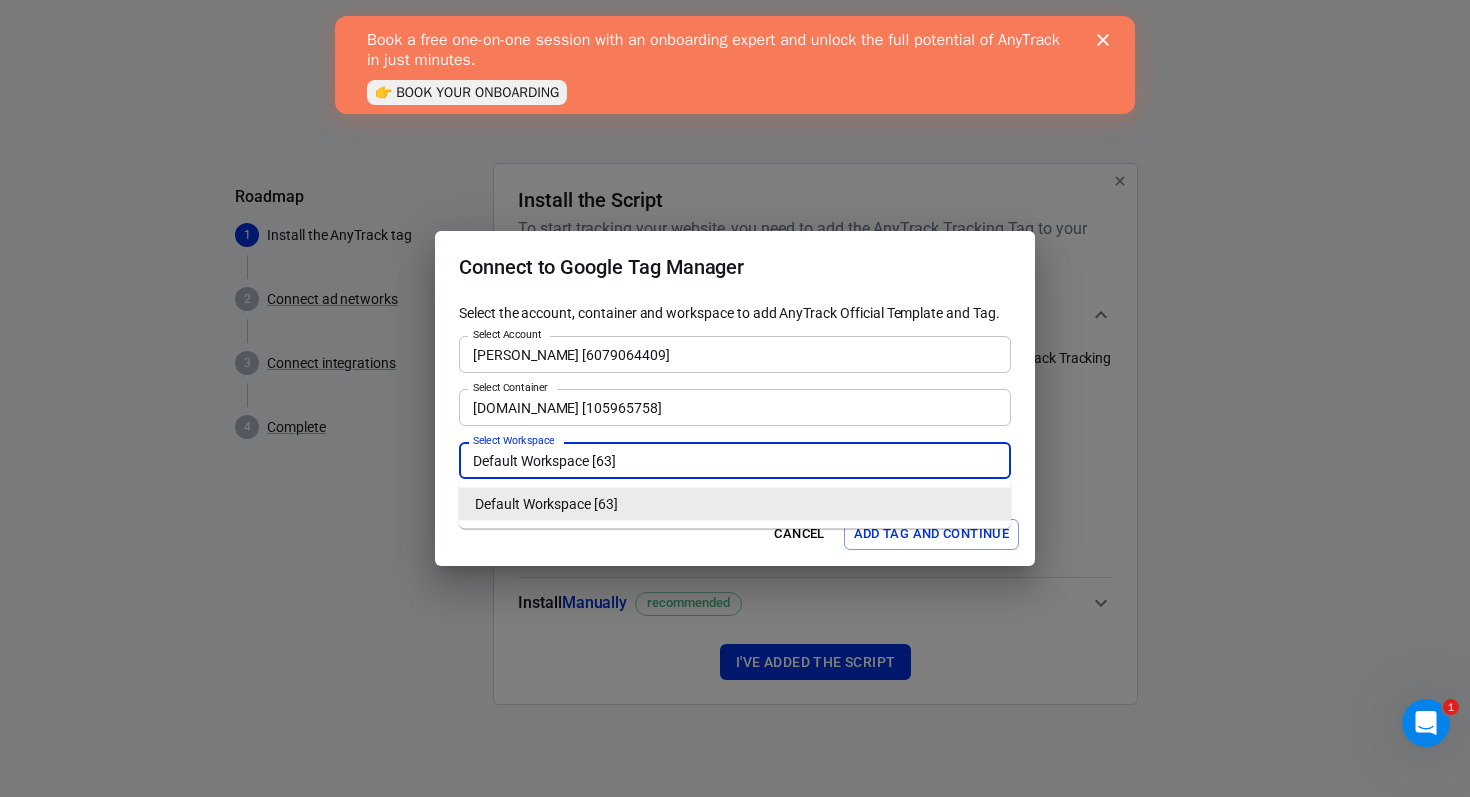 click on "Default Workspace [63]" at bounding box center (735, 504) 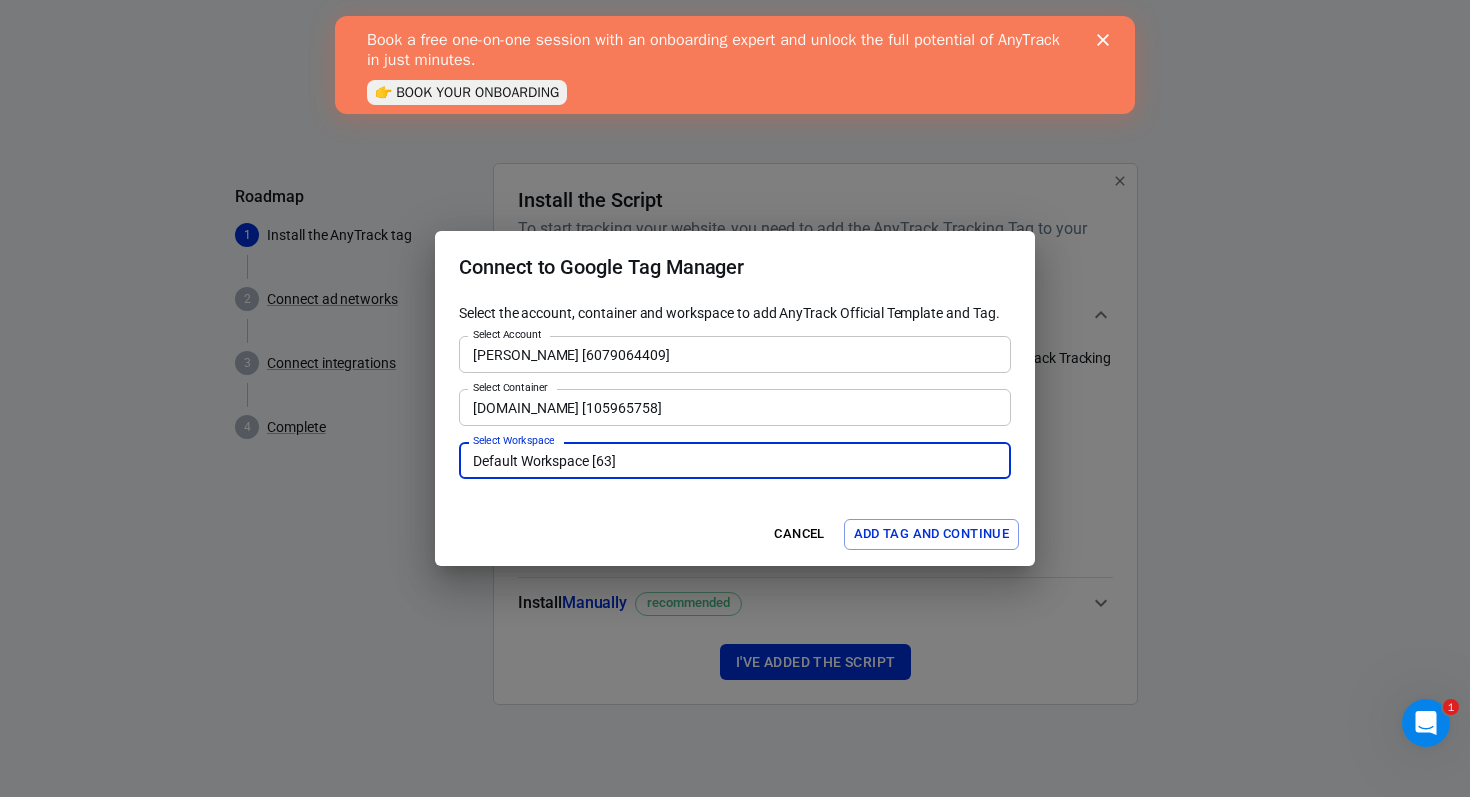 click on "Add Tag and Continue" at bounding box center (931, 534) 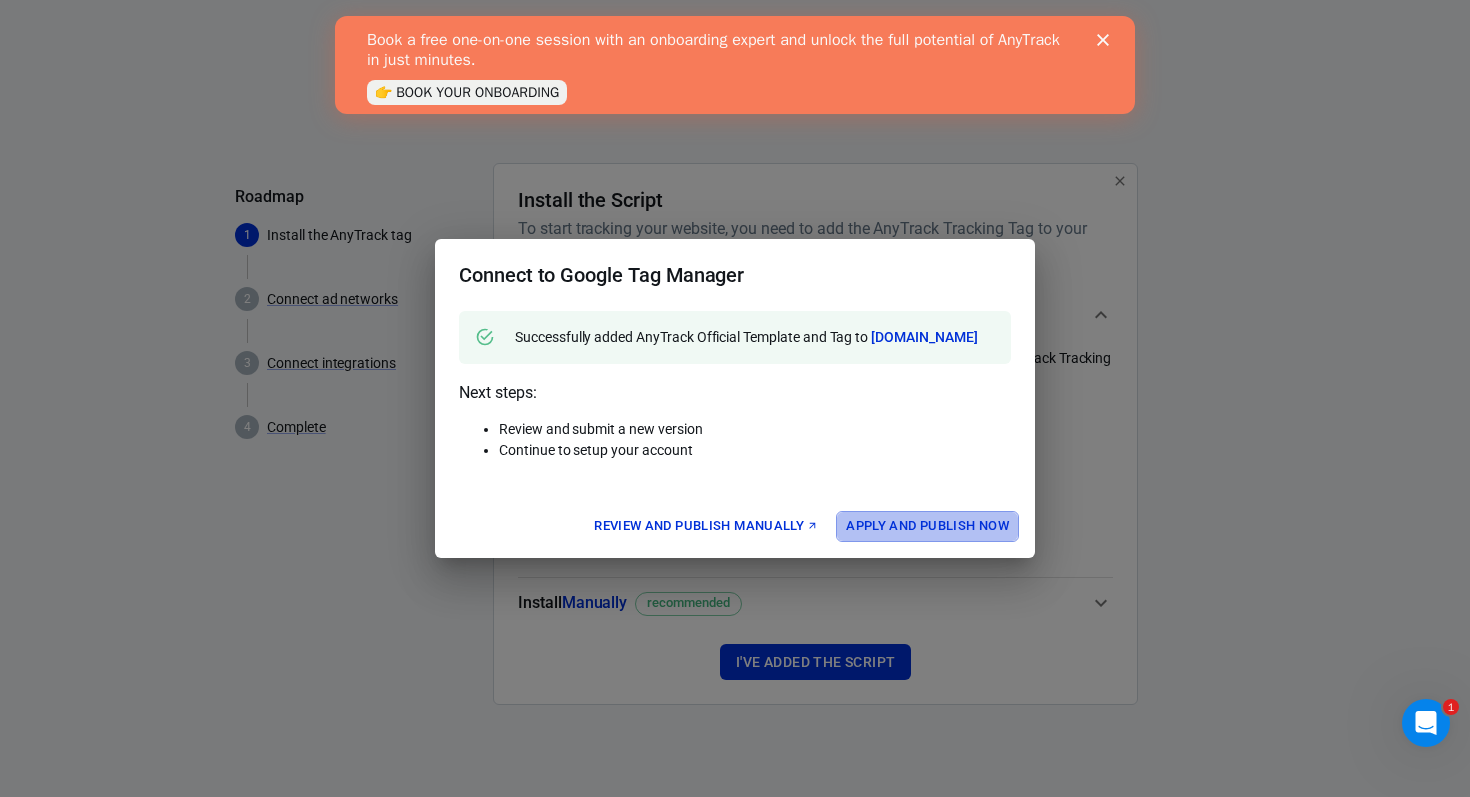 click on "Apply and Publish Now" at bounding box center [927, 526] 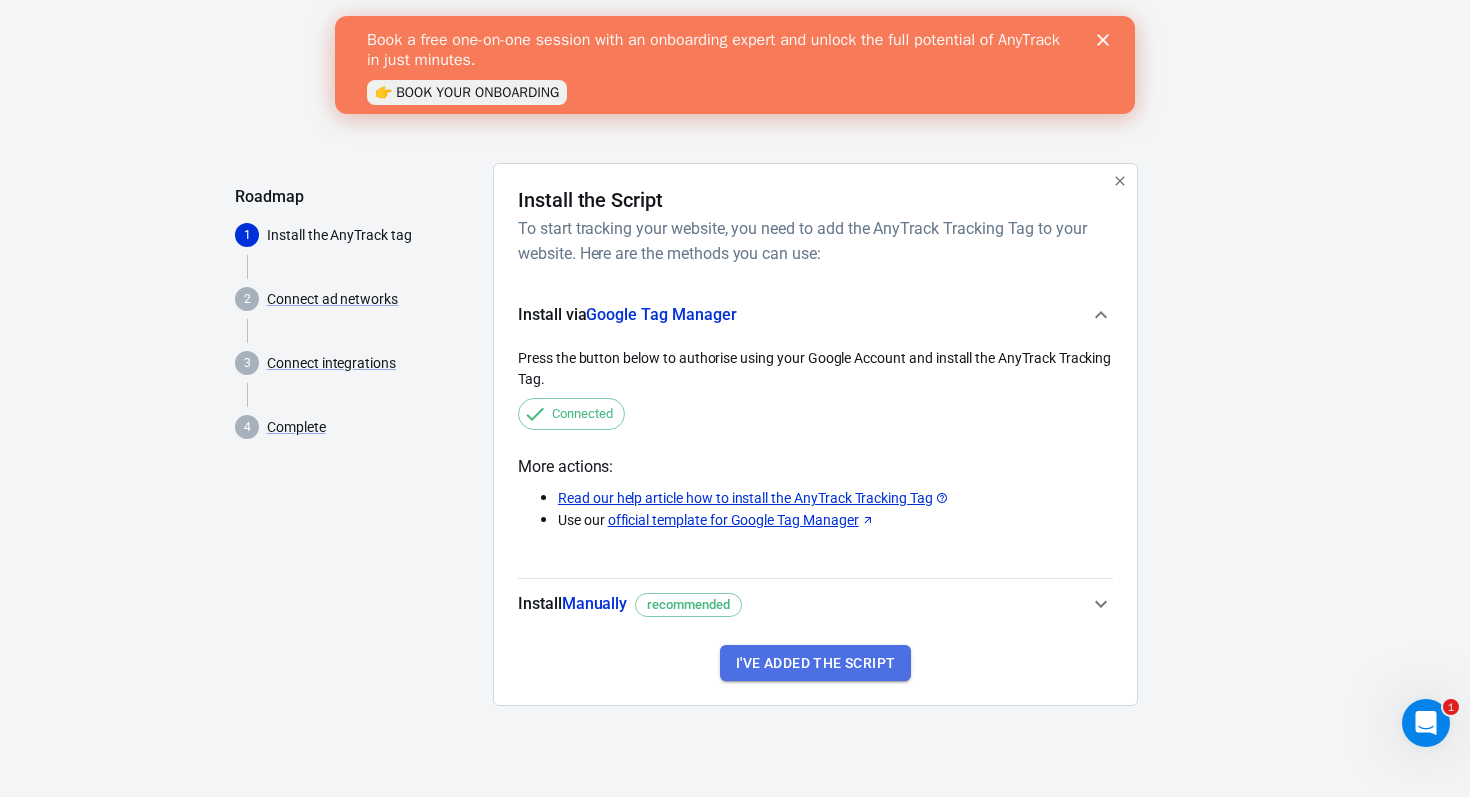 click on "I've added the script" at bounding box center (815, 663) 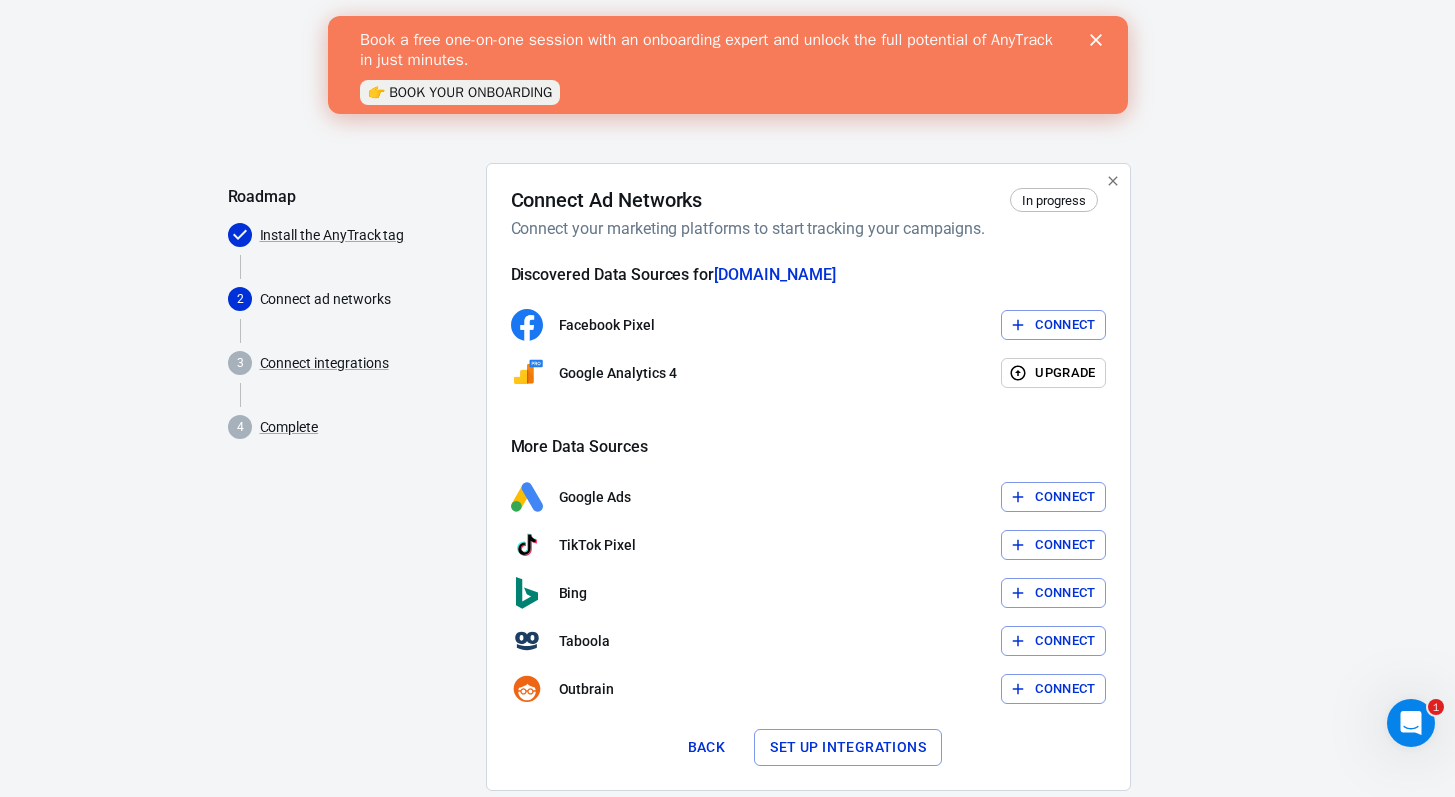 click on "Connect" at bounding box center (1053, 325) 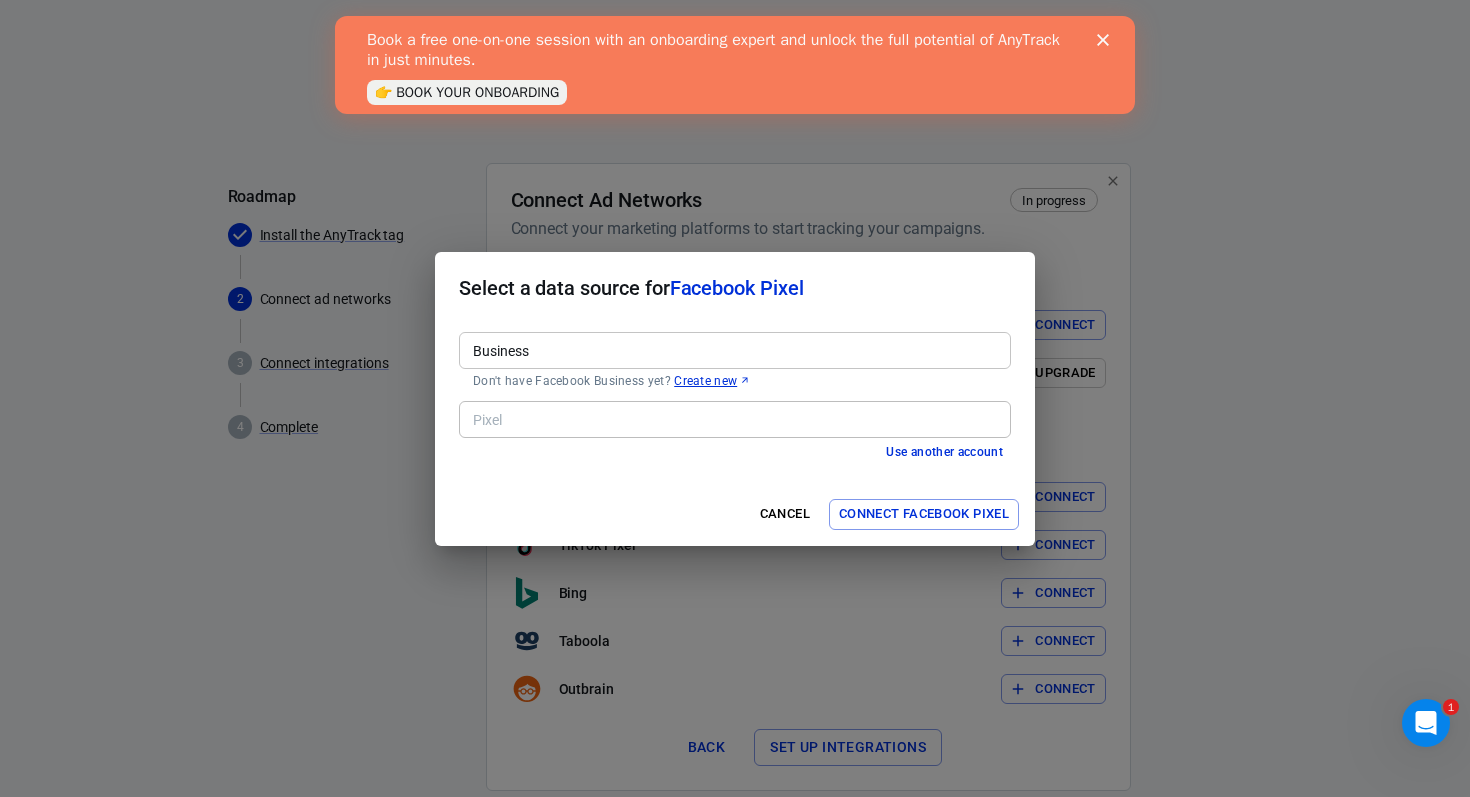 click on "Business" at bounding box center [735, 350] 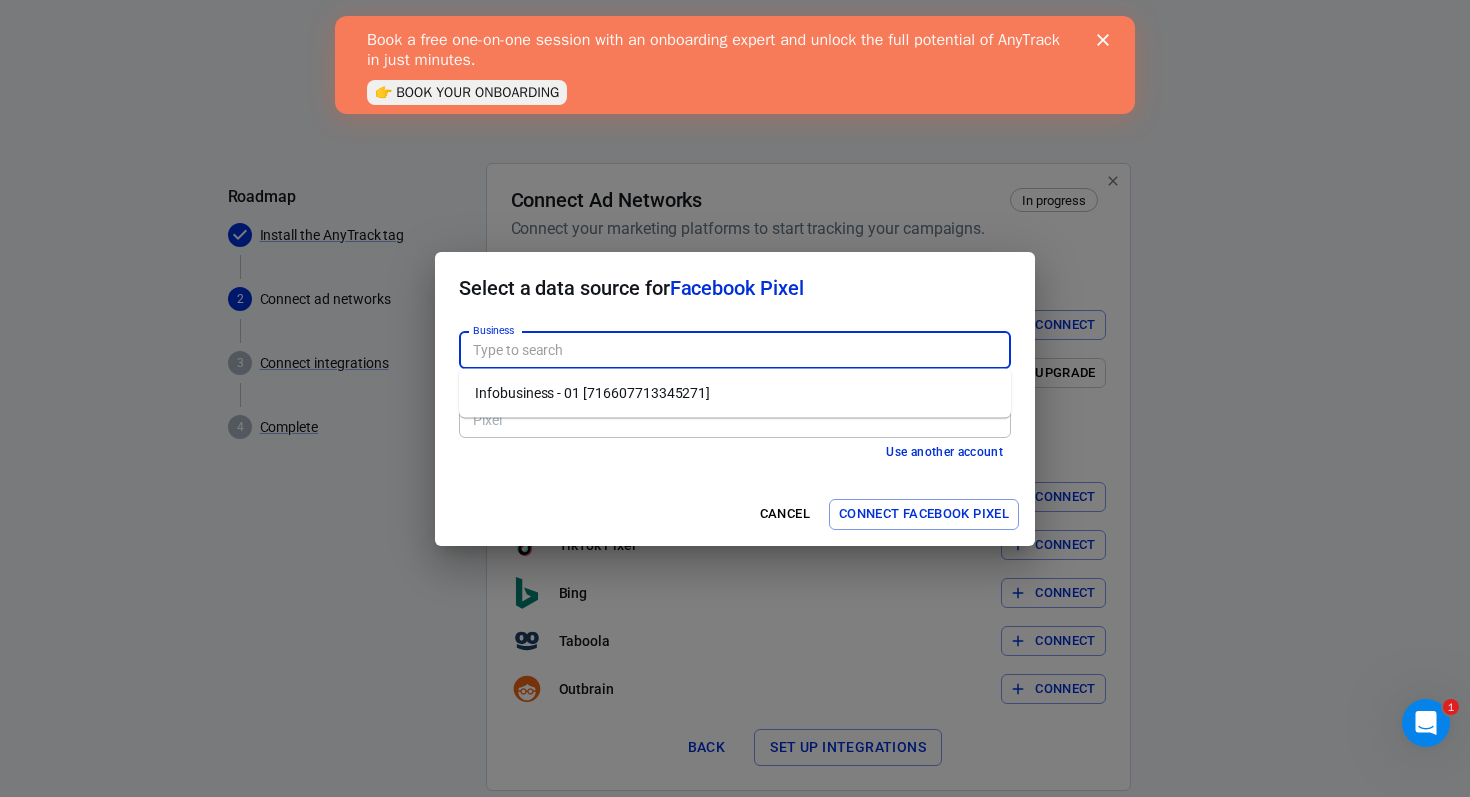 click on "Infobusiness - 01 [716607713345271]" at bounding box center [735, 393] 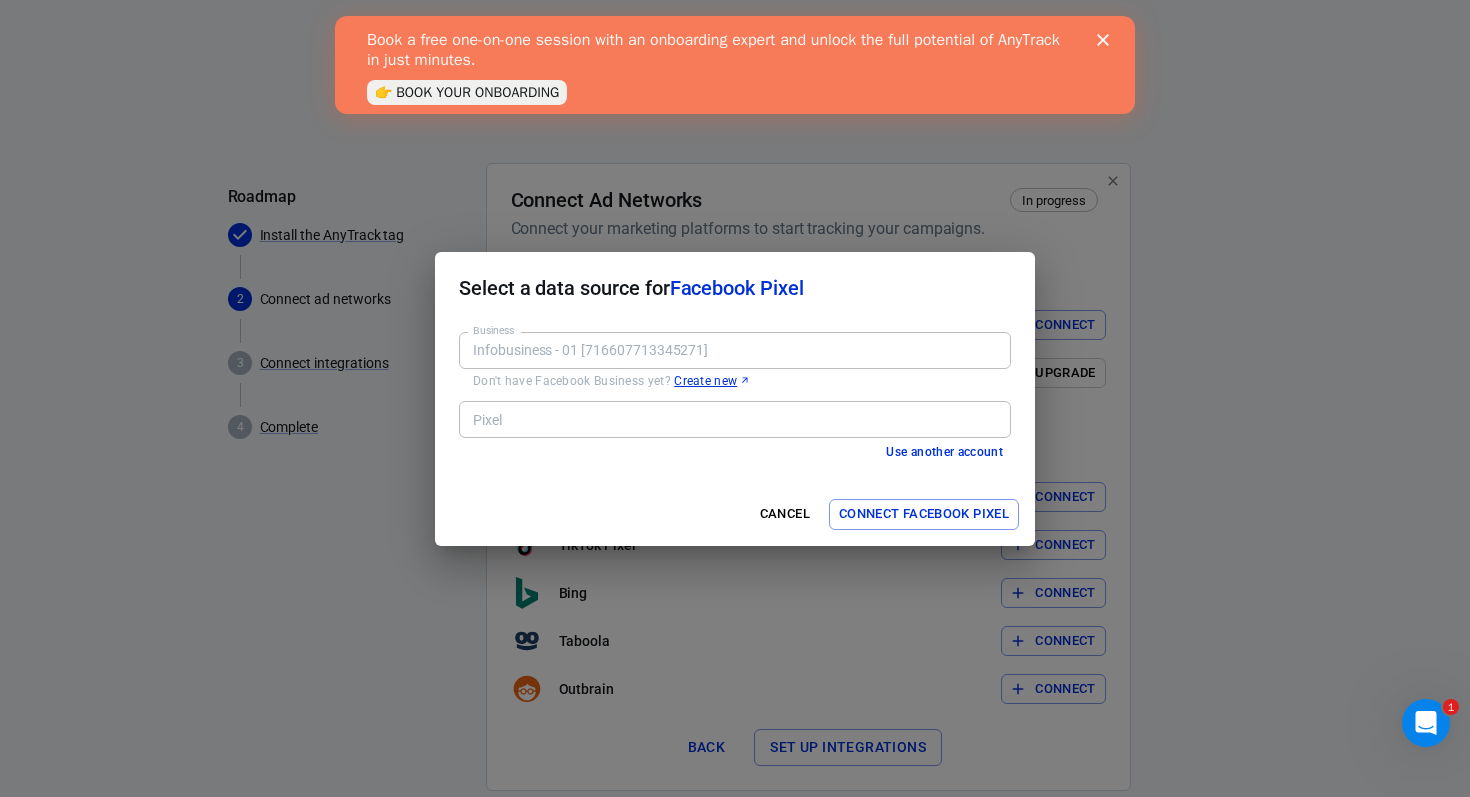 click on "Pixel" at bounding box center [735, 419] 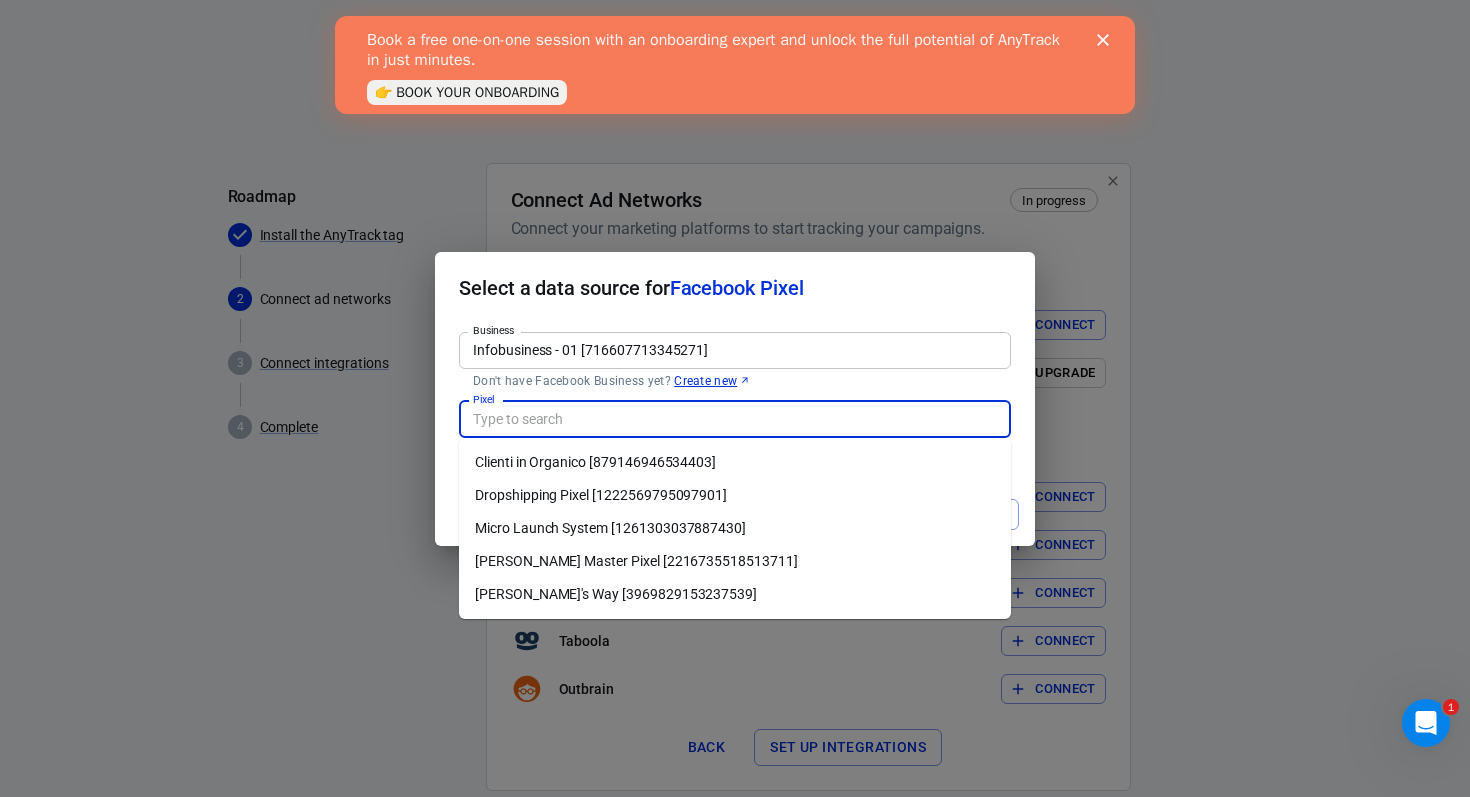 click on "[PERSON_NAME] Master Pixel [2216735518513711]" at bounding box center (735, 561) 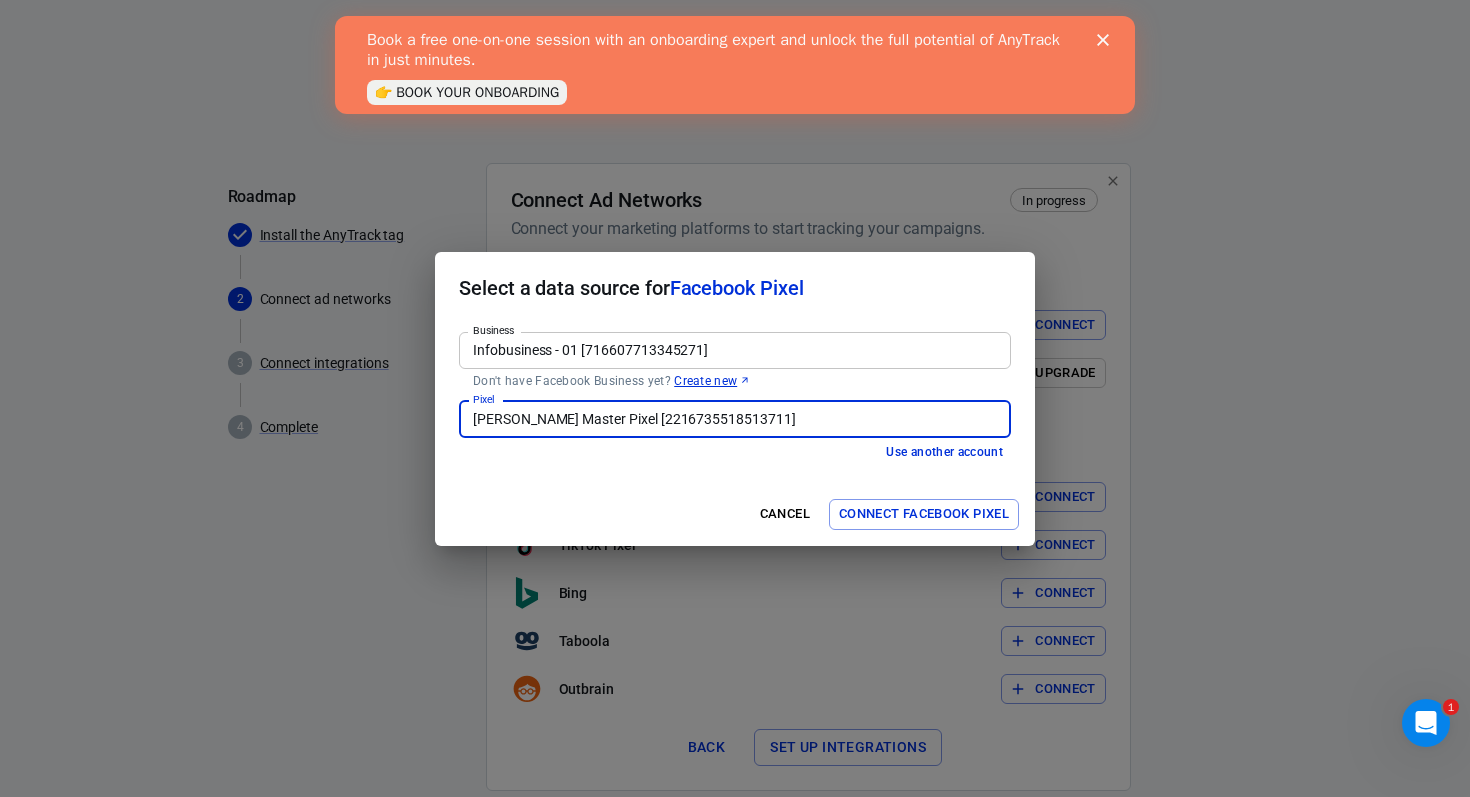 click on "Connect Facebook Pixel" at bounding box center [924, 514] 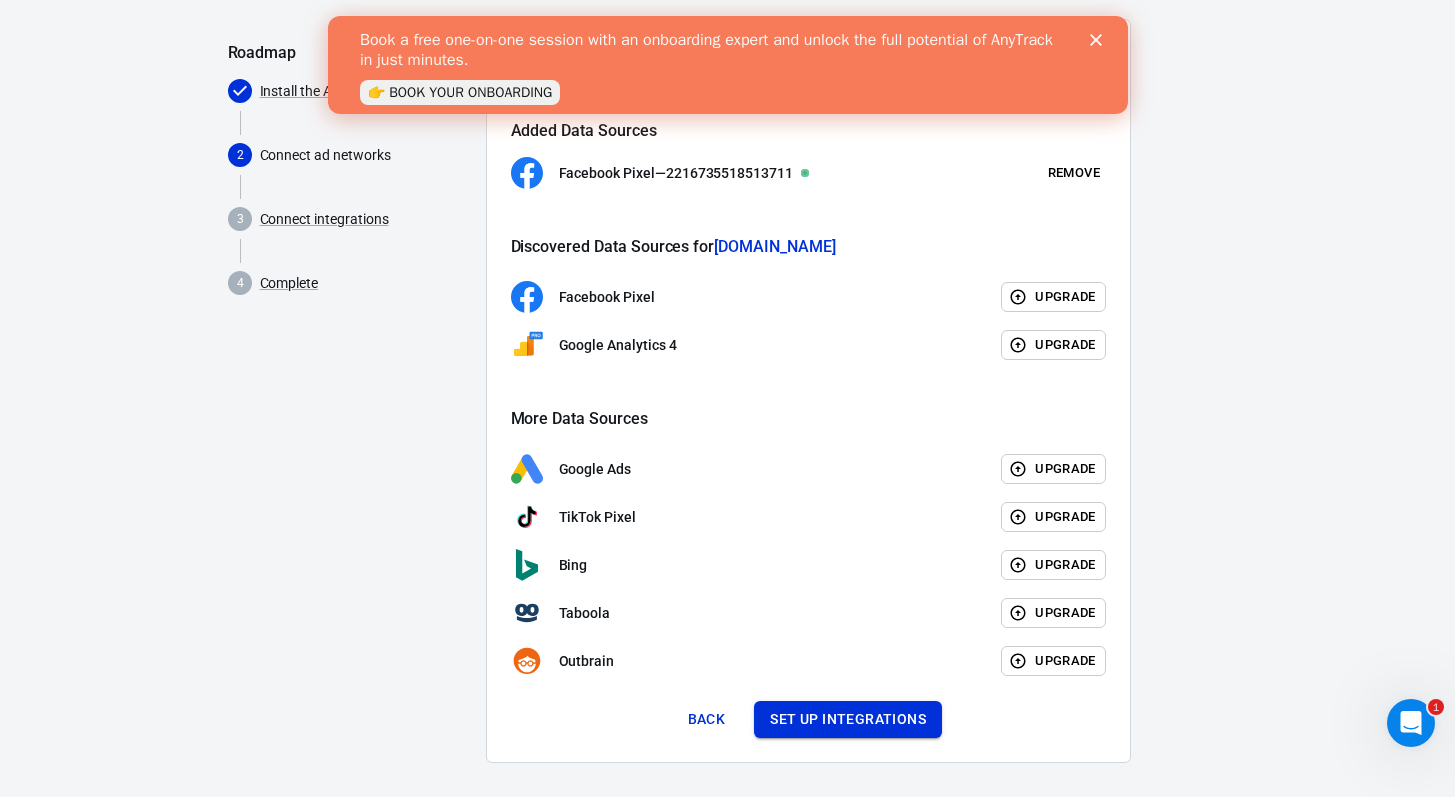 scroll, scrollTop: 147, scrollLeft: 0, axis: vertical 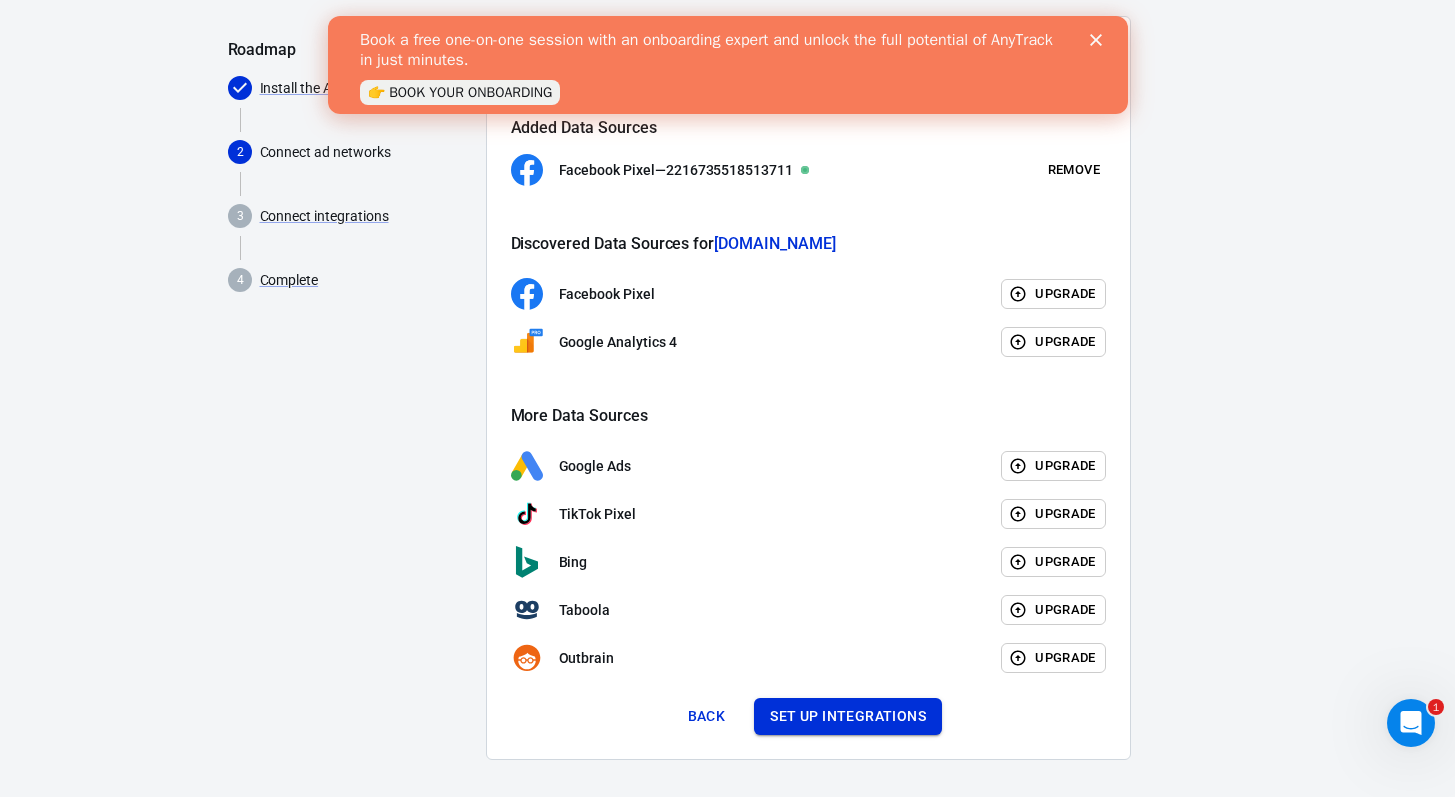 click on "Set up integrations" at bounding box center (848, 716) 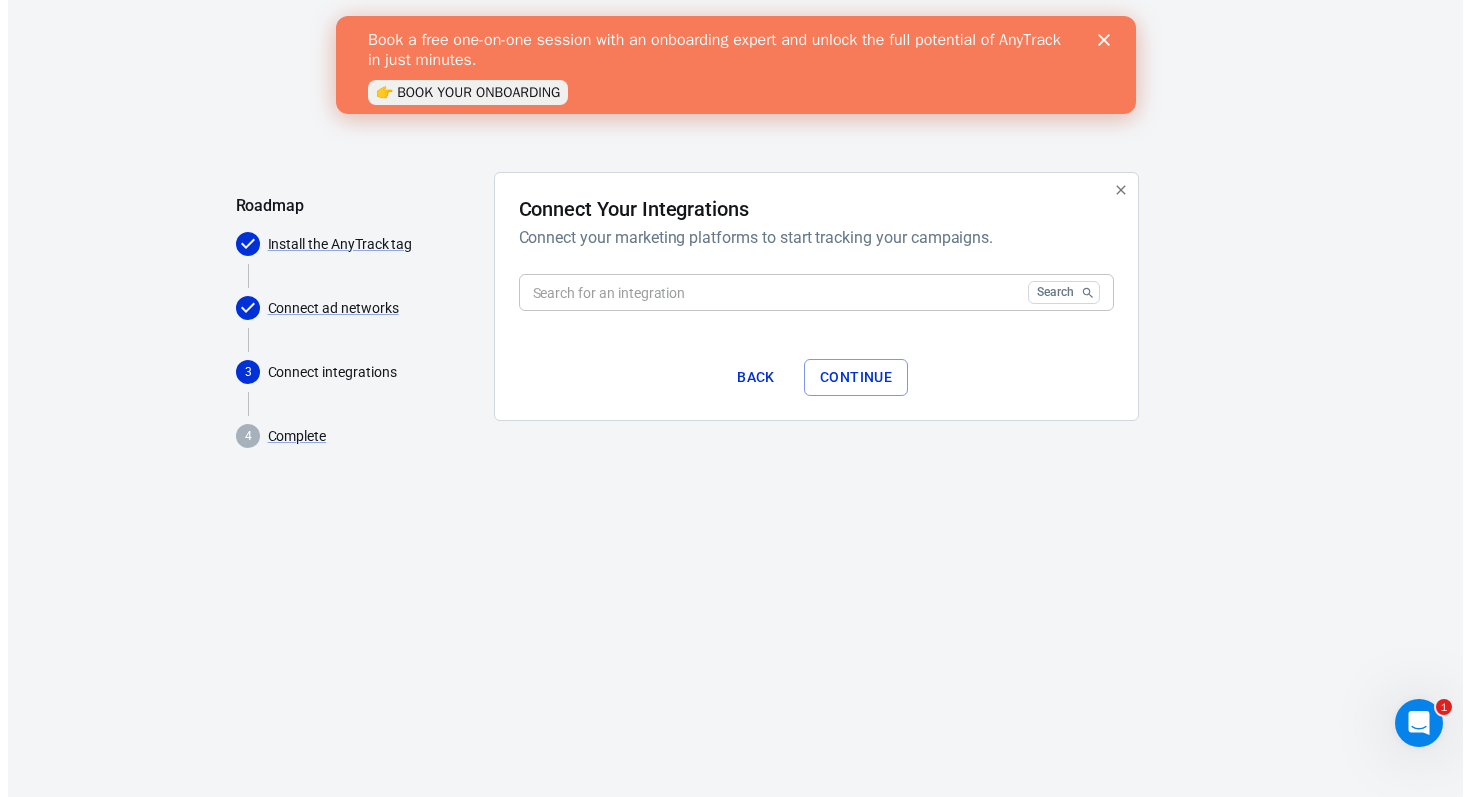 scroll, scrollTop: 0, scrollLeft: 0, axis: both 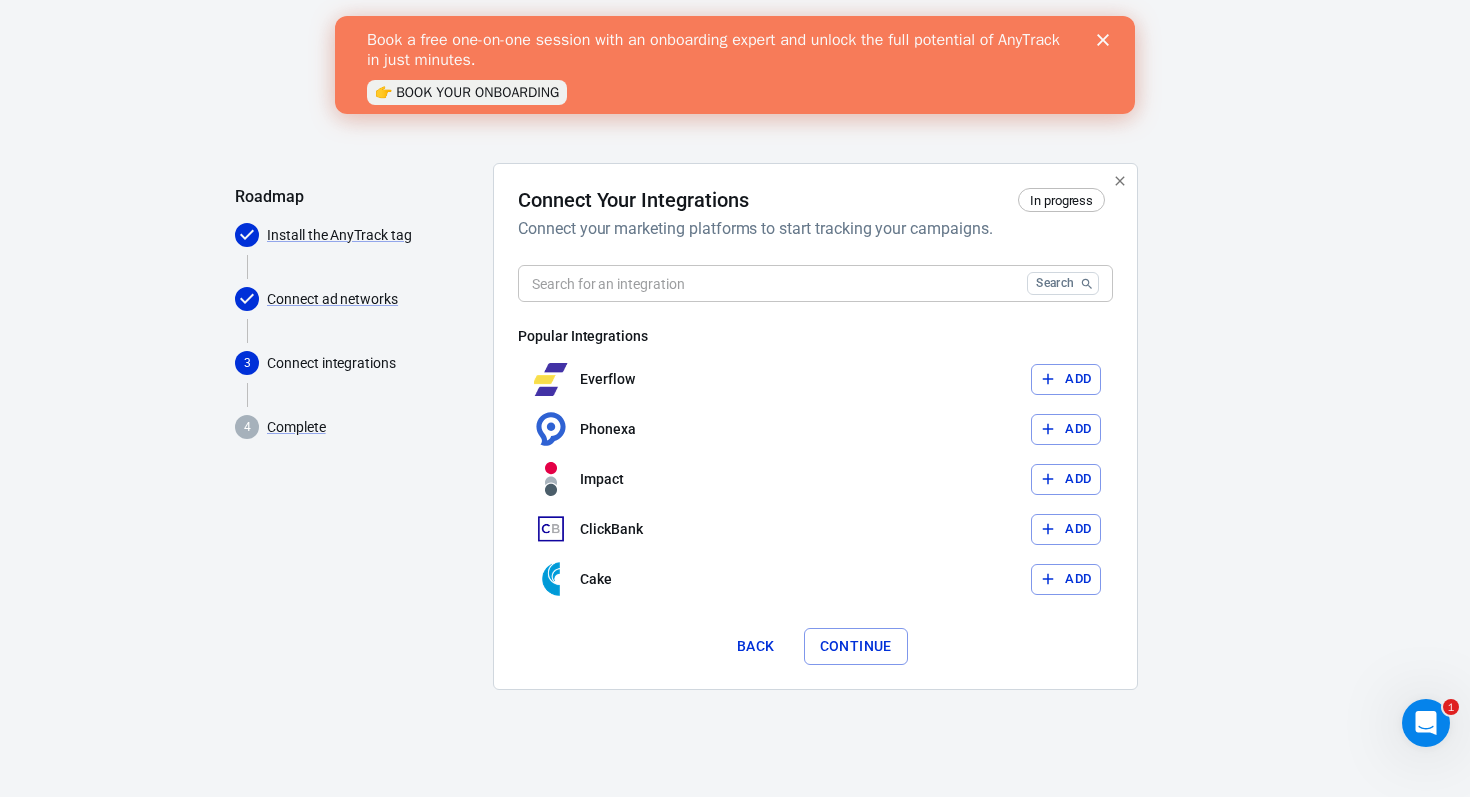 click on "Continue" at bounding box center (856, 646) 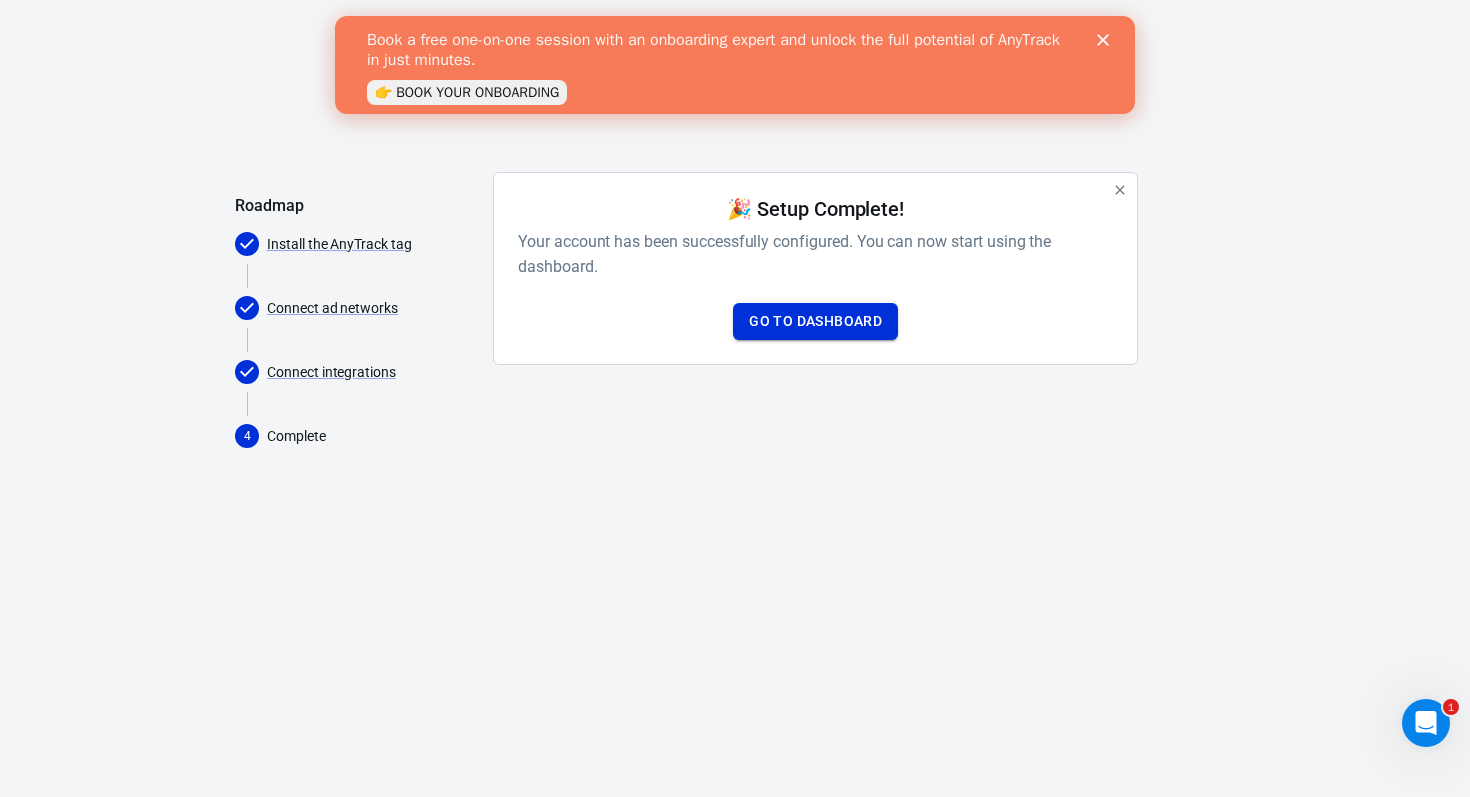 click on "Go to Dashboard" at bounding box center (815, 321) 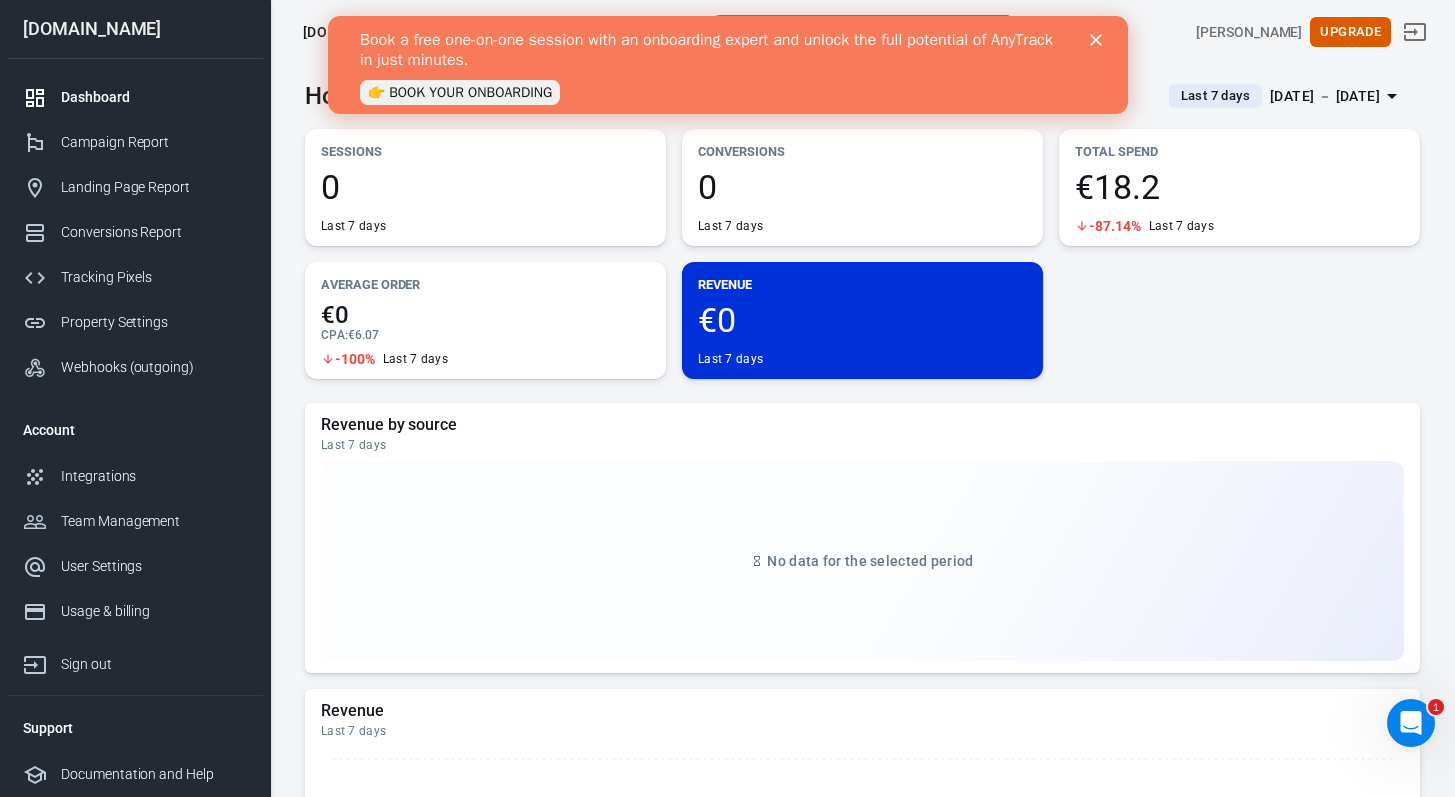 click at bounding box center (1099, 40) 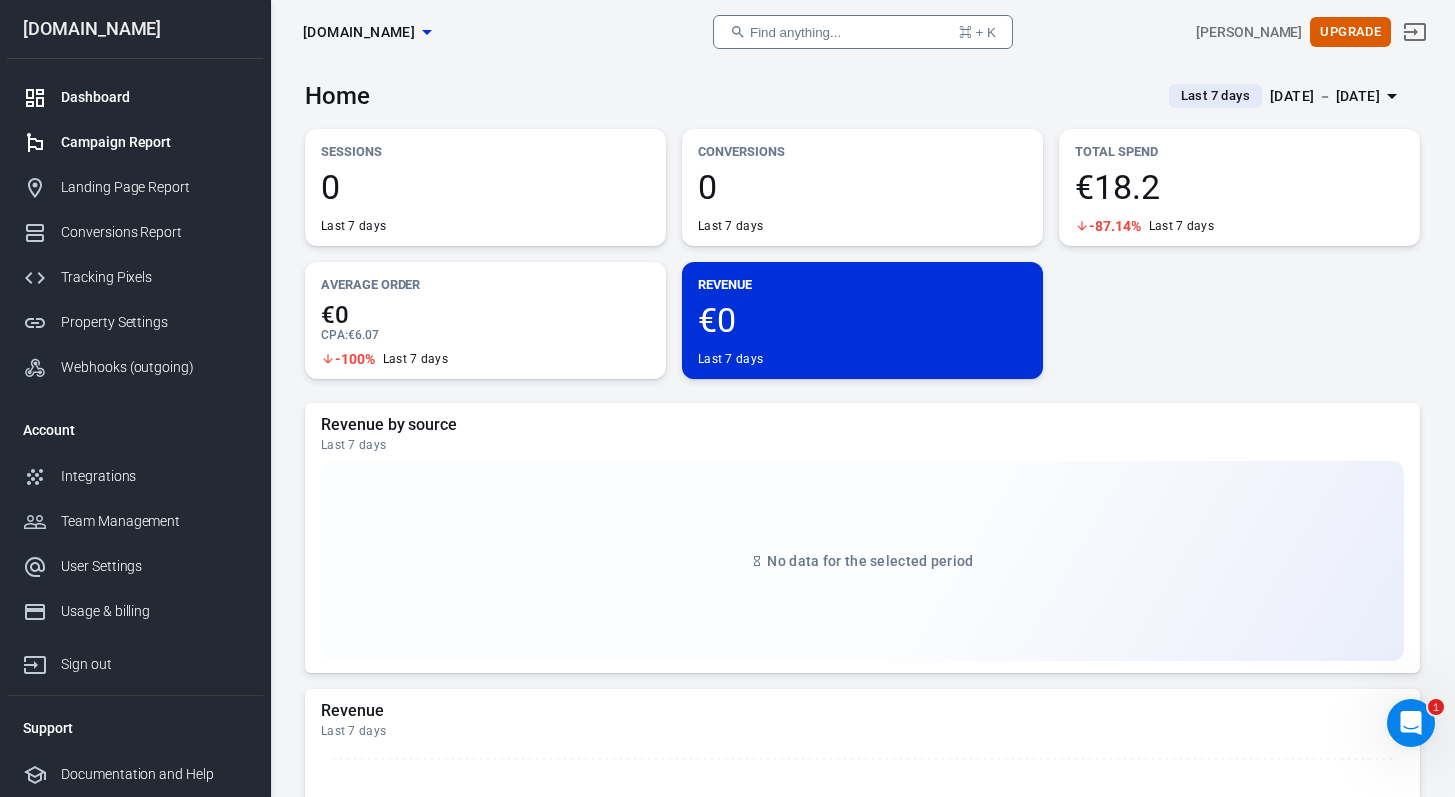 click on "Campaign Report" at bounding box center [154, 142] 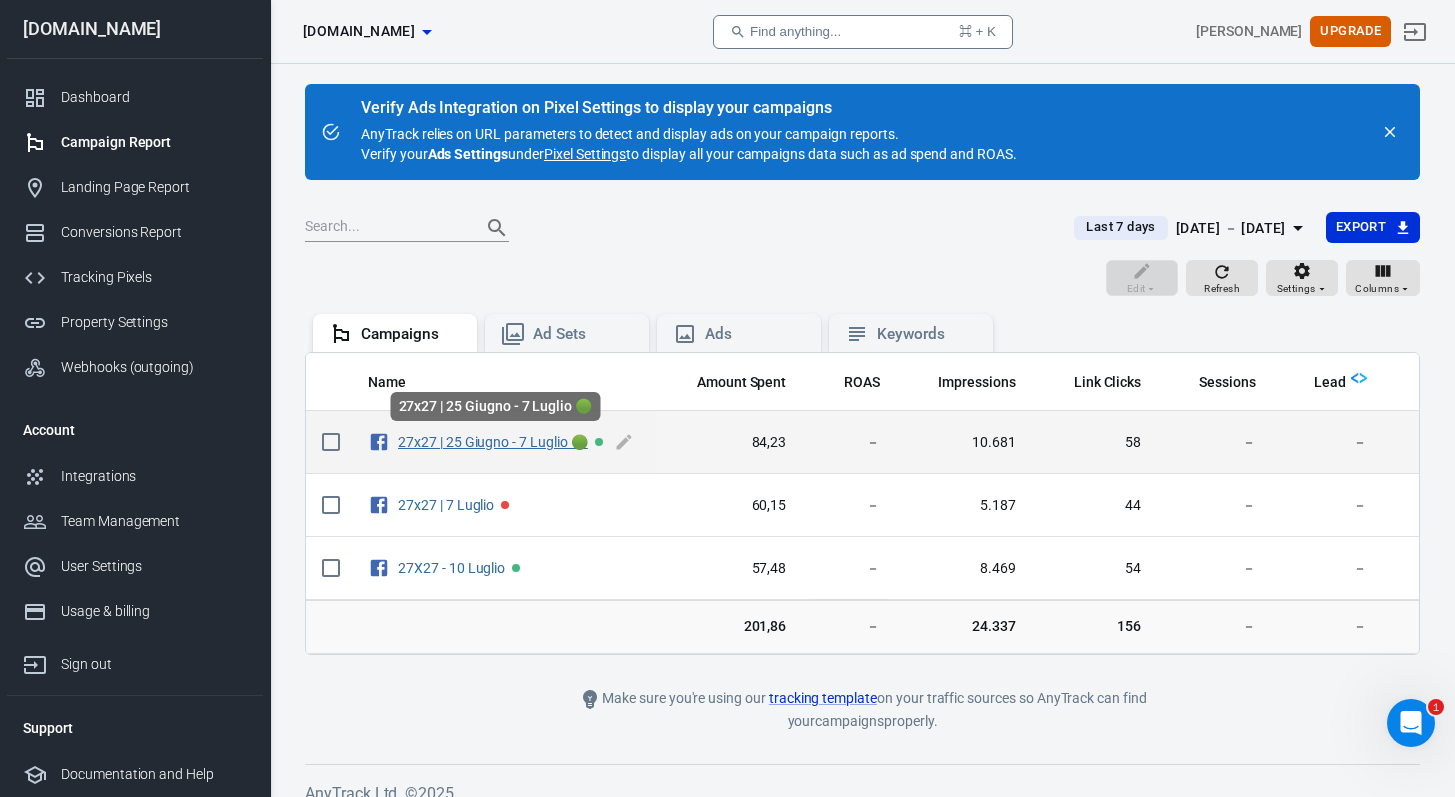 click on "27x27 | 25 Giugno - 7 Luglio 🟢" at bounding box center [493, 442] 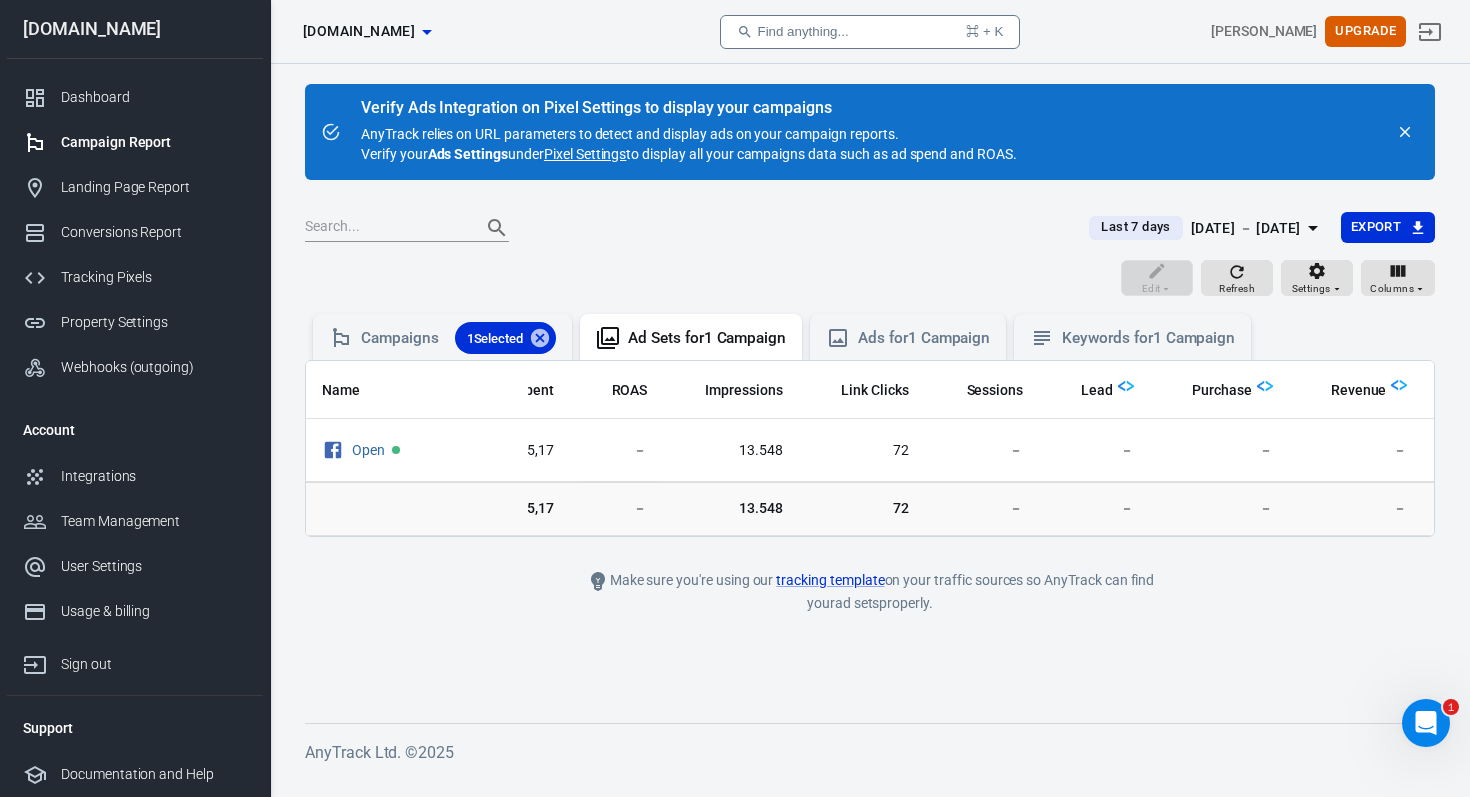 scroll, scrollTop: 0, scrollLeft: 0, axis: both 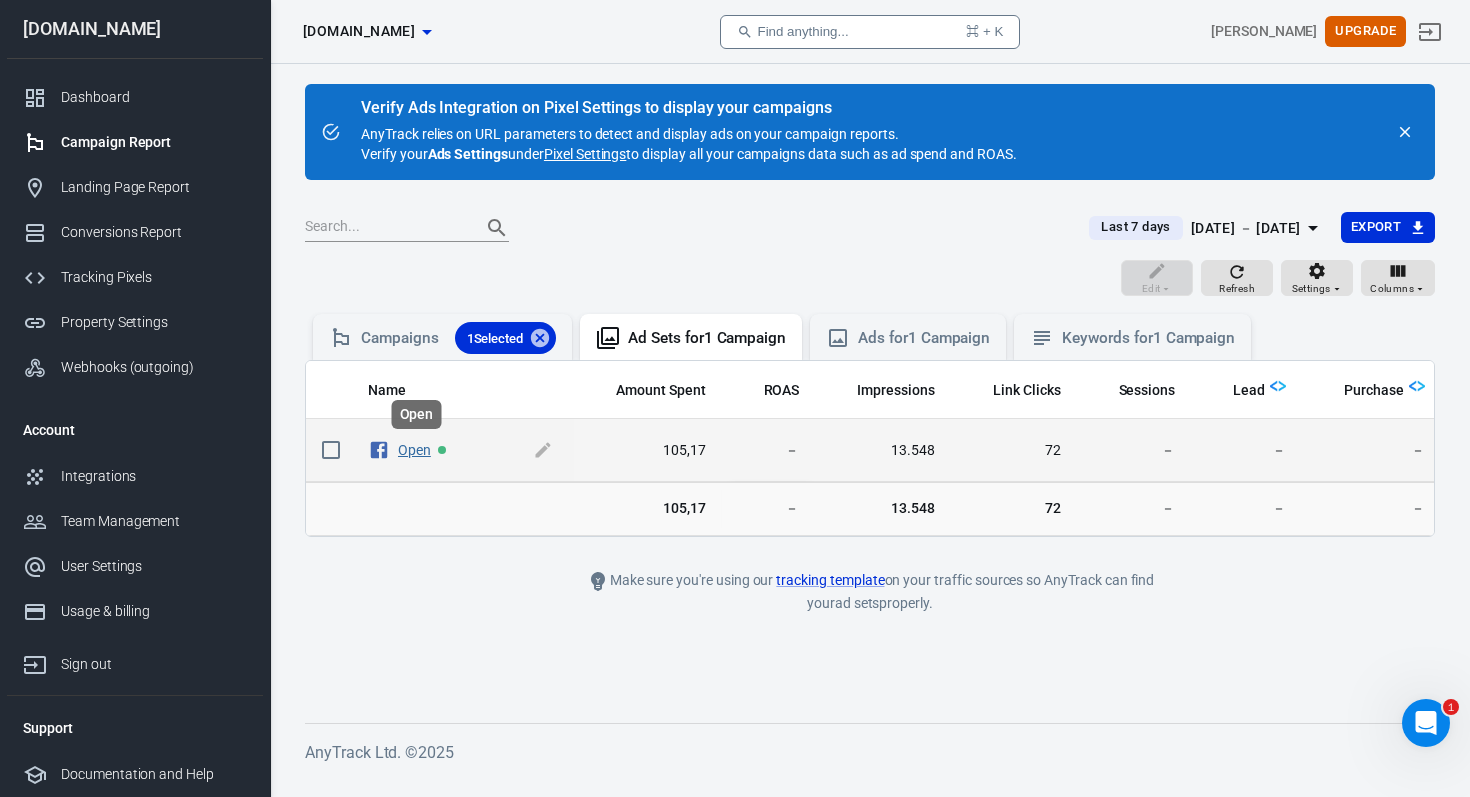 click on "Open" at bounding box center (414, 450) 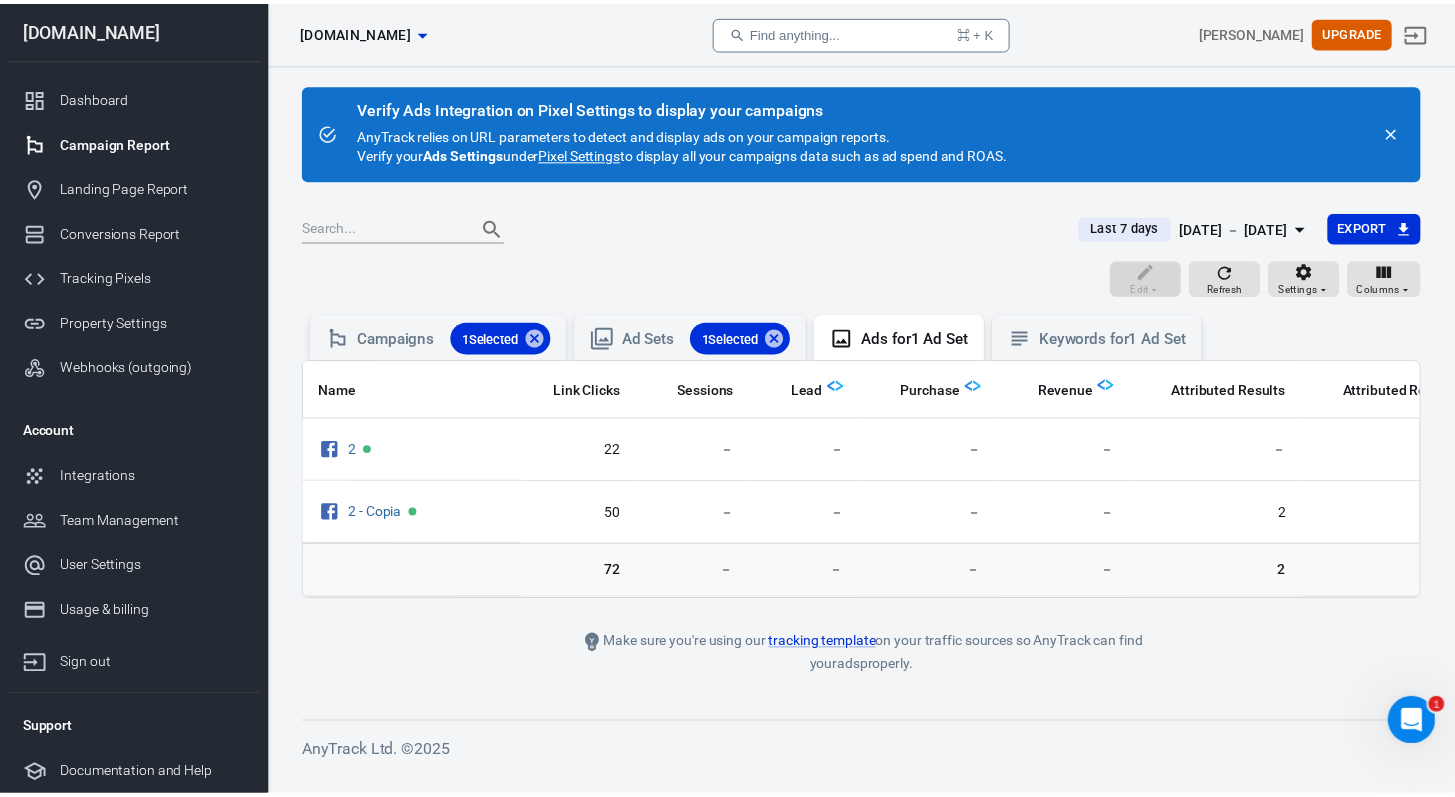scroll, scrollTop: 0, scrollLeft: 0, axis: both 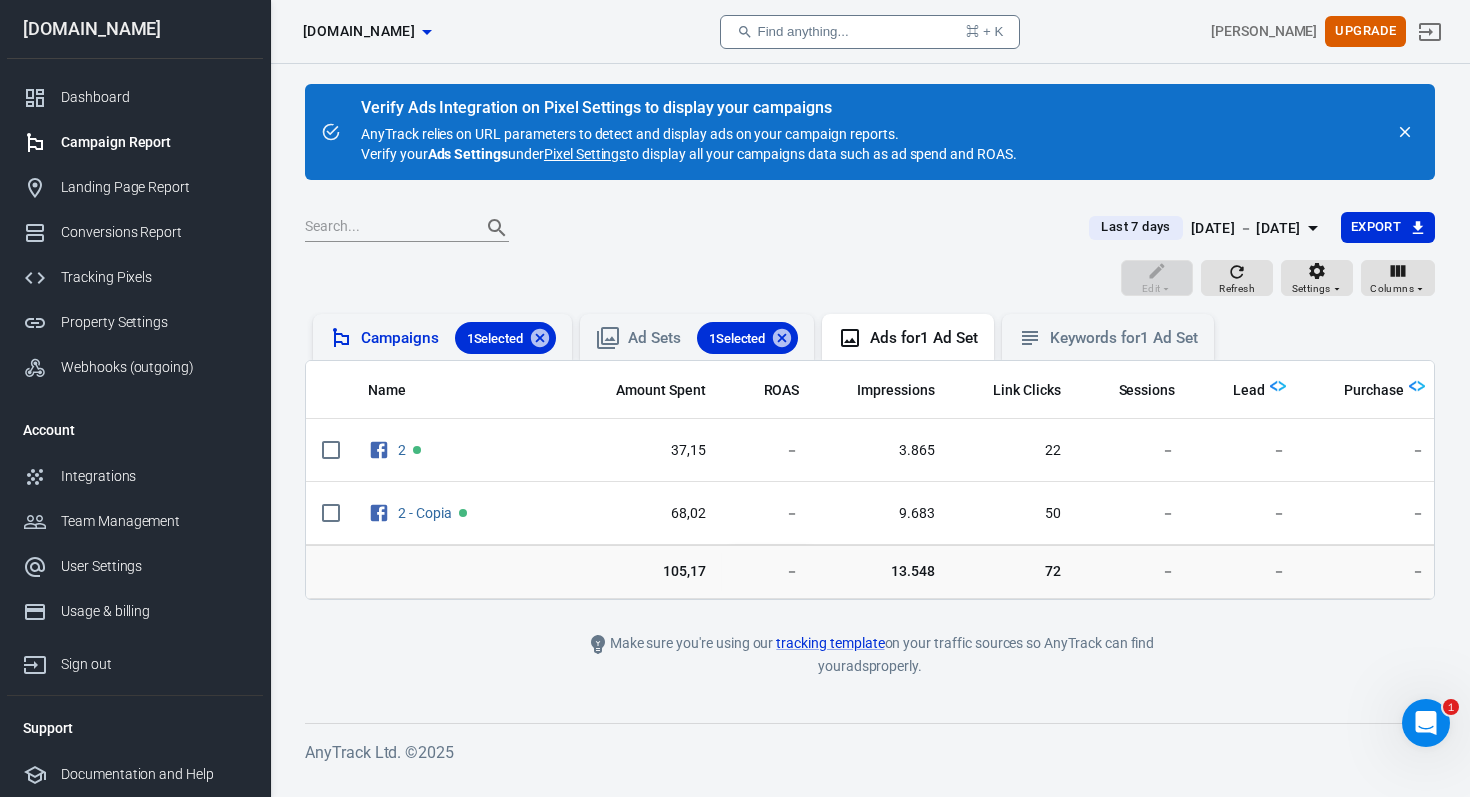 click on "Campaigns 1  Selected" at bounding box center [458, 338] 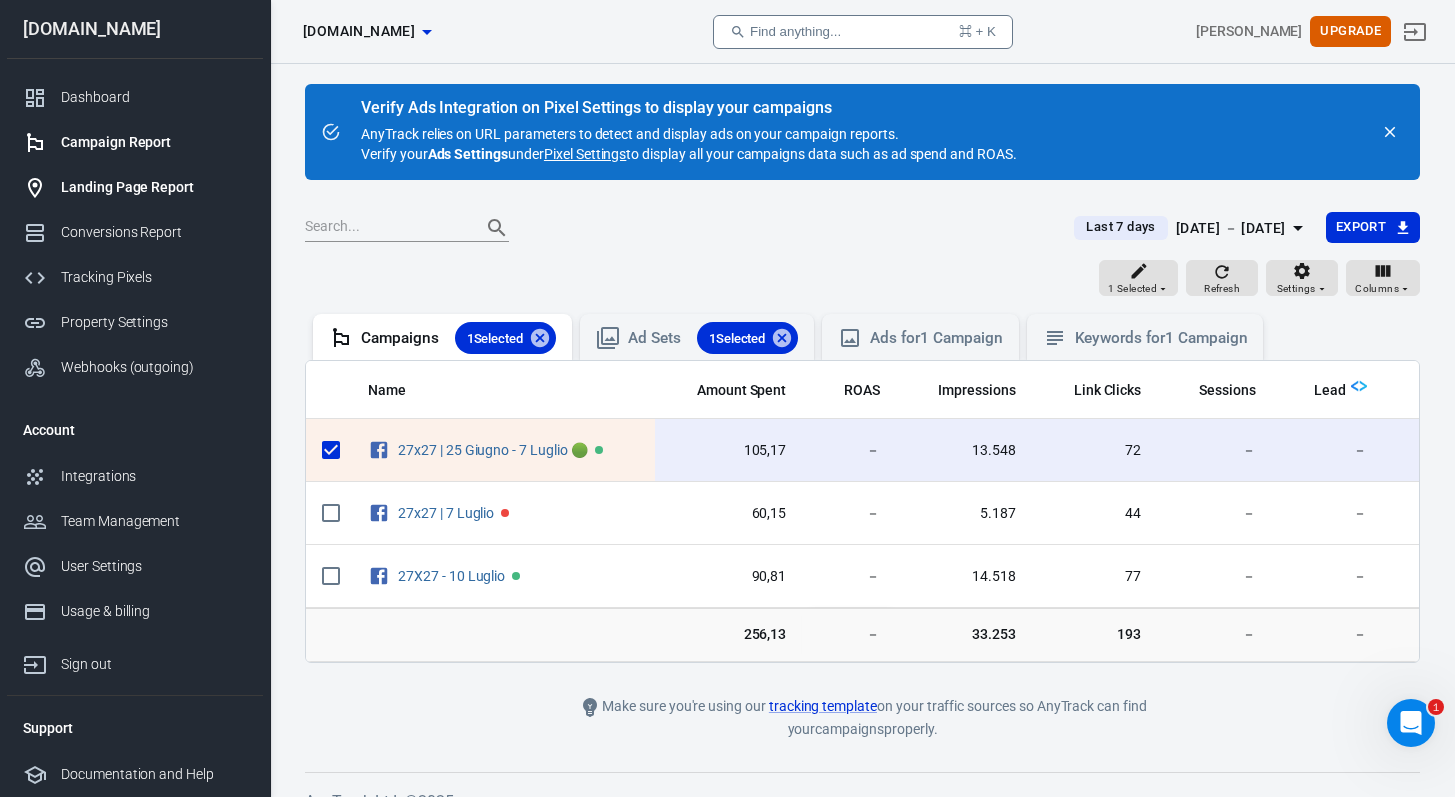 click on "Landing Page Report" at bounding box center [154, 187] 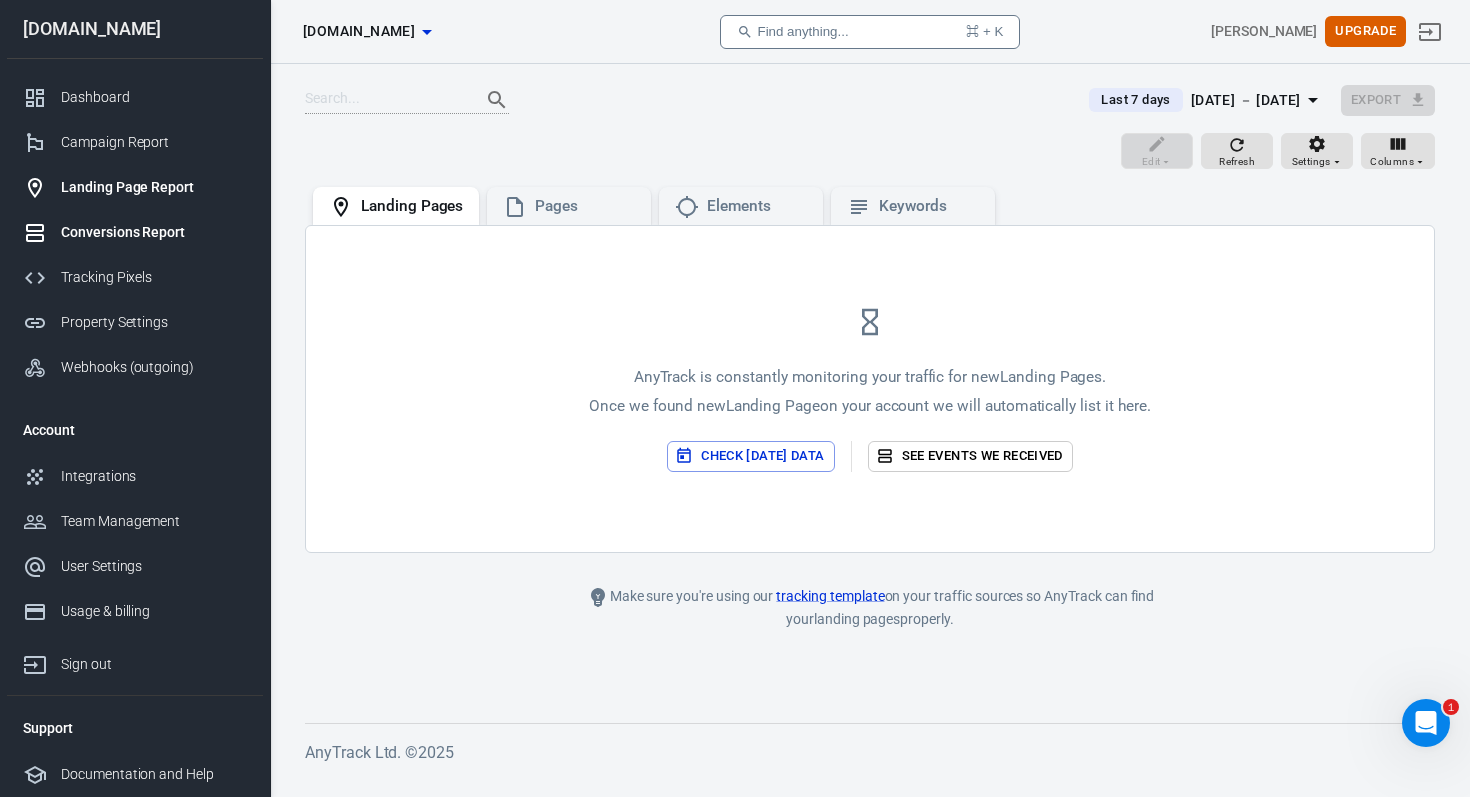click on "Conversions Report" at bounding box center (154, 232) 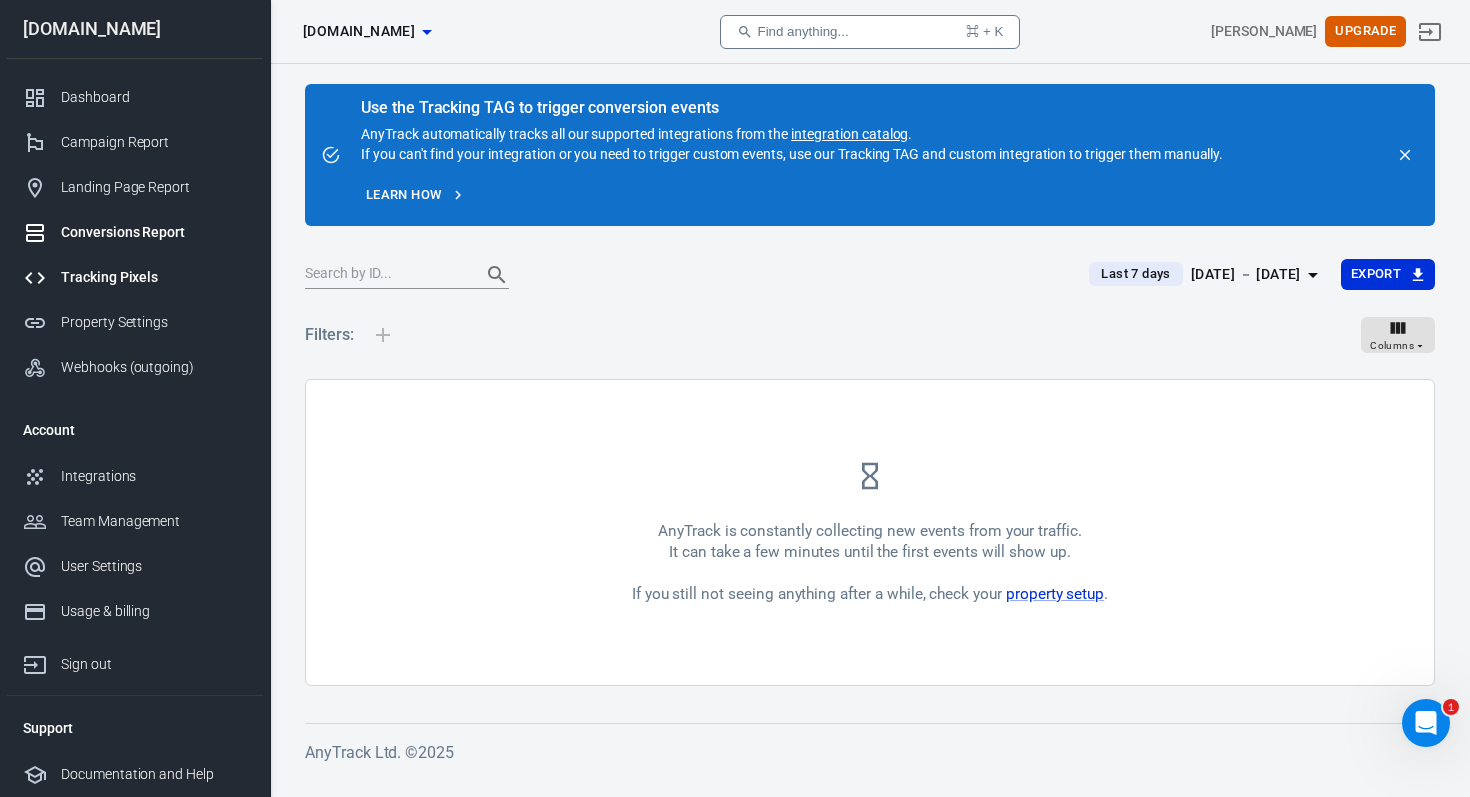 click on "Tracking Pixels" at bounding box center [135, 277] 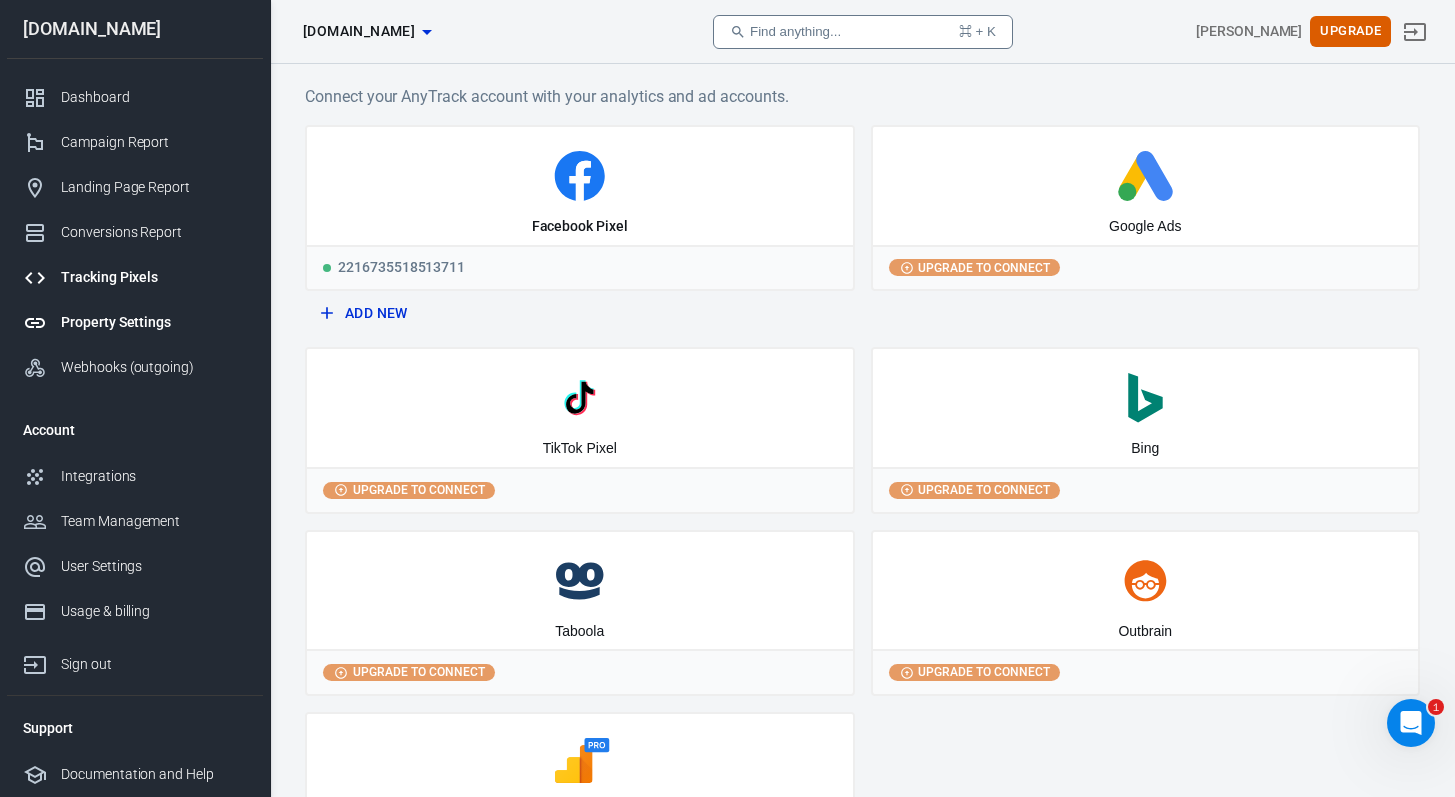 click on "Property Settings" at bounding box center (154, 322) 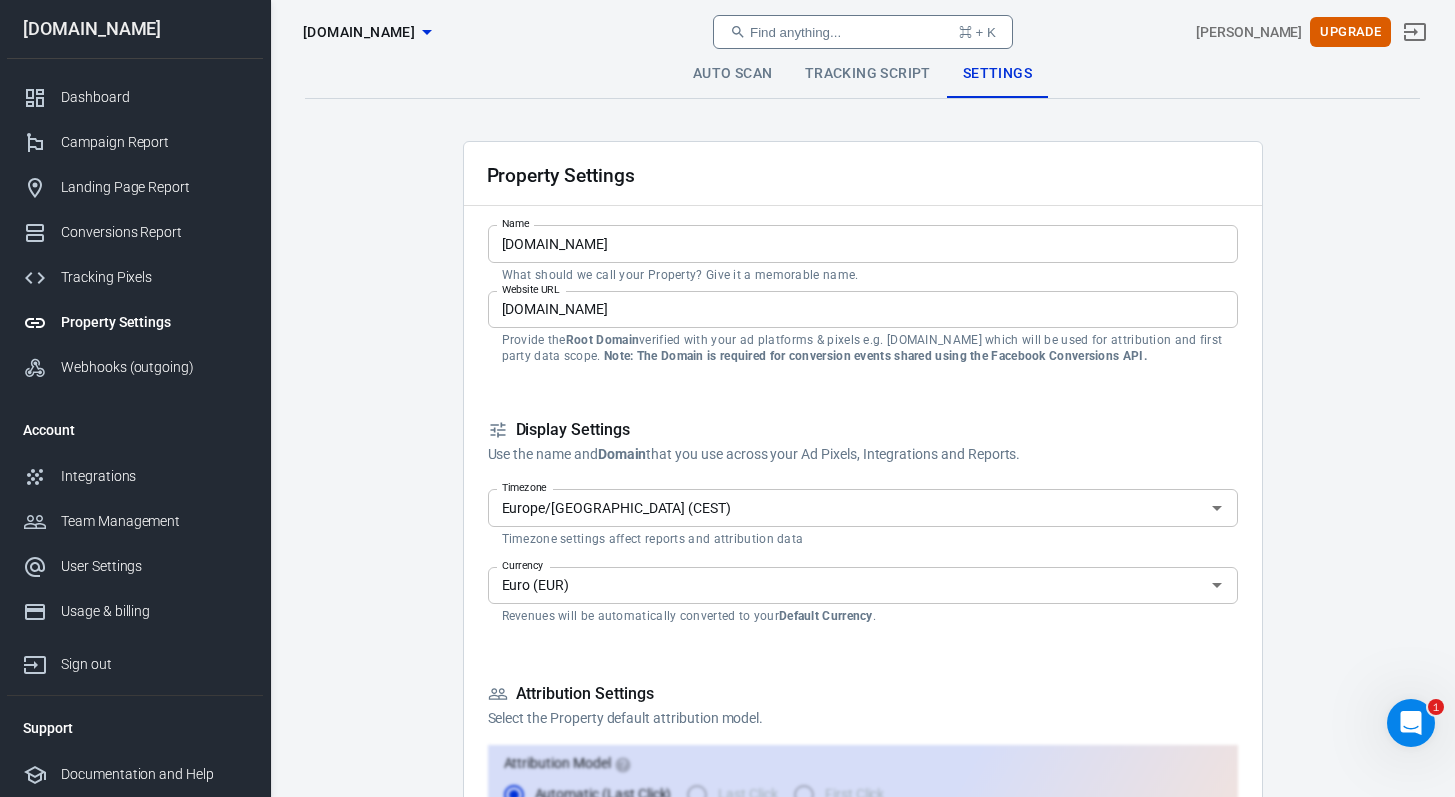 click on "Account" at bounding box center [135, 430] 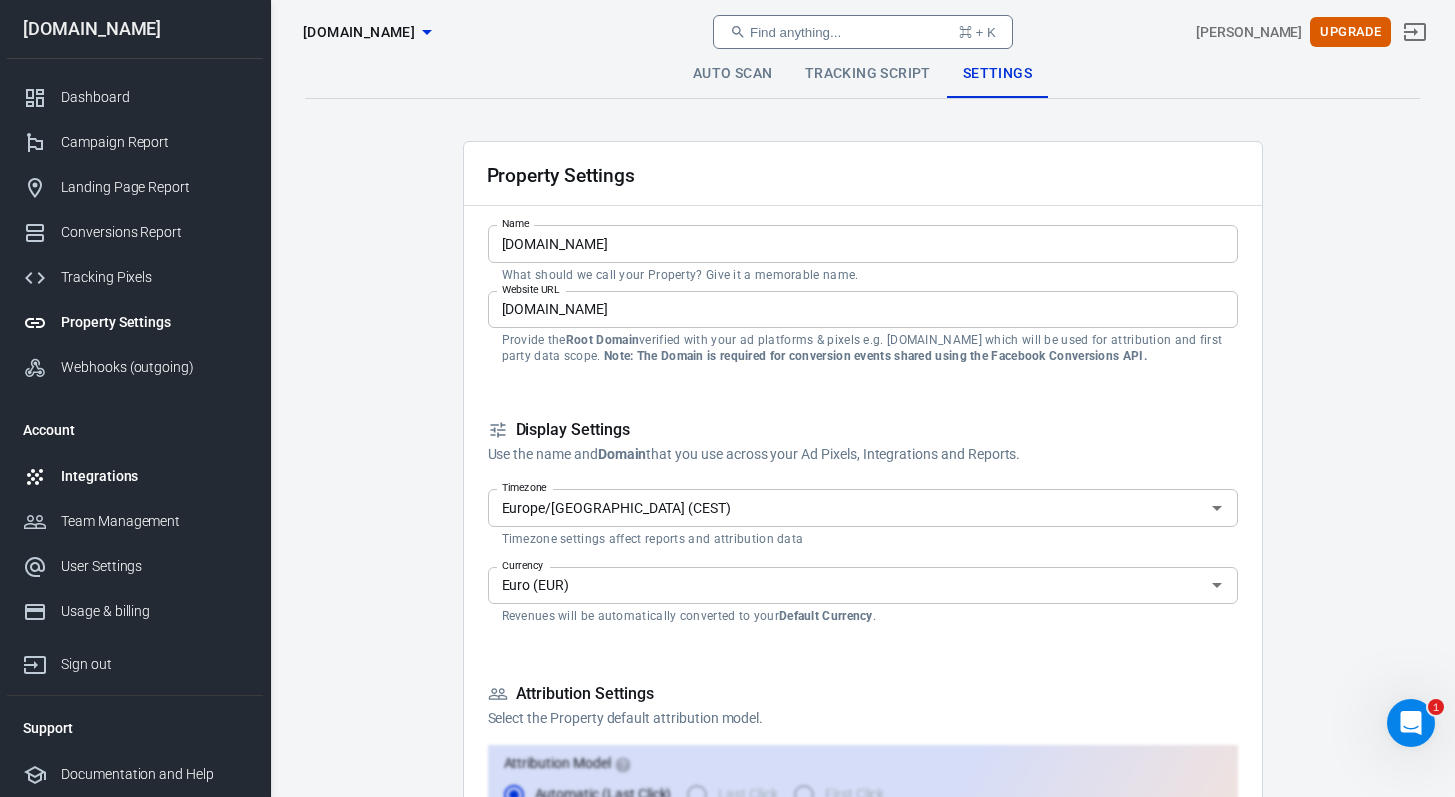 click on "Integrations" at bounding box center [135, 476] 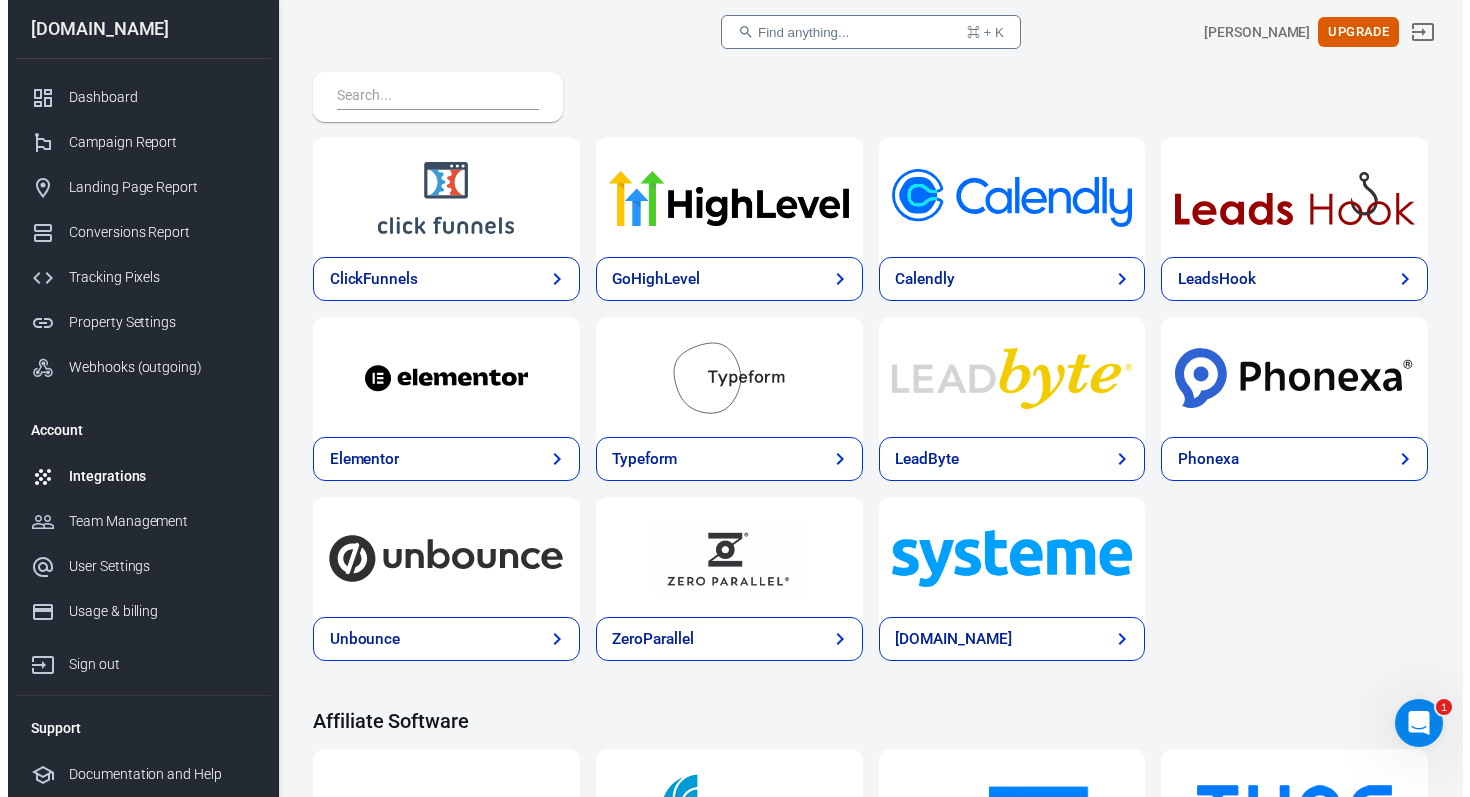 scroll, scrollTop: 1334, scrollLeft: 0, axis: vertical 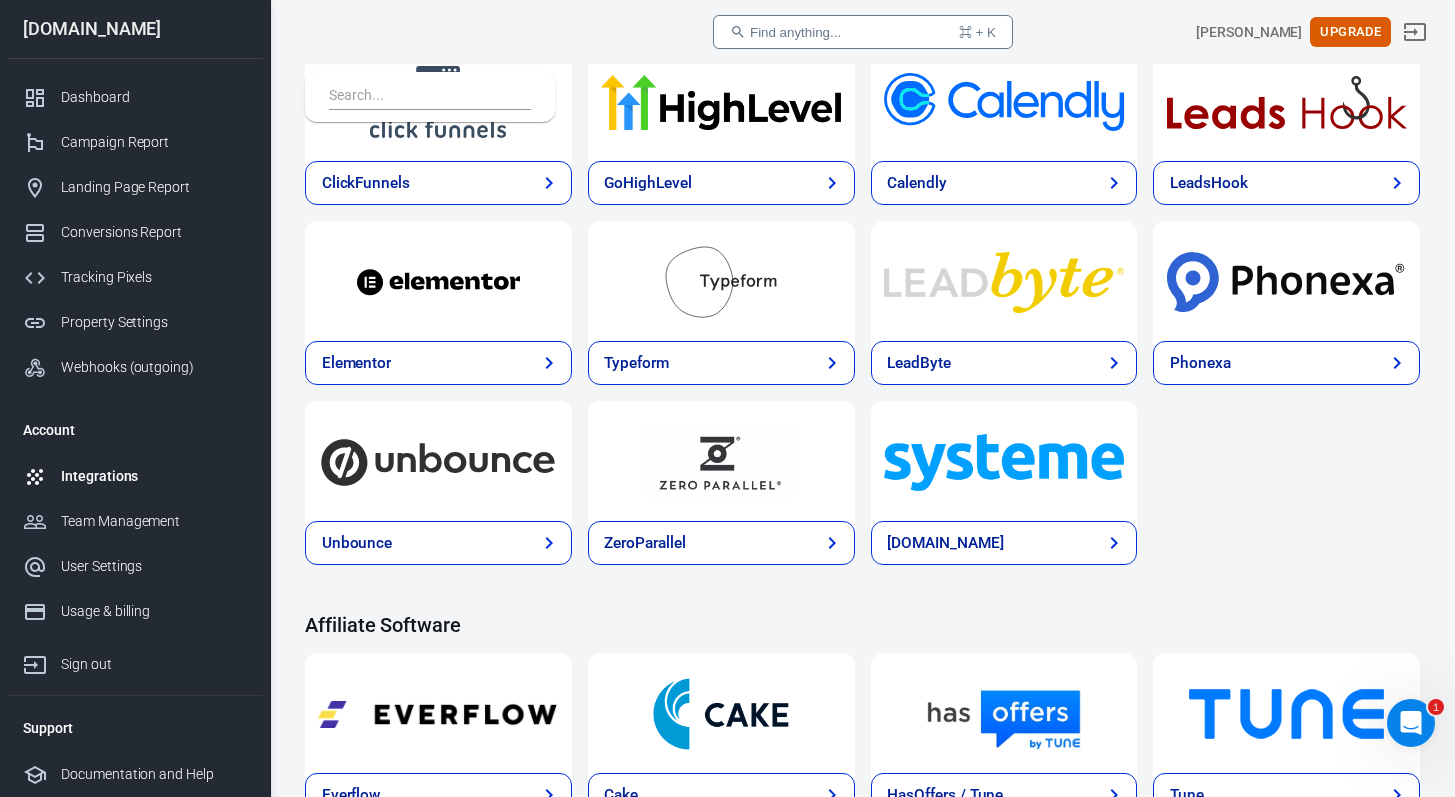 click on "[DOMAIN_NAME]" at bounding box center [1004, 543] 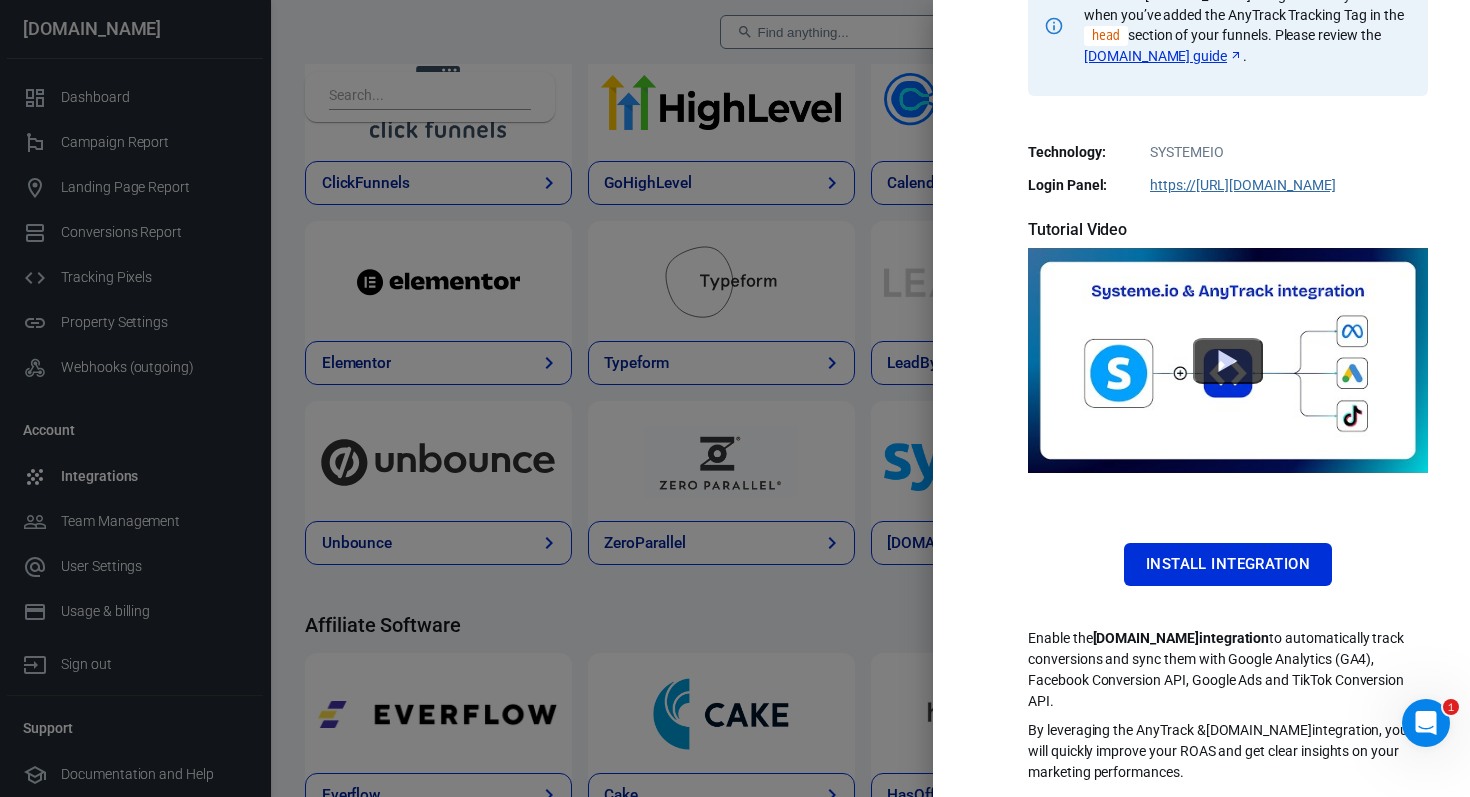scroll, scrollTop: 375, scrollLeft: 0, axis: vertical 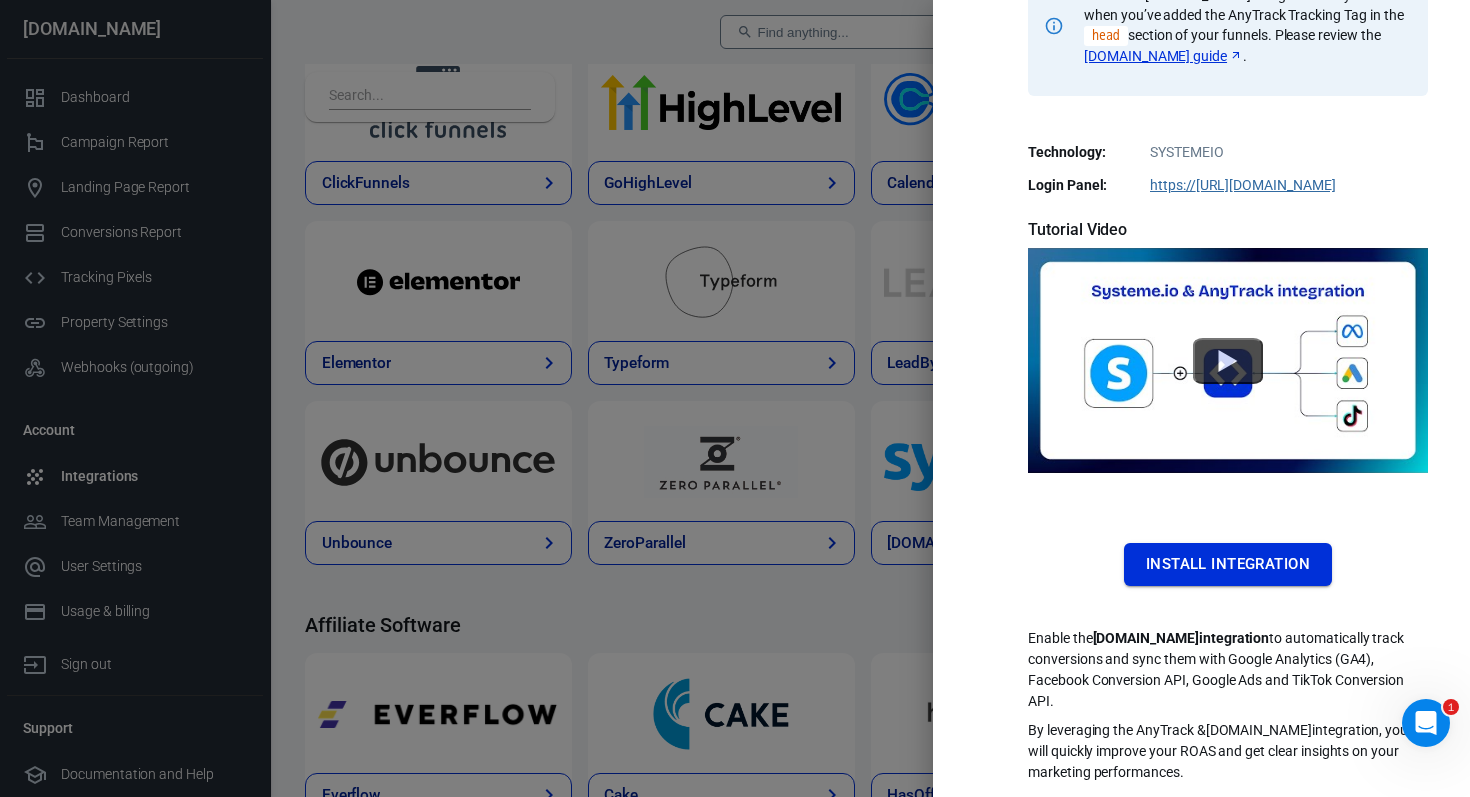 click on "Install Integration" at bounding box center (1228, 564) 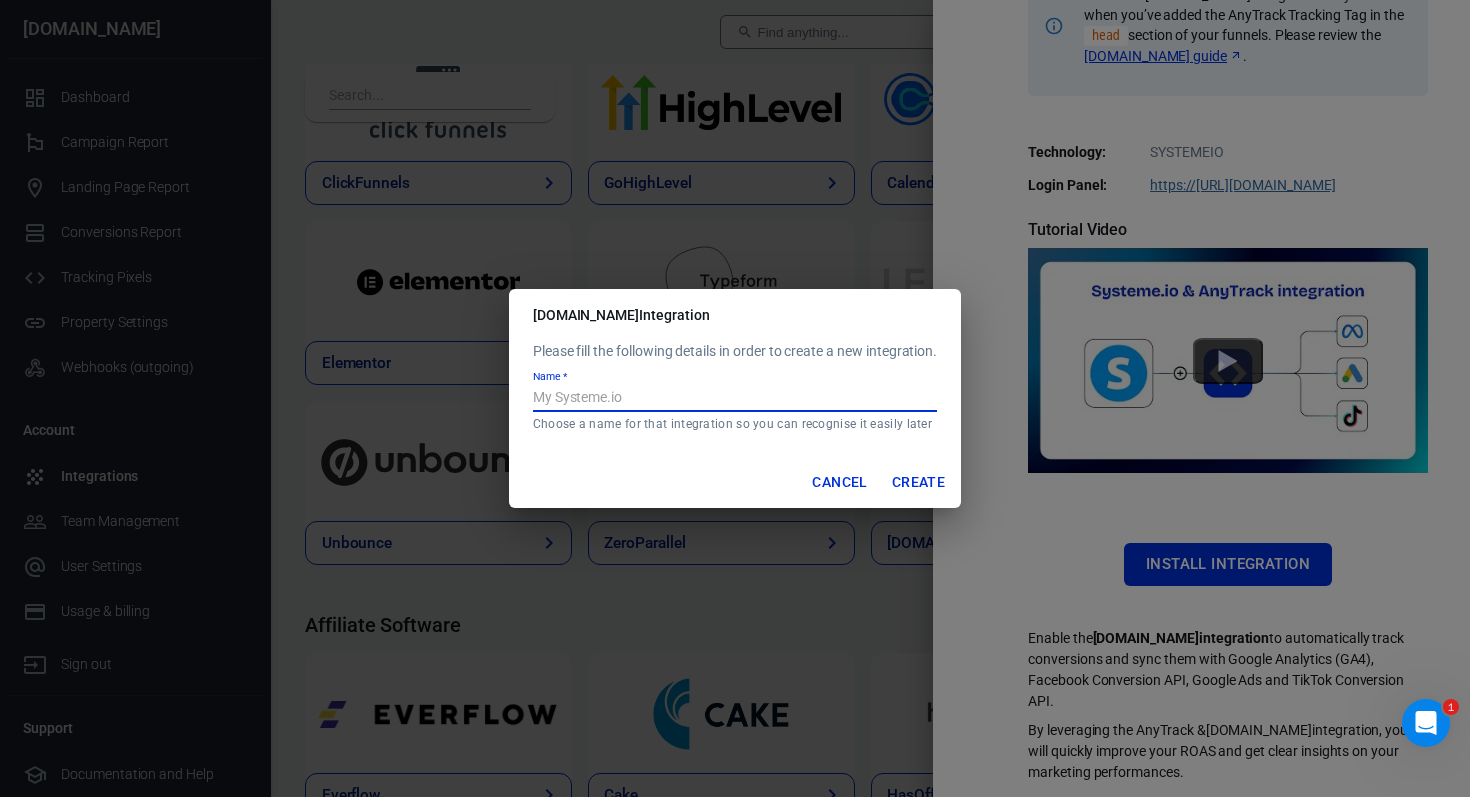 click on "Name   *" at bounding box center [735, 399] 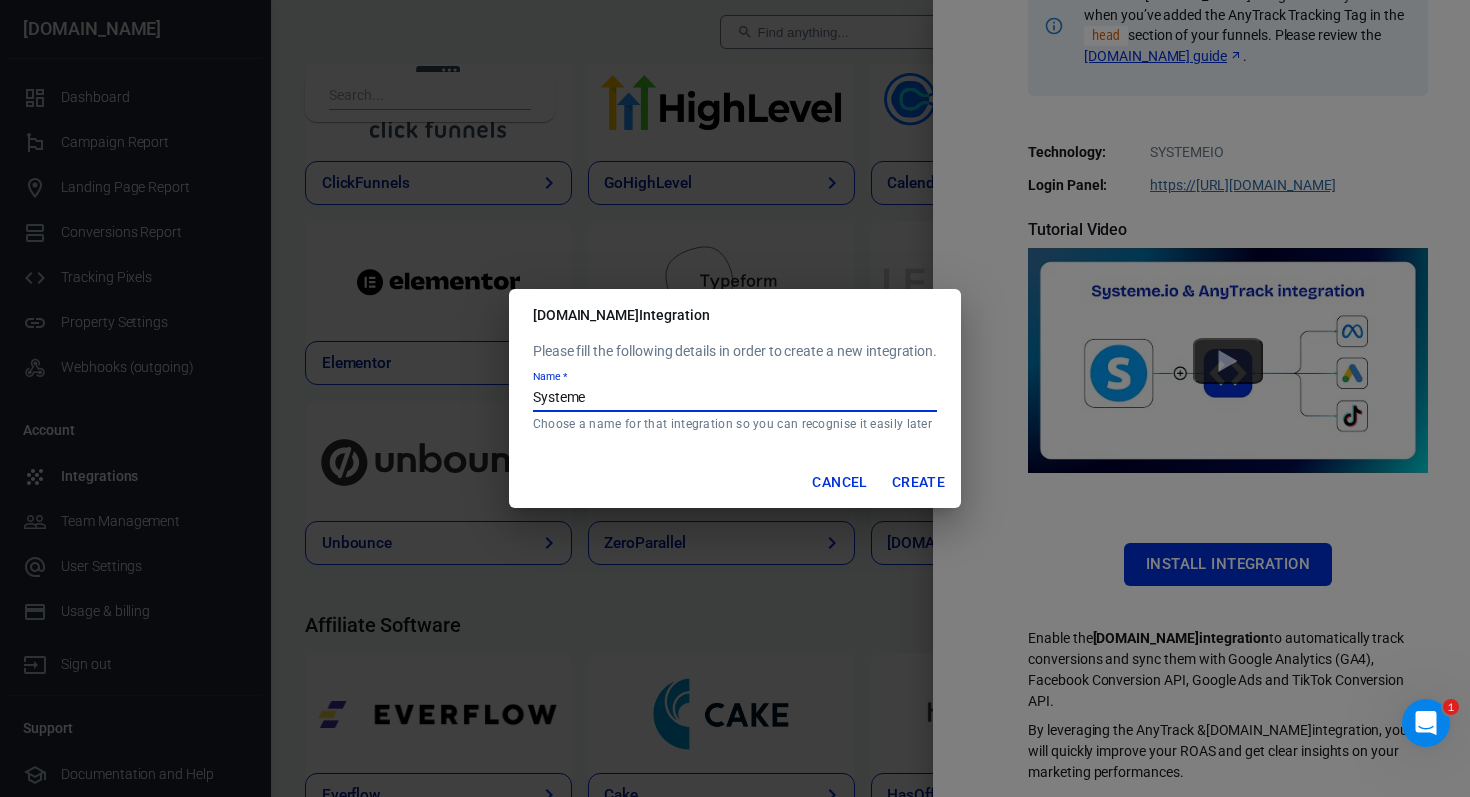 type on "Systeme" 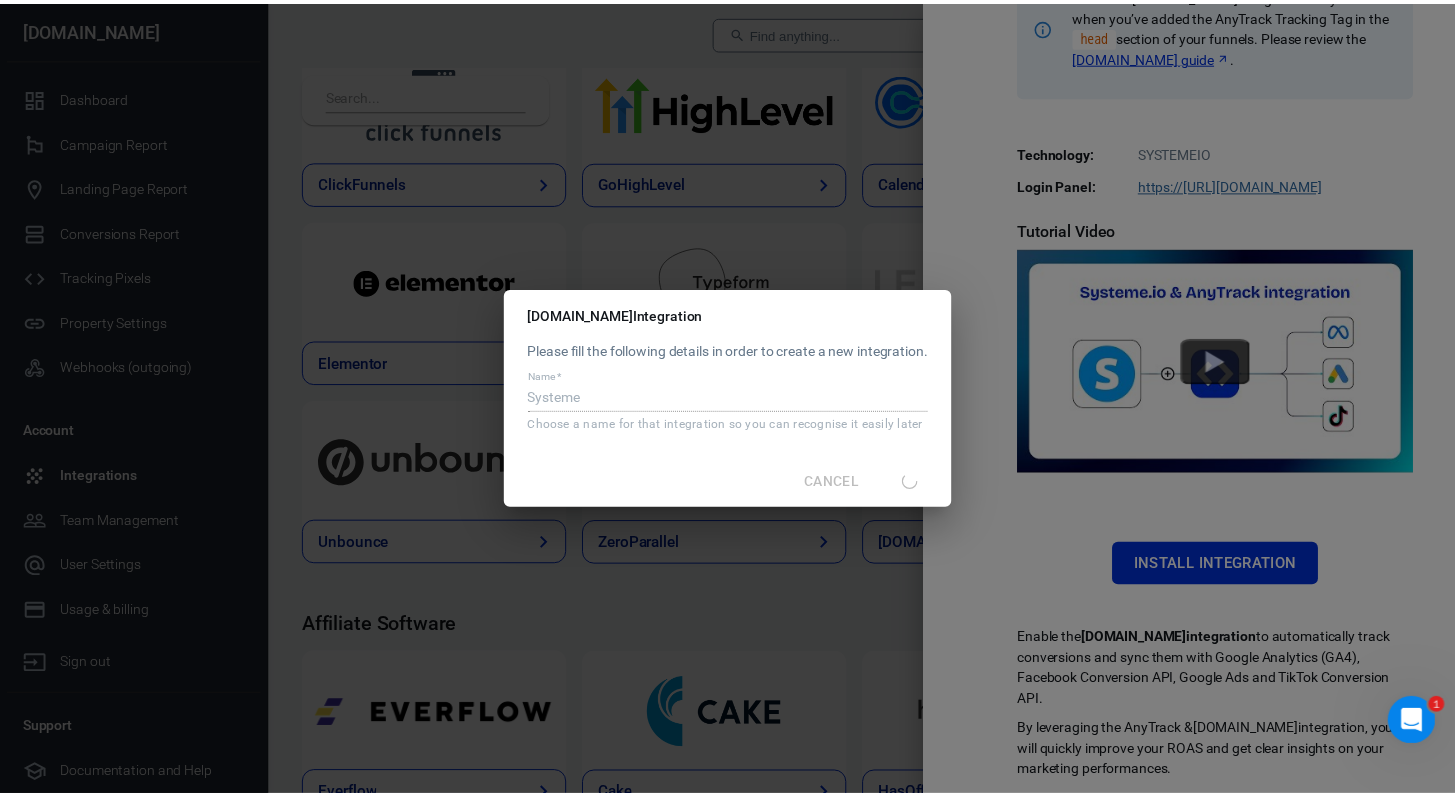 scroll, scrollTop: 0, scrollLeft: 0, axis: both 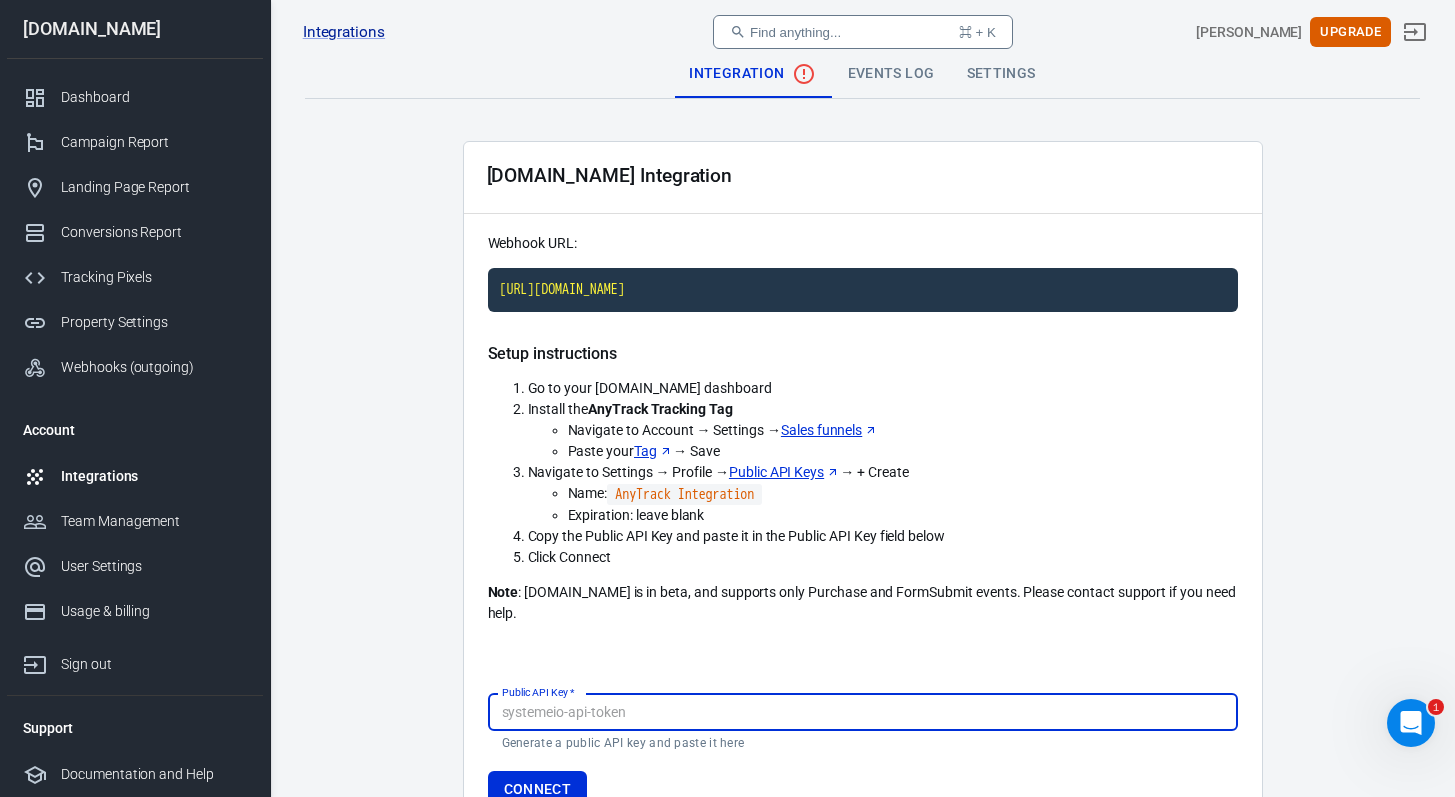 click on "Sales funnels" at bounding box center [829, 430] 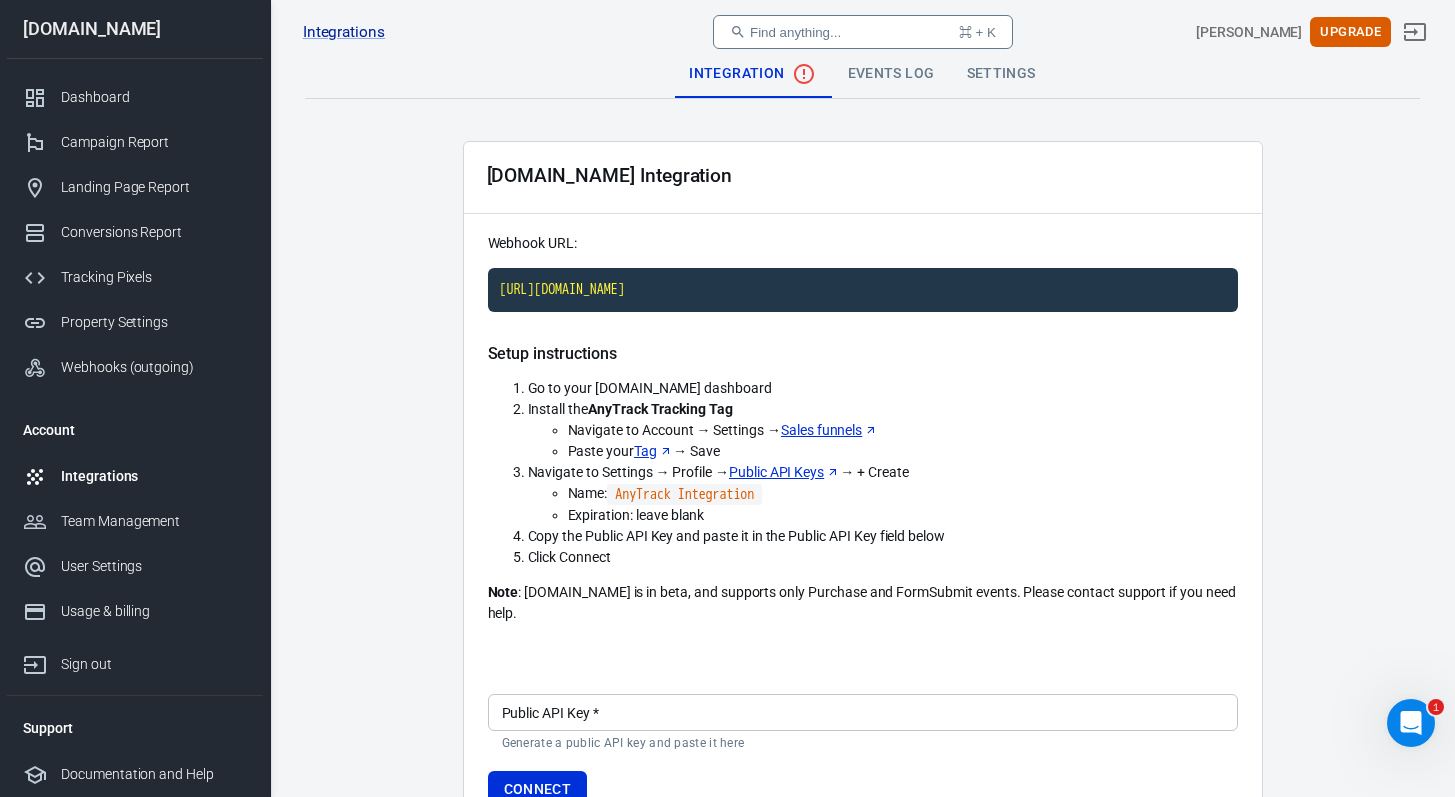 click on "Tag" at bounding box center (653, 451) 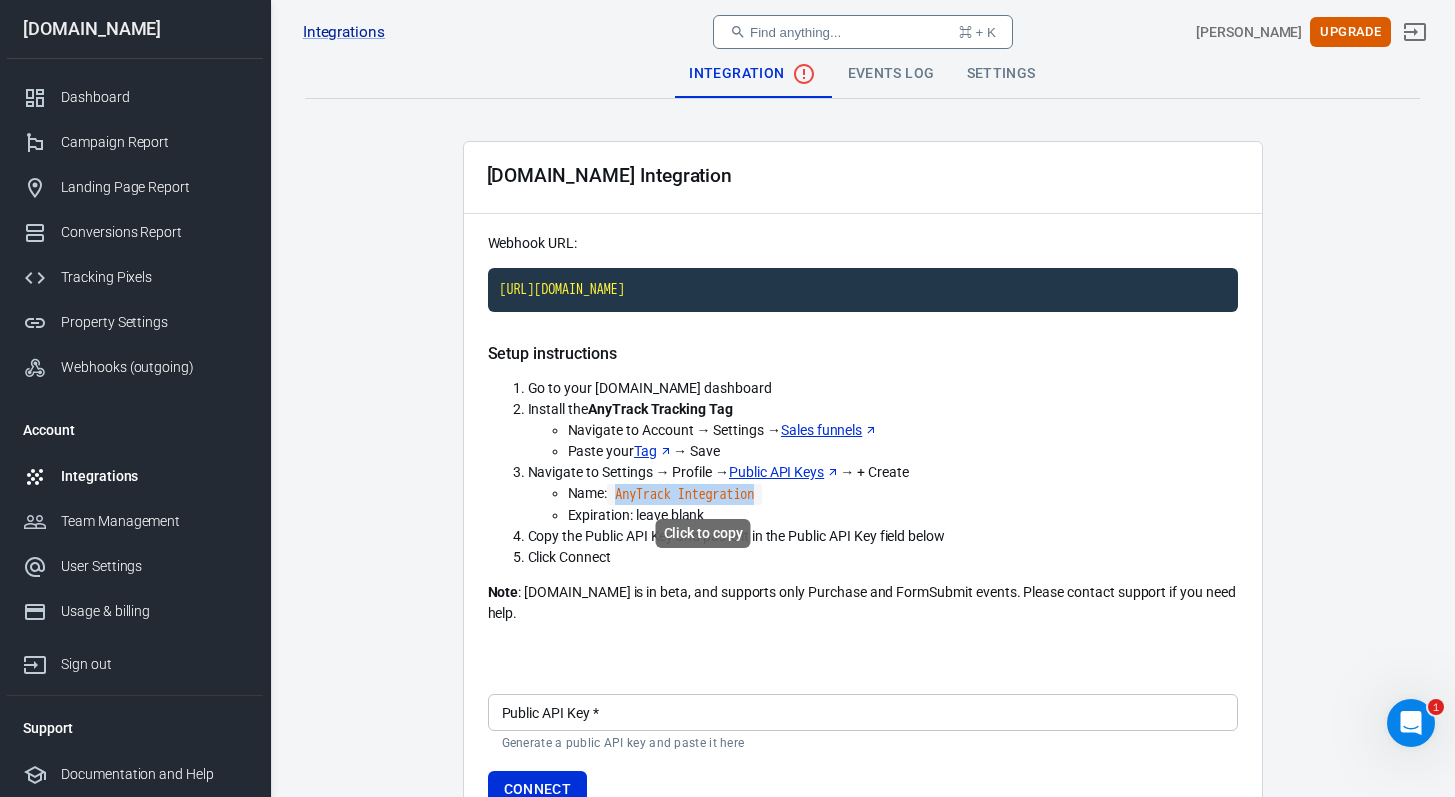 drag, startPoint x: 786, startPoint y: 497, endPoint x: 620, endPoint y: 500, distance: 166.0271 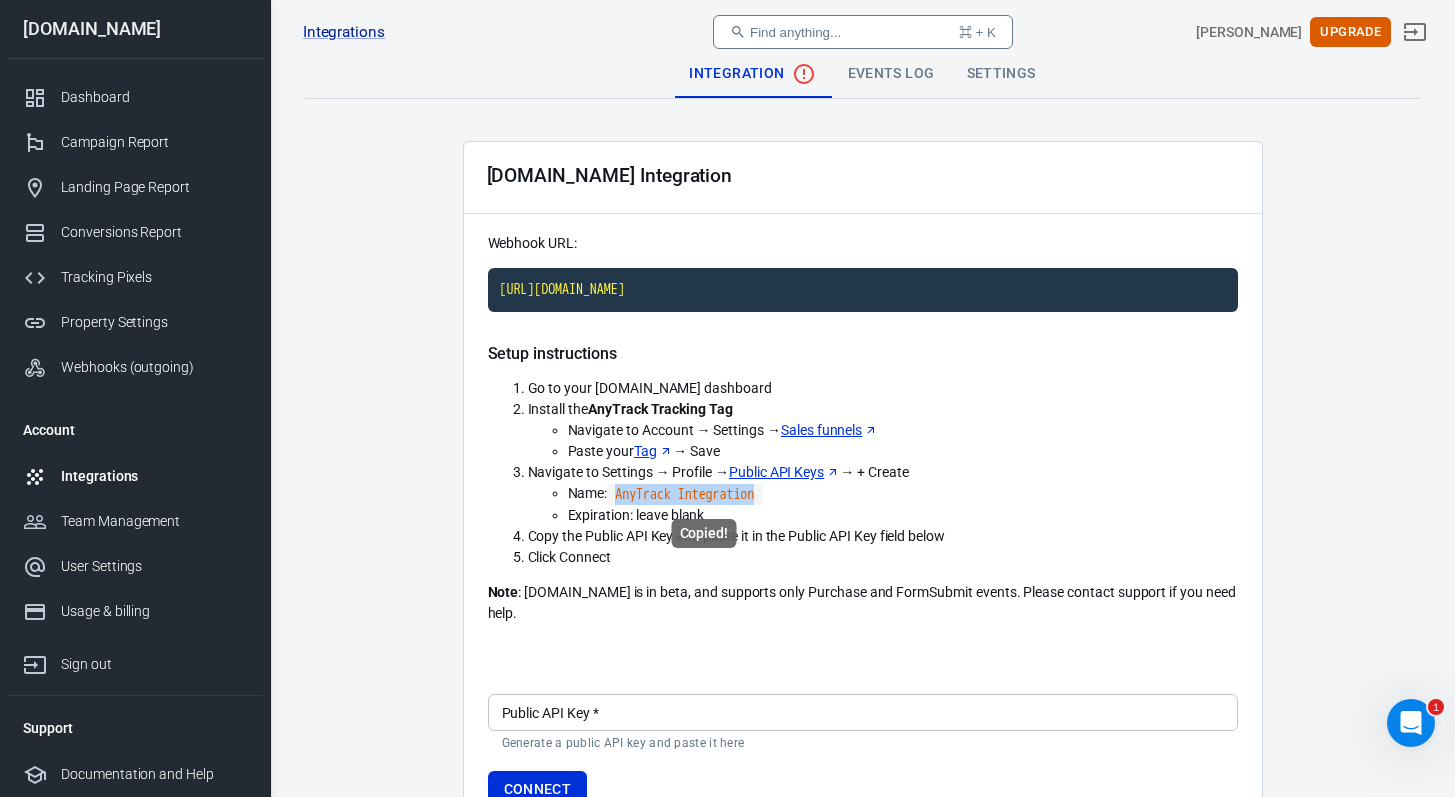 copy on "AnyTrack Integration" 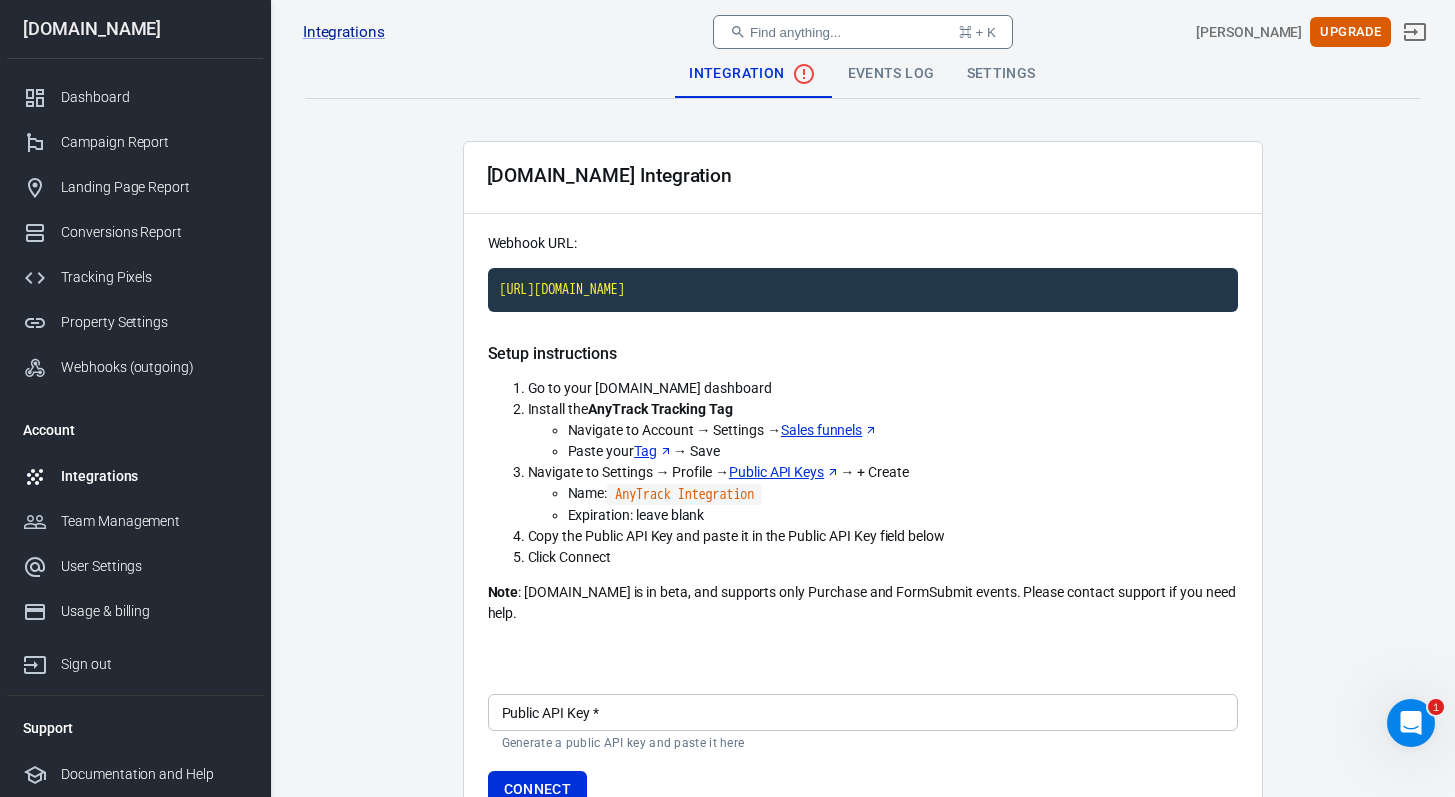 click on "Paste your  Tag    → Save" at bounding box center [903, 451] 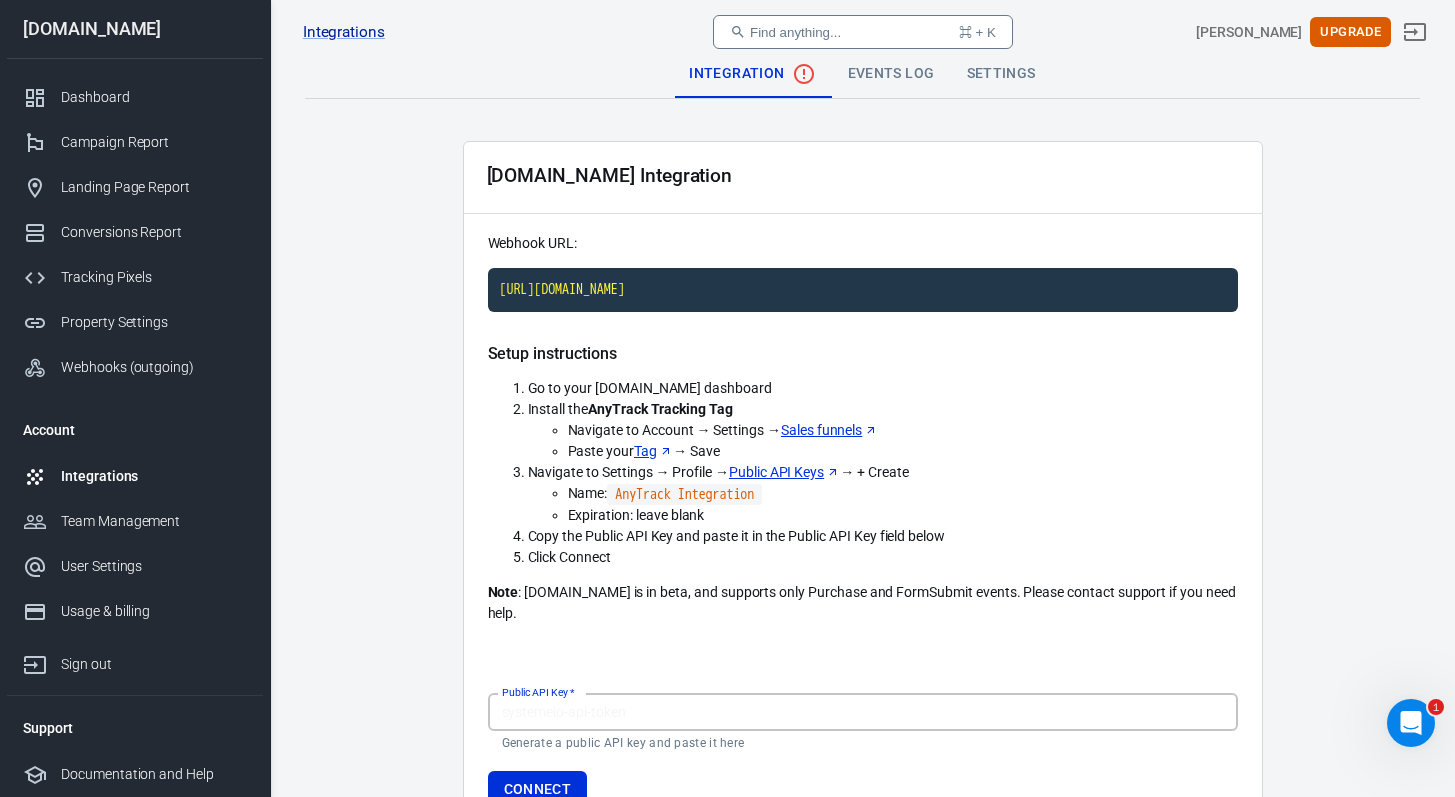 paste on "1f9ktdfbdai1deq9od4hk59smbz7tpwezvskufbs68575khqgac6wms3vc1gbzpv" 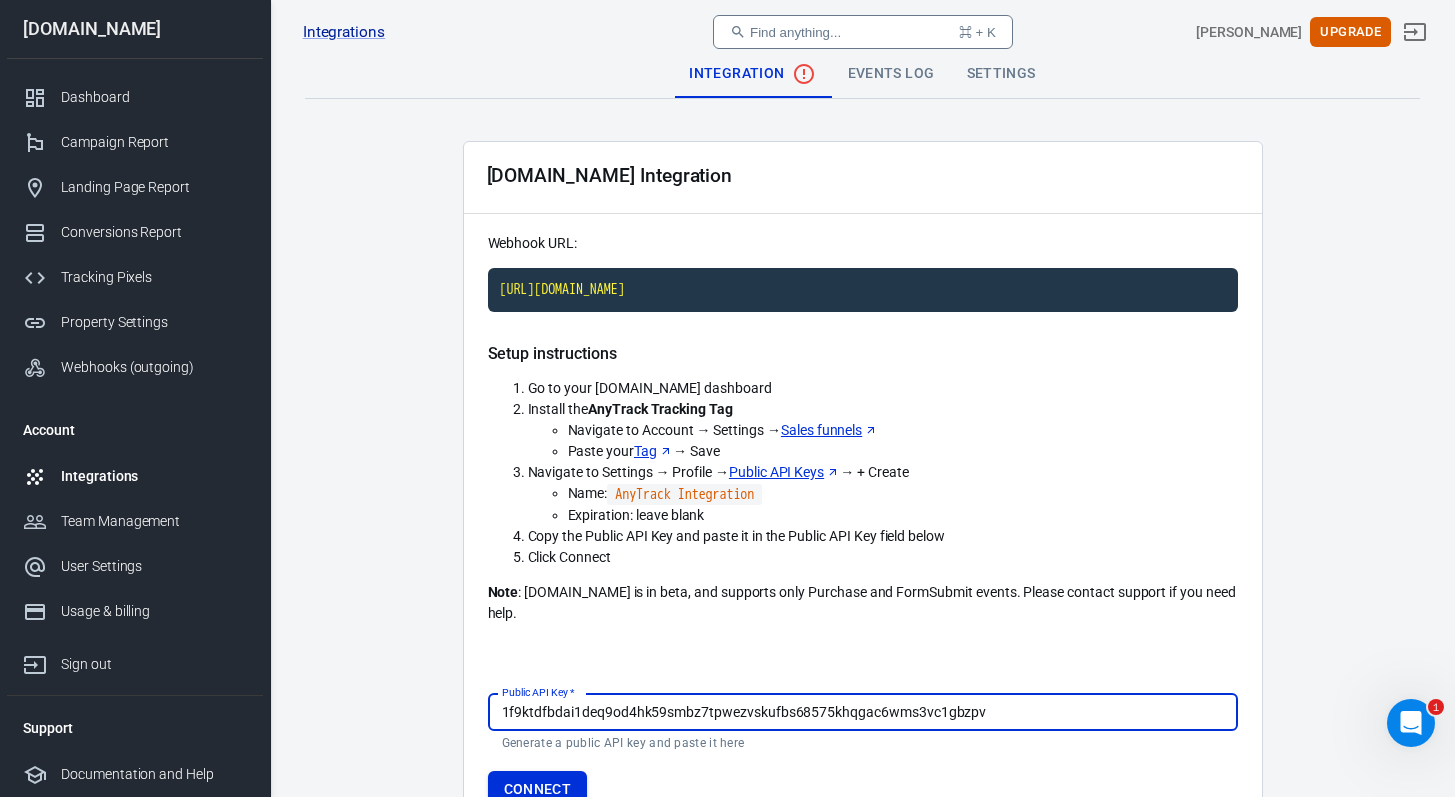 type on "1f9ktdfbdai1deq9od4hk59smbz7tpwezvskufbs68575khqgac6wms3vc1gbzpv" 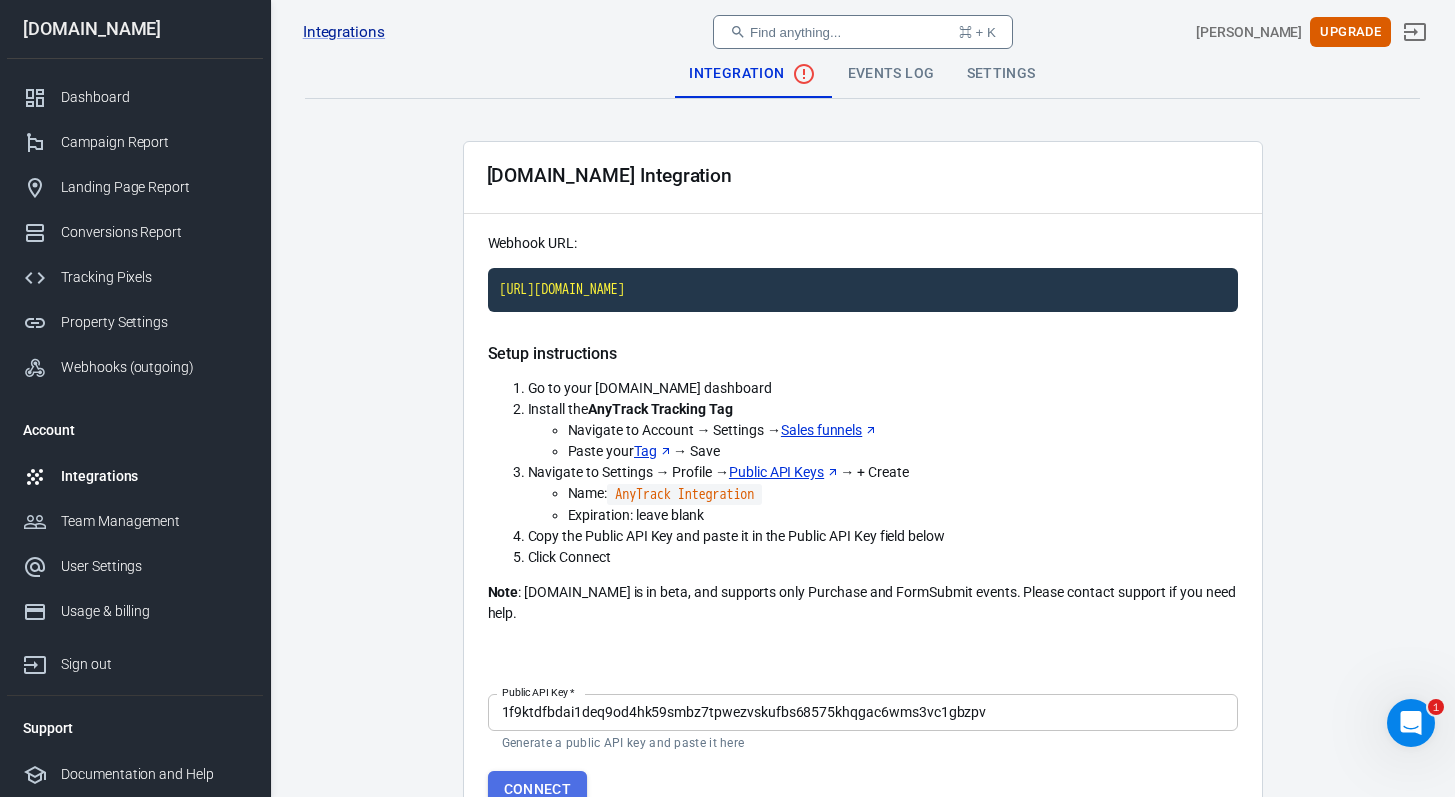 click on "Connect" at bounding box center (538, 789) 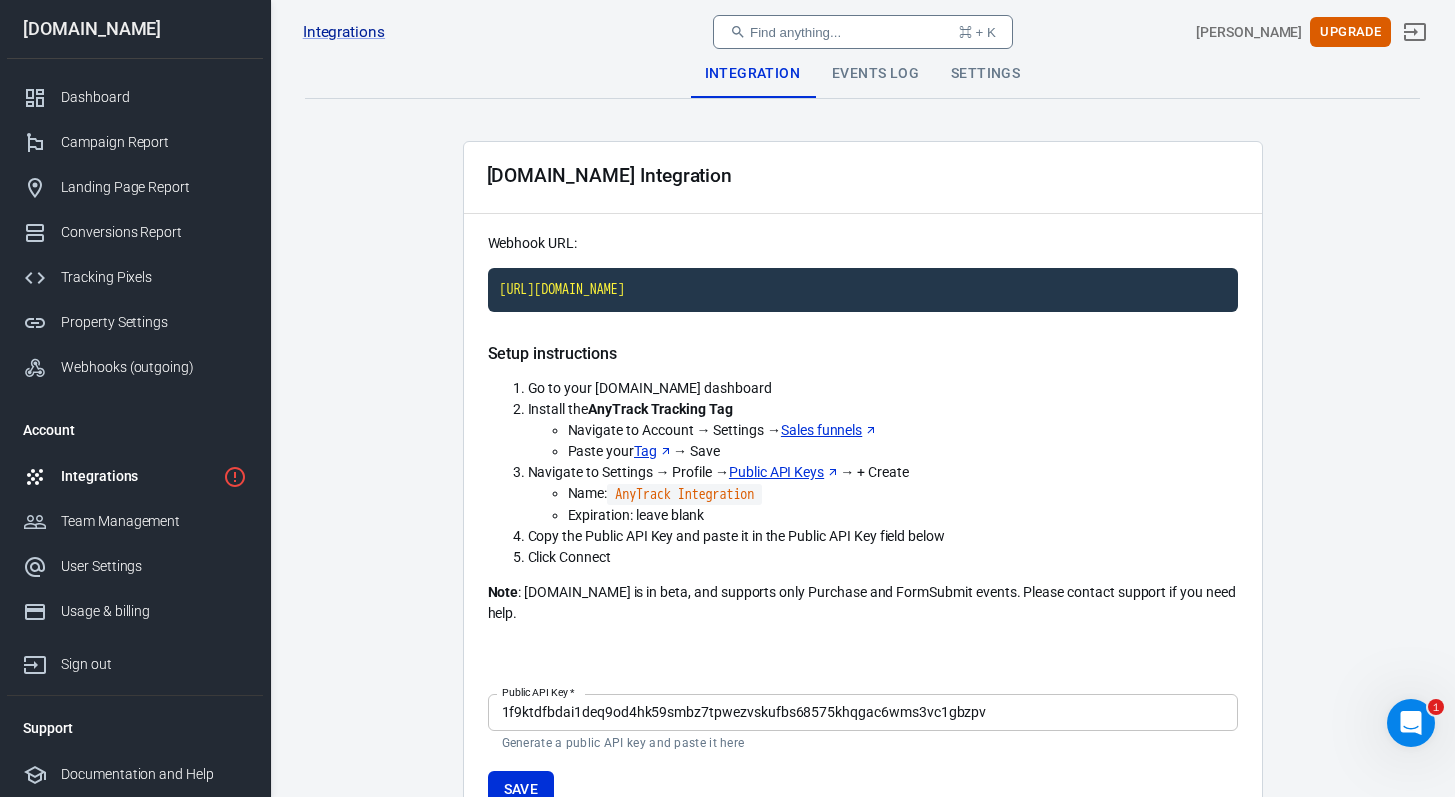 drag, startPoint x: 548, startPoint y: 763, endPoint x: 548, endPoint y: 752, distance: 11 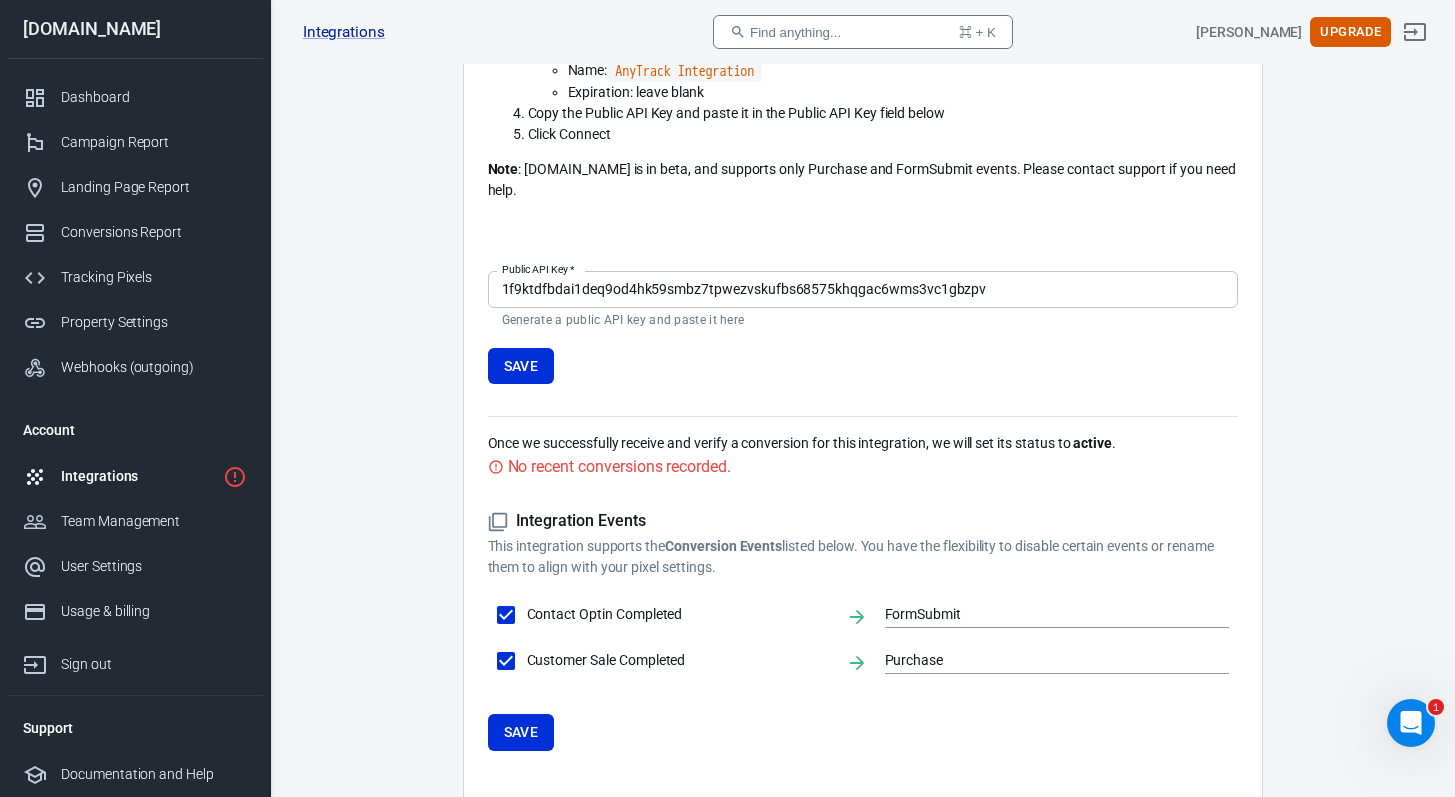 scroll, scrollTop: 499, scrollLeft: 0, axis: vertical 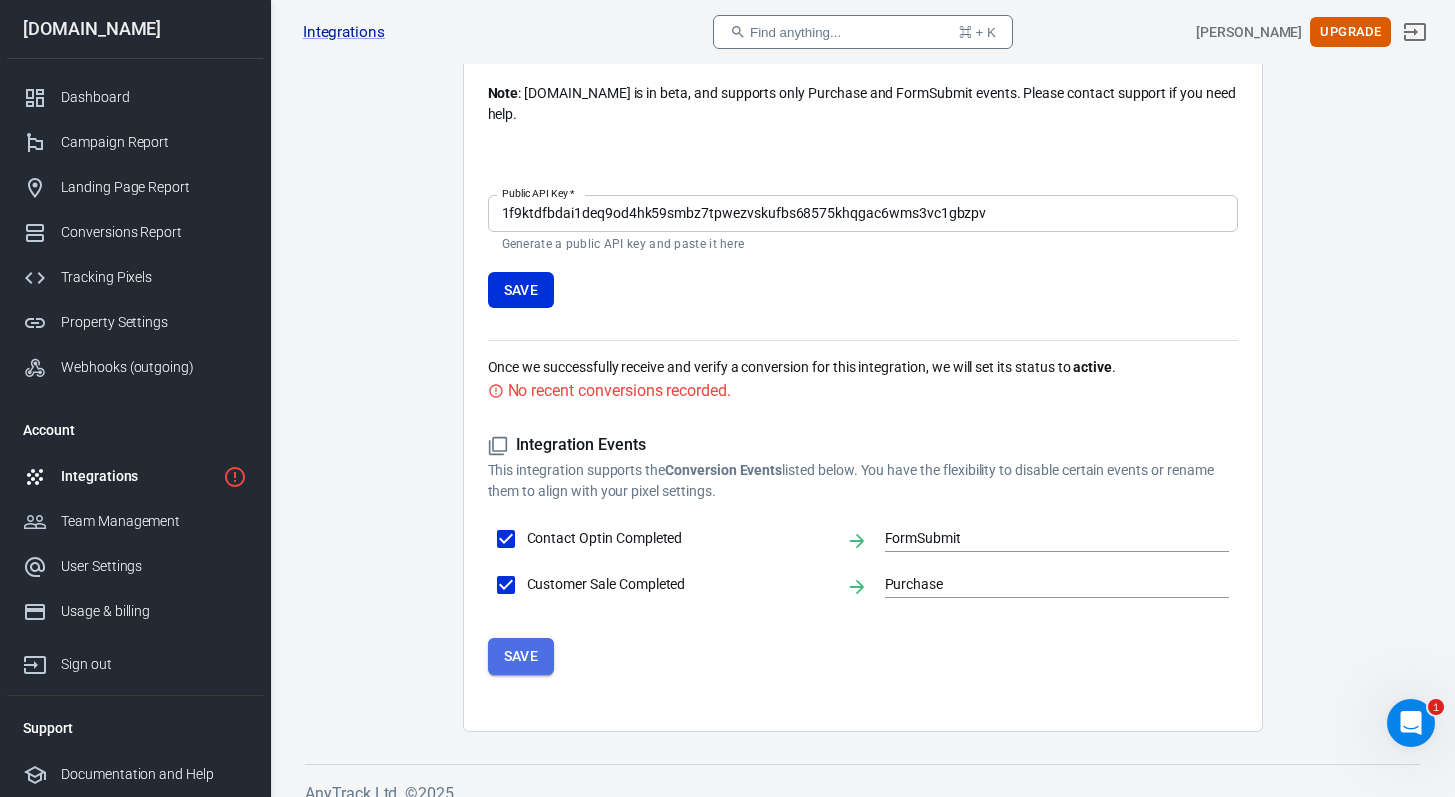 click on "Save" at bounding box center [521, 656] 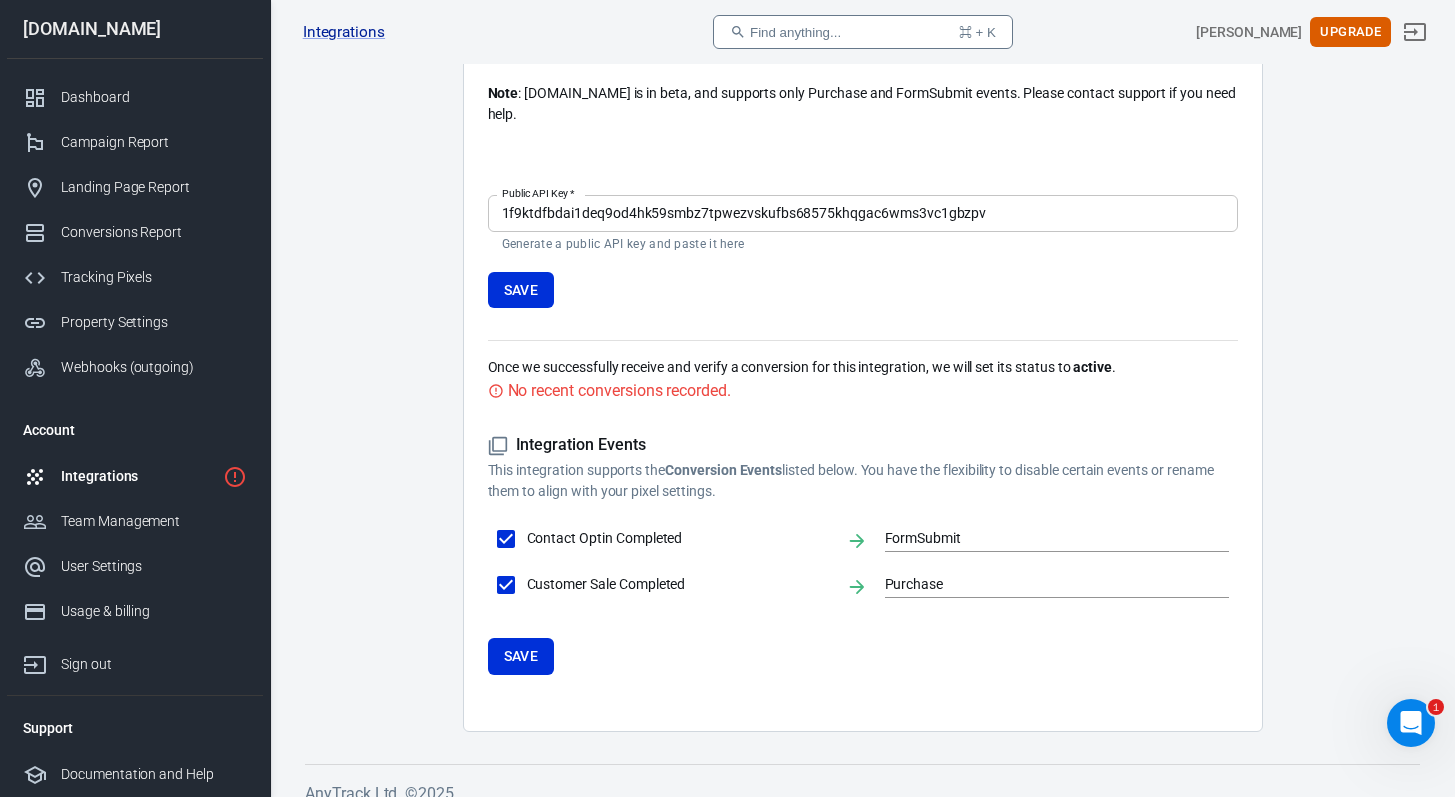 click 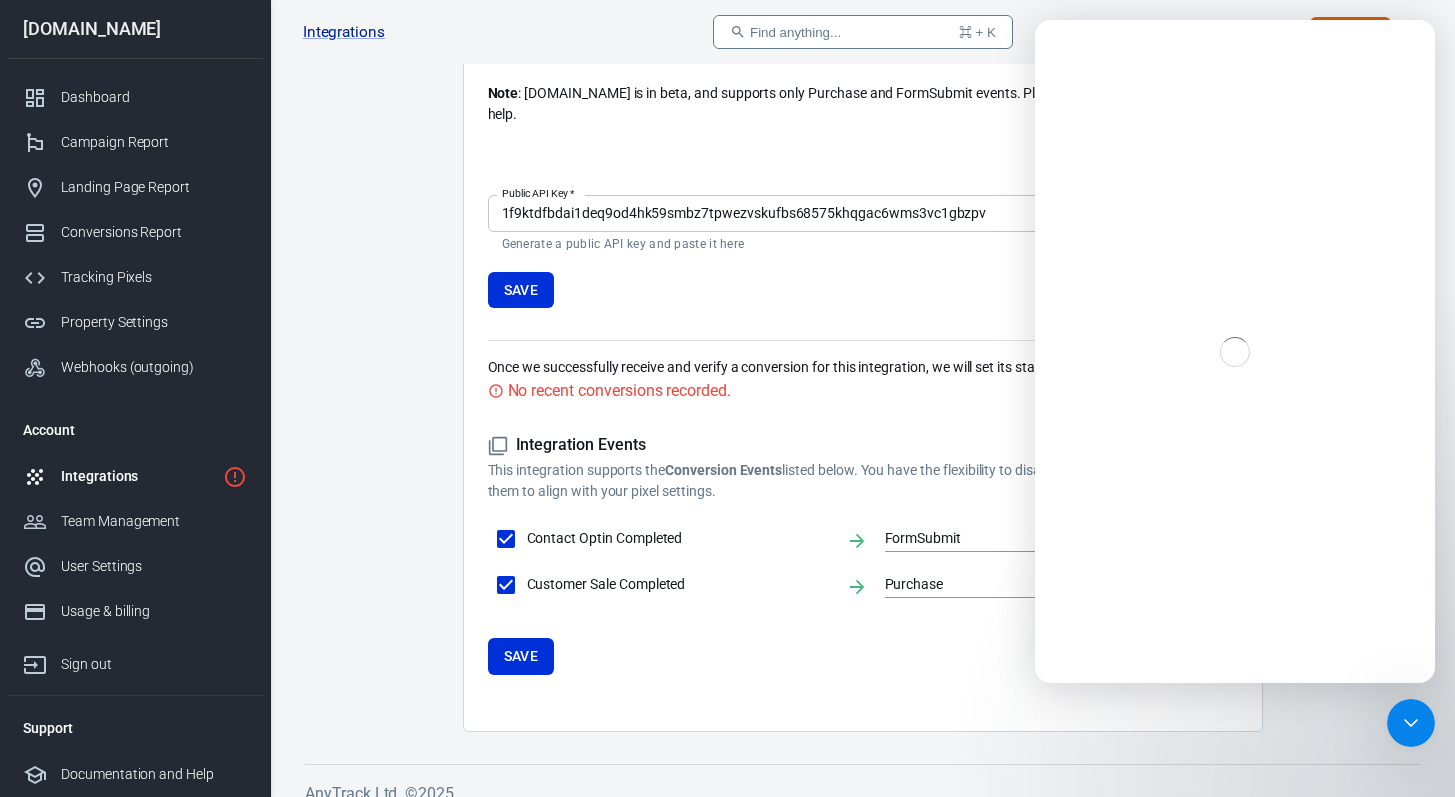 scroll, scrollTop: 0, scrollLeft: 0, axis: both 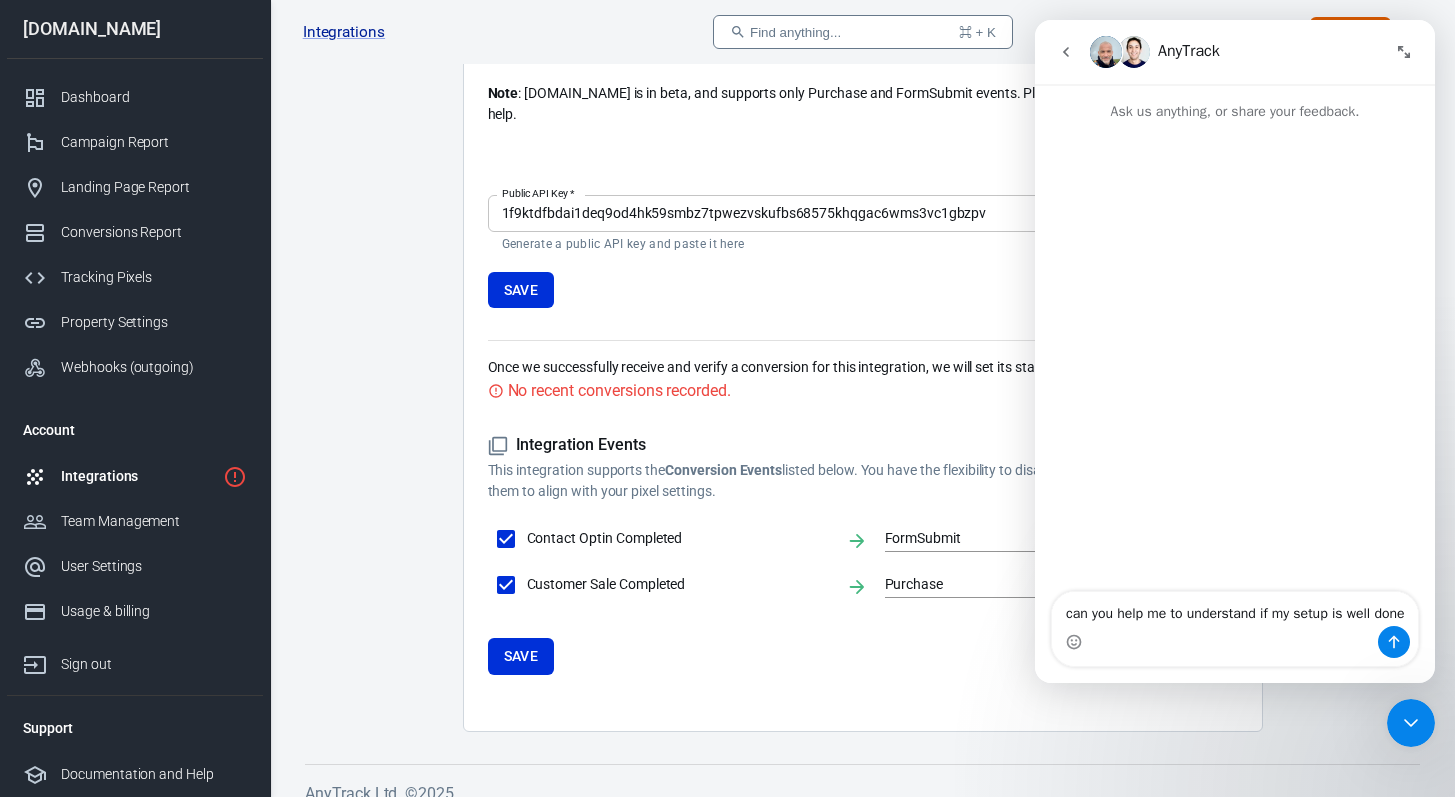 type on "can you help me to understand if my setup is well done?" 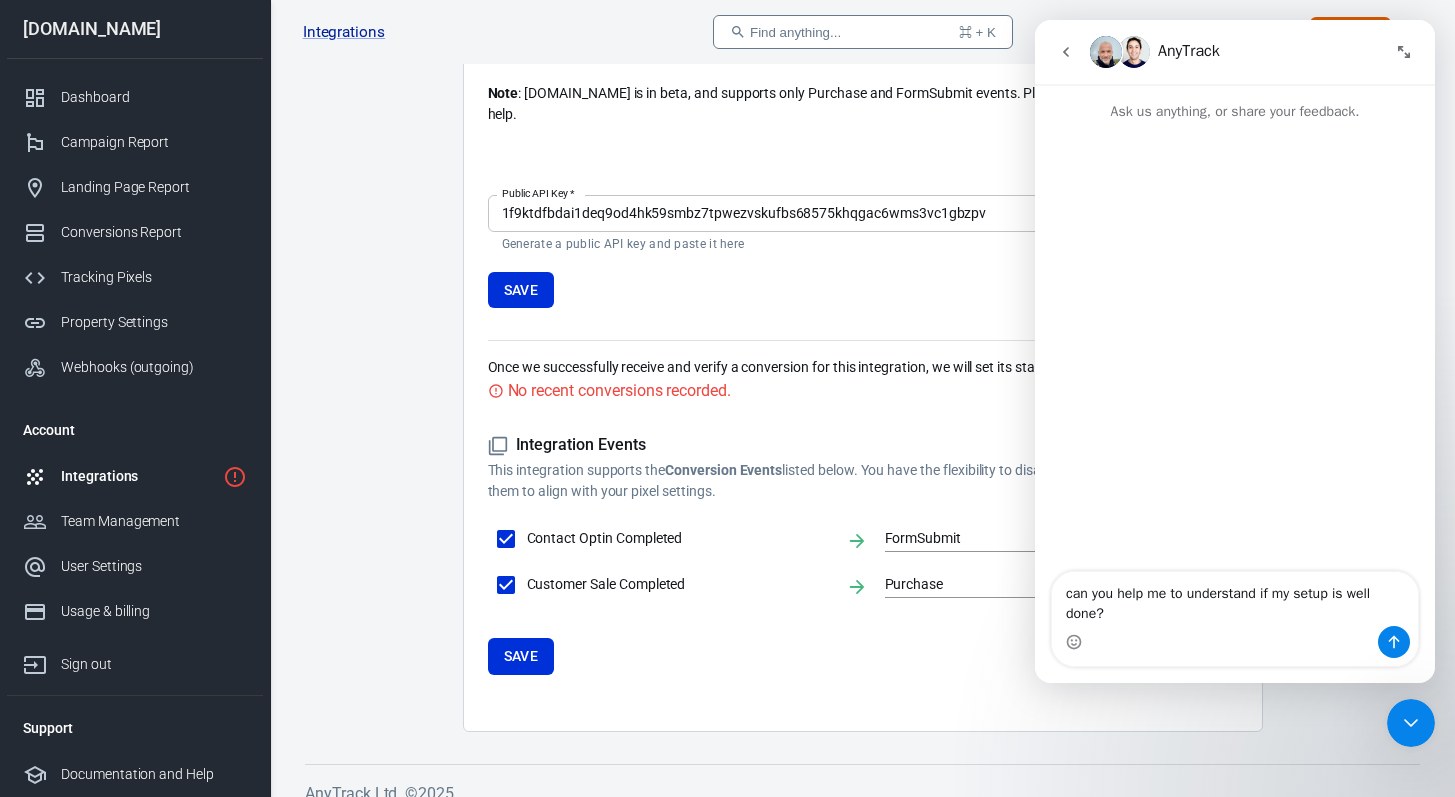 type 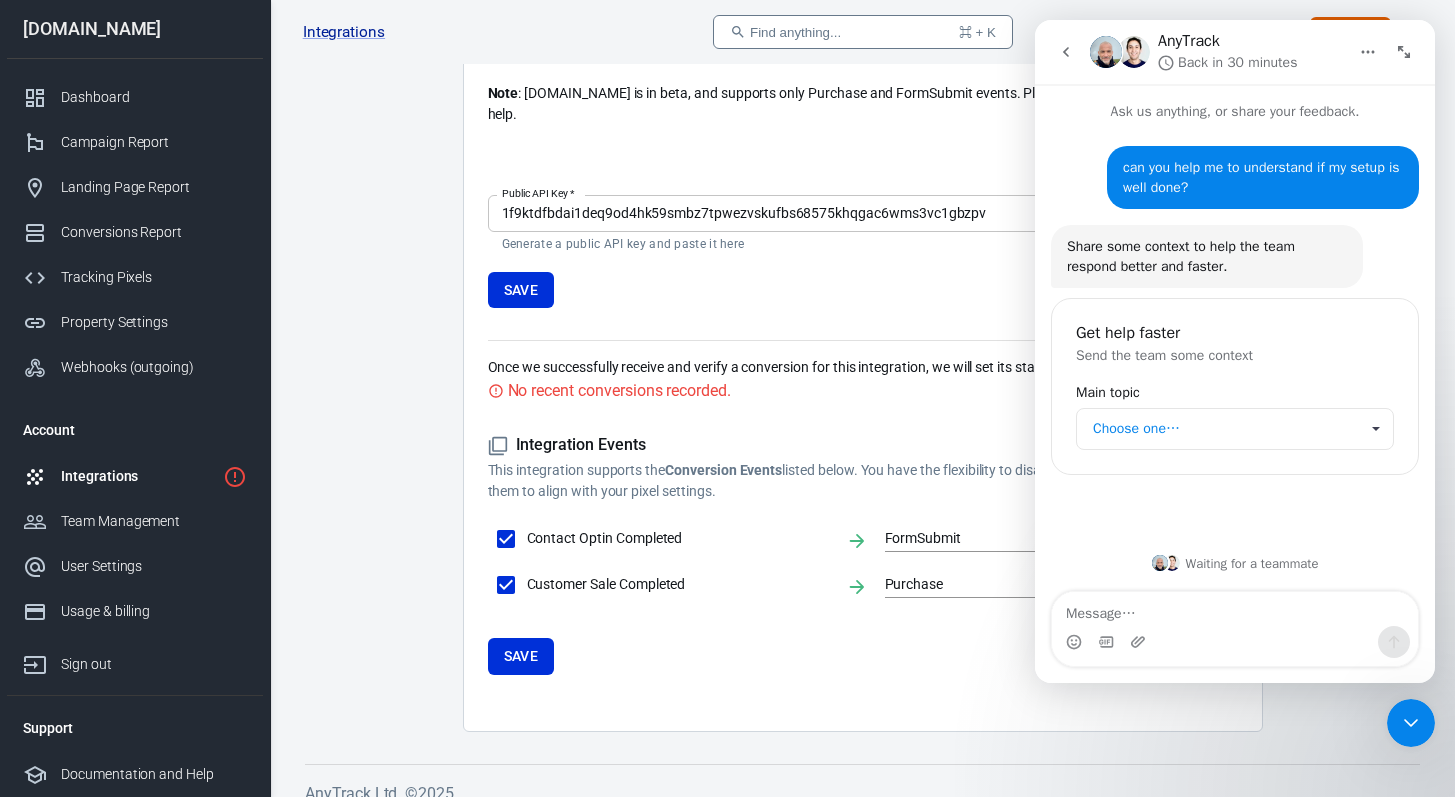 click on "Choose one…" at bounding box center [1225, 429] 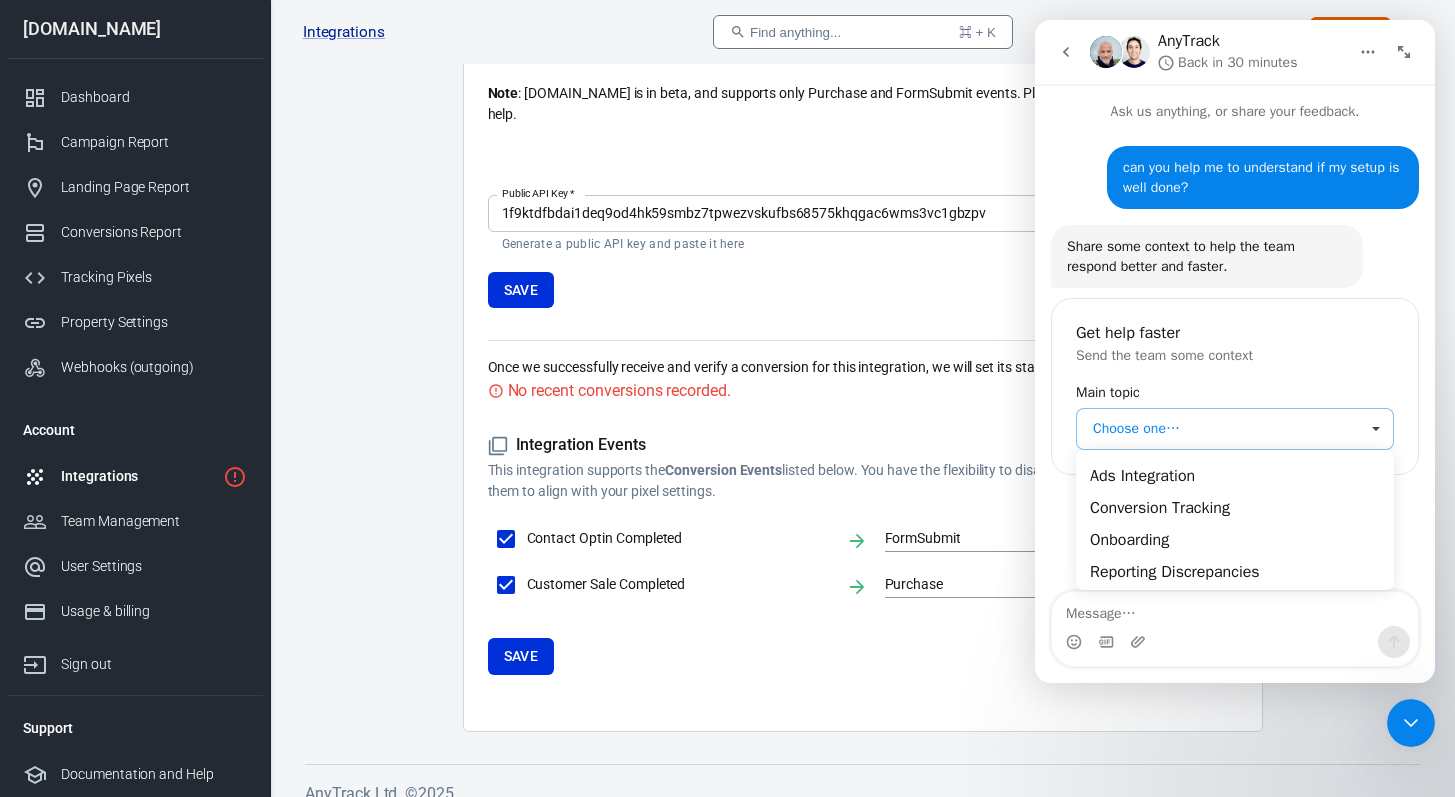scroll, scrollTop: 0, scrollLeft: 0, axis: both 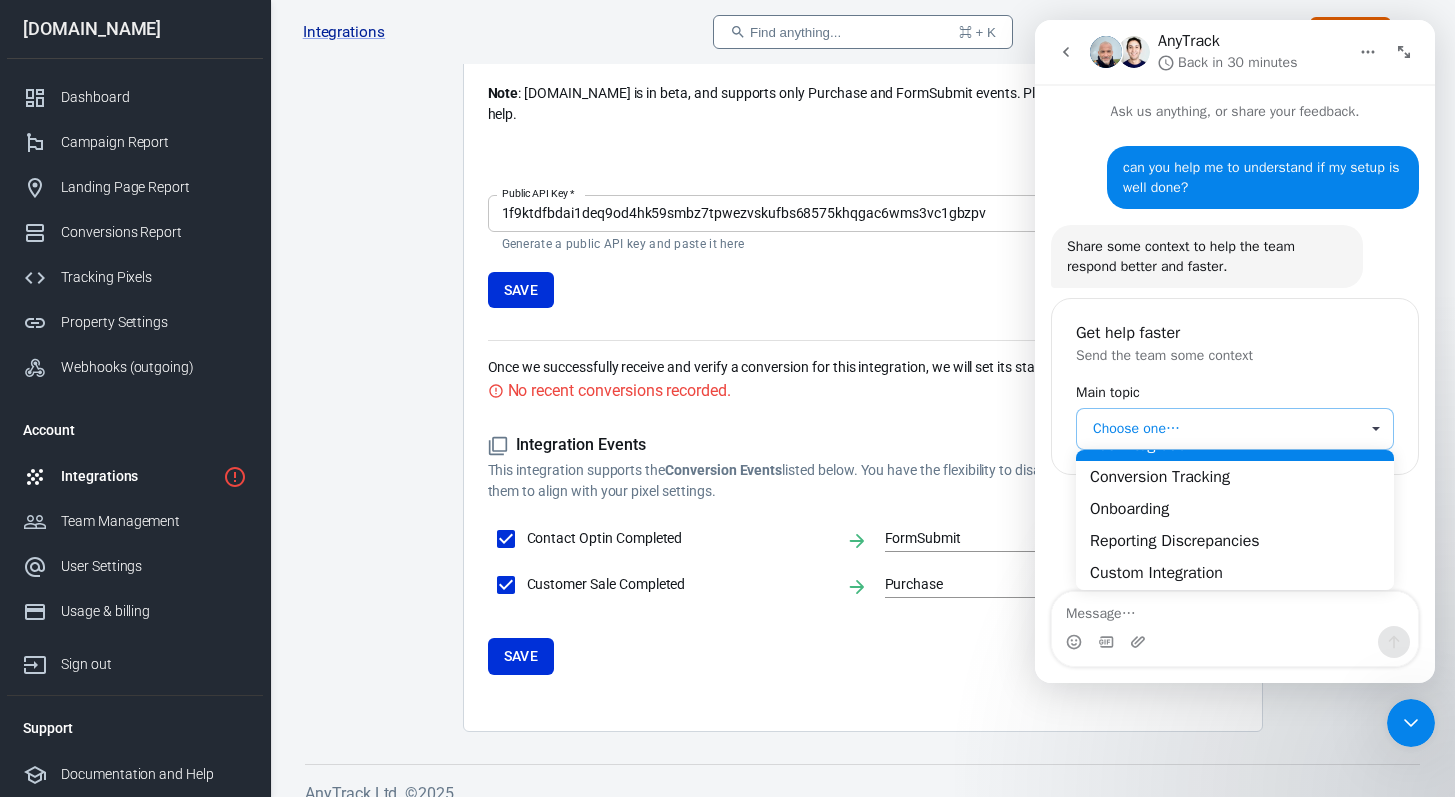 click on "Conversion Tracking" at bounding box center [1235, 477] 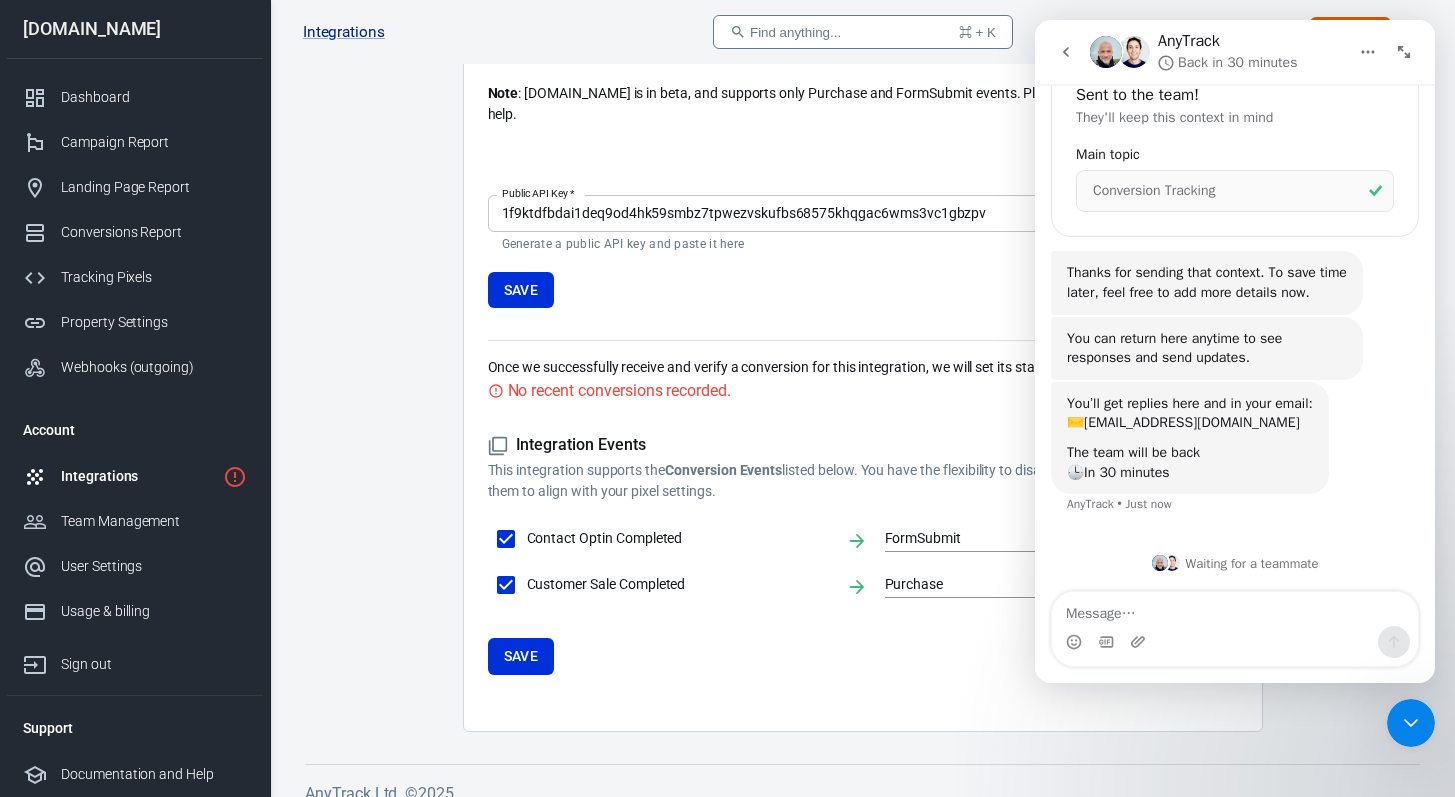 scroll, scrollTop: 257, scrollLeft: 0, axis: vertical 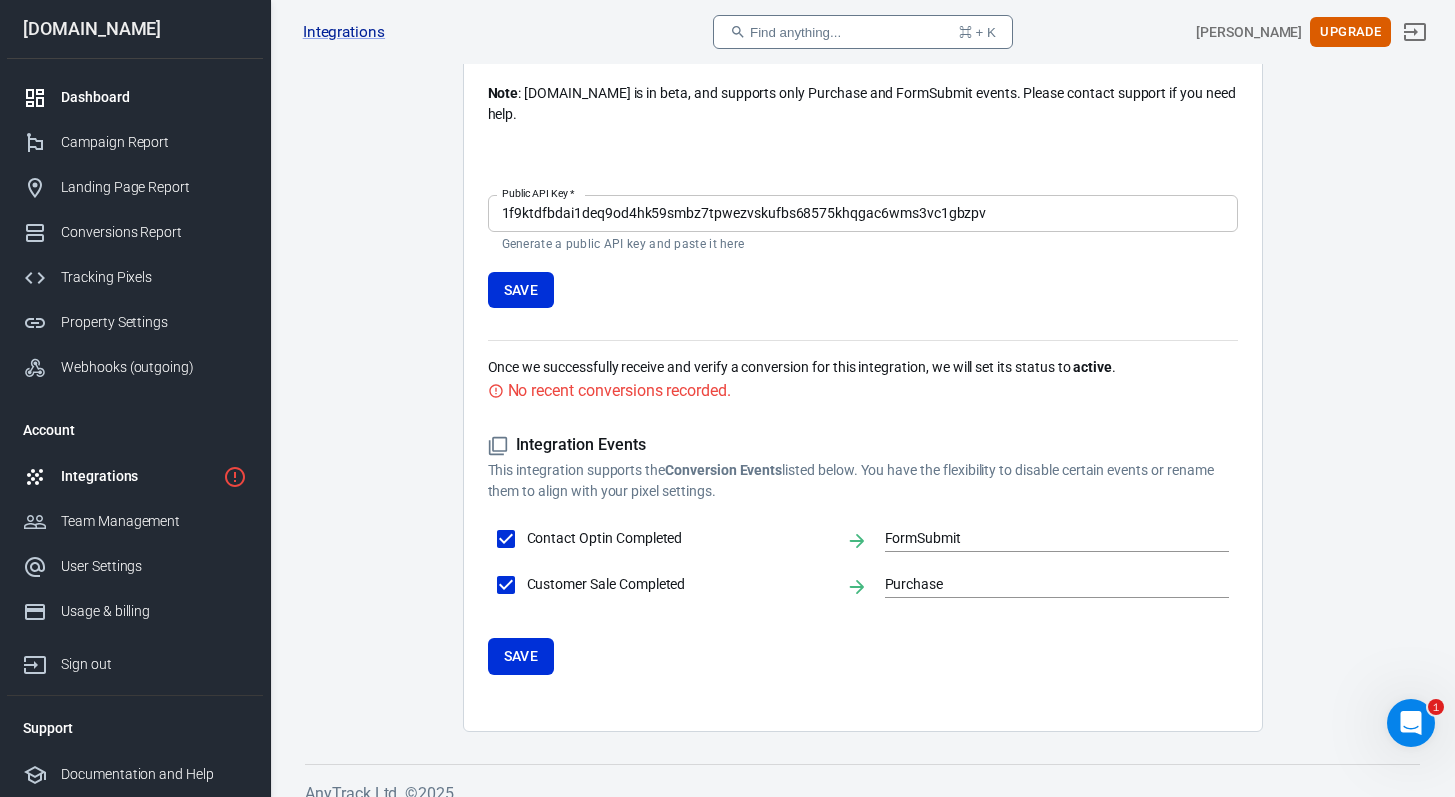 click on "Dashboard" at bounding box center [154, 97] 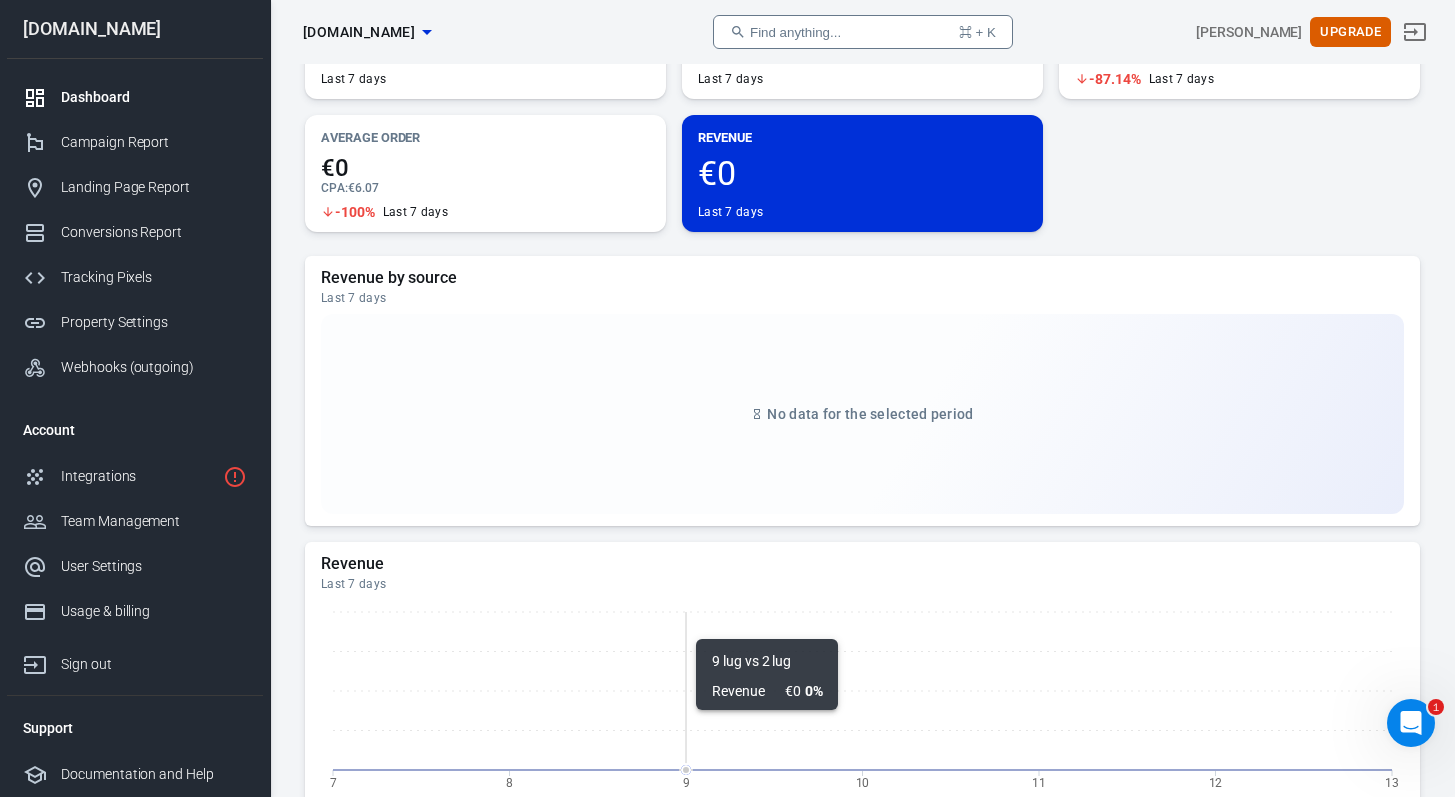 scroll, scrollTop: 0, scrollLeft: 0, axis: both 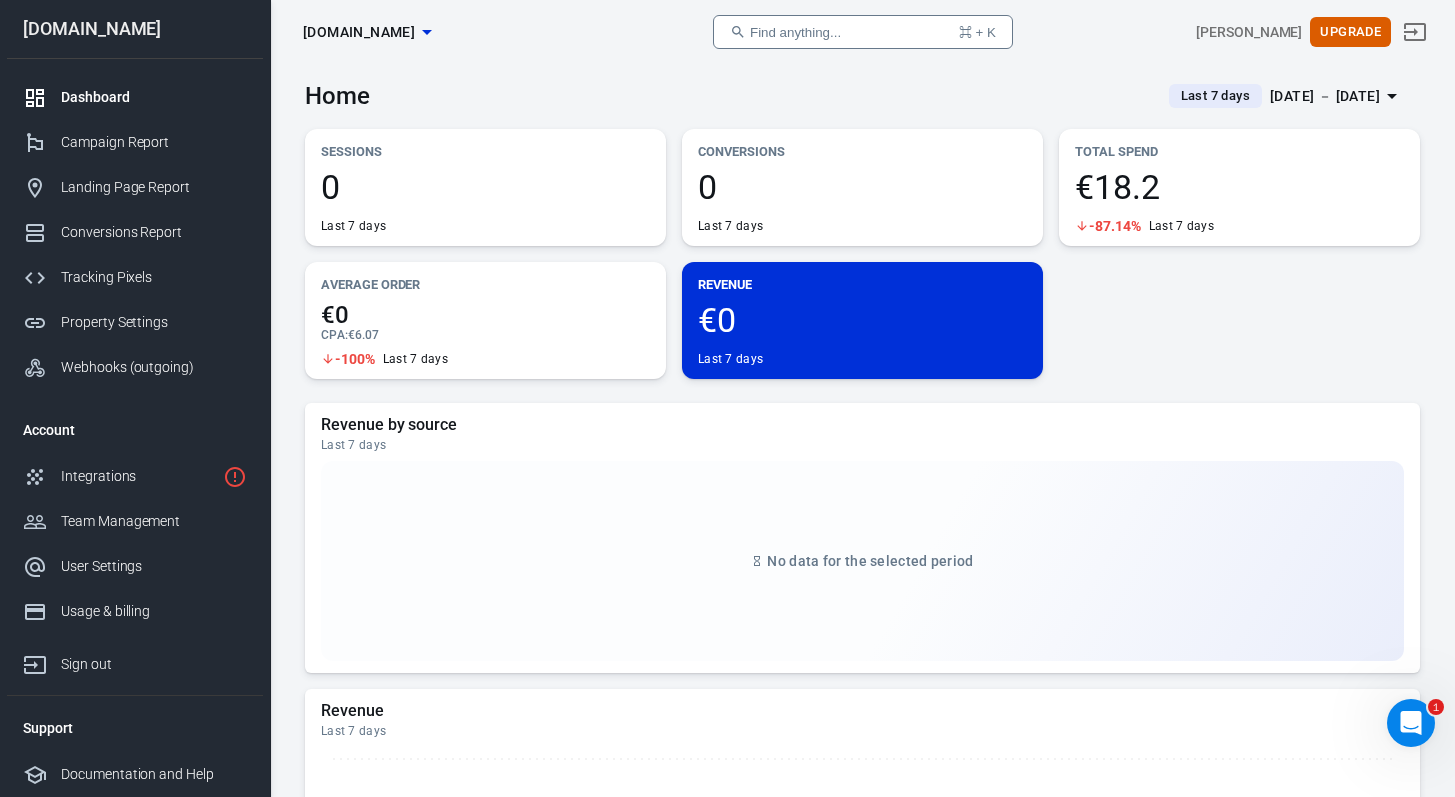 click on "€18.2" at bounding box center (1239, 187) 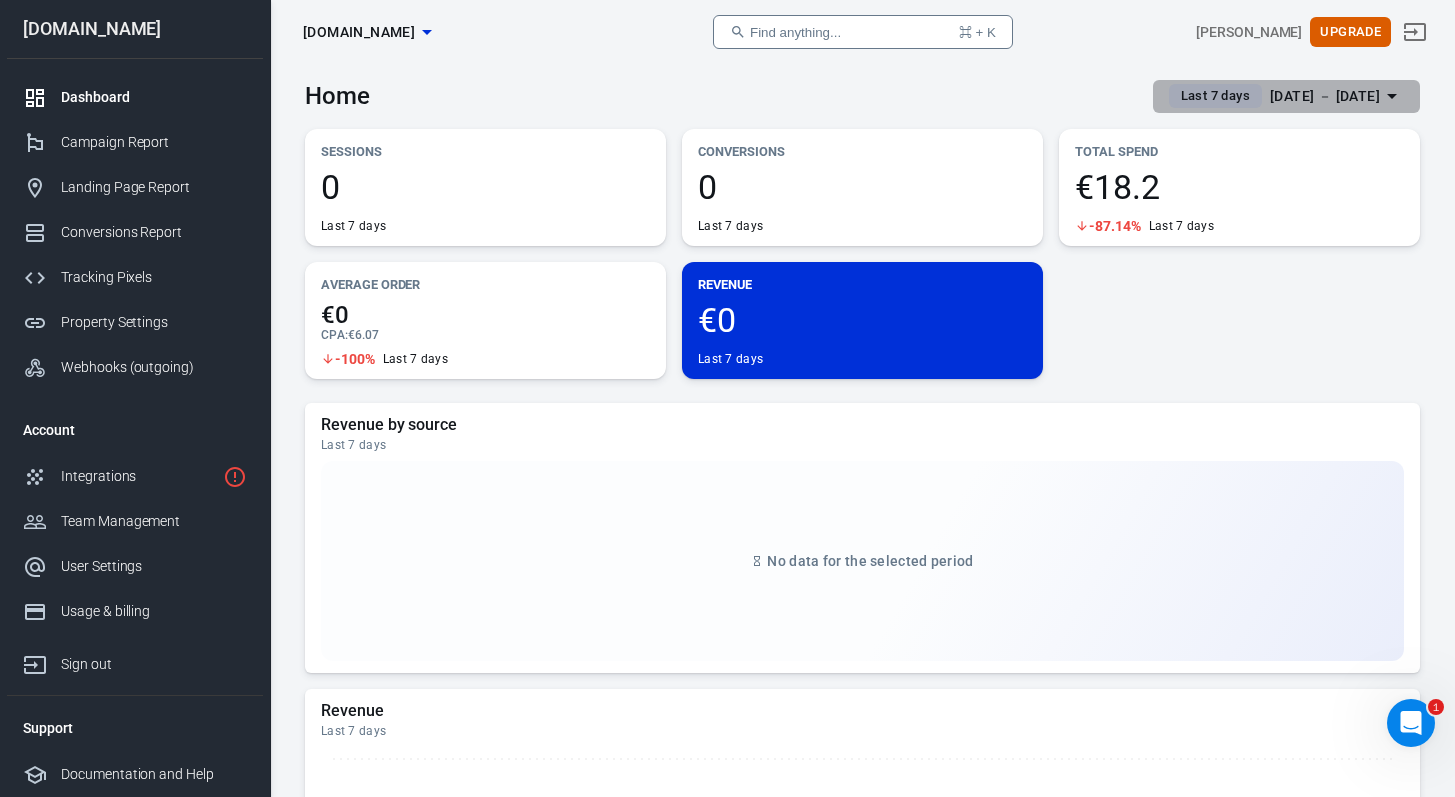 click on "[DATE] － [DATE]" at bounding box center [1325, 96] 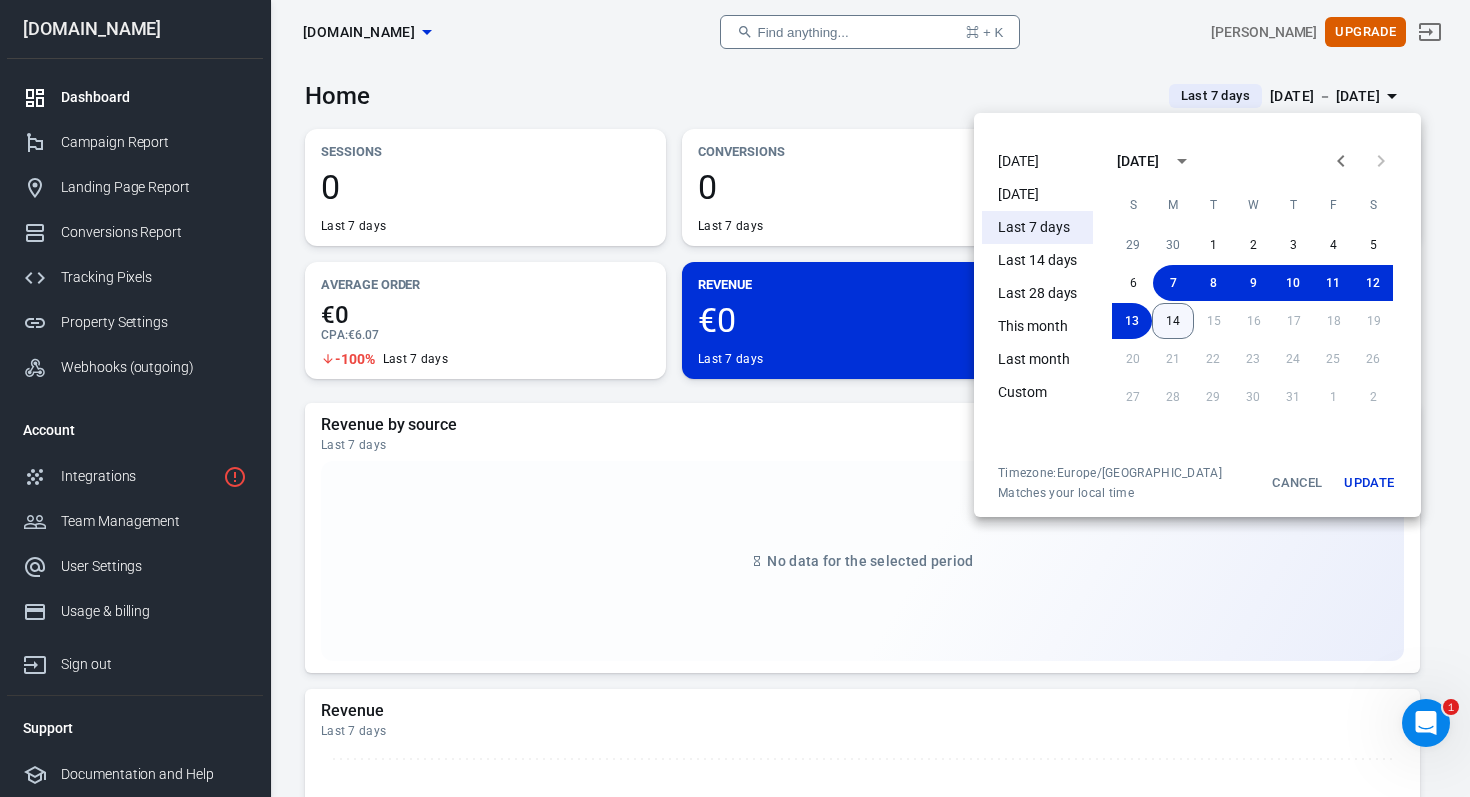 click on "14" at bounding box center [1173, 321] 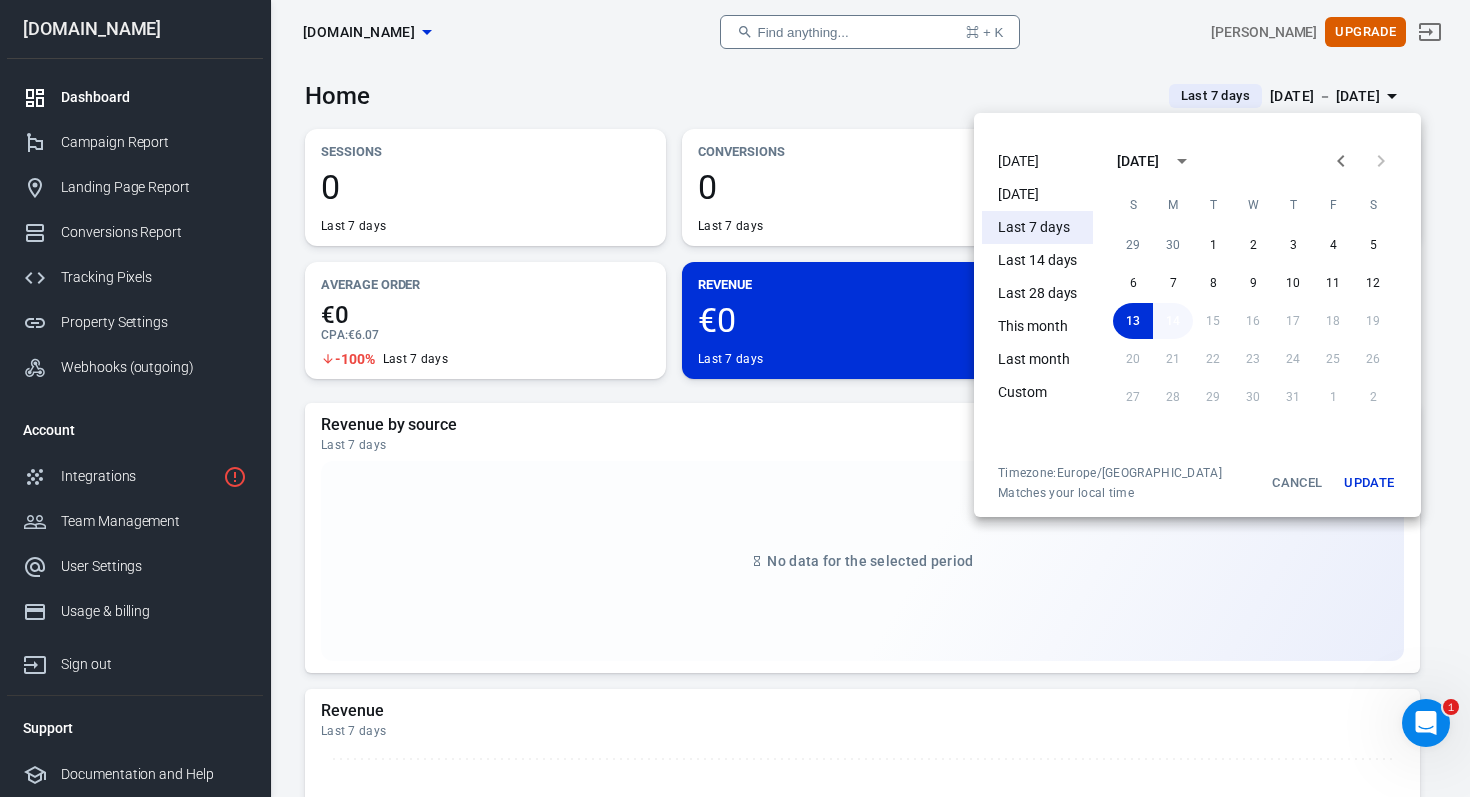 click on "14" at bounding box center (1173, 321) 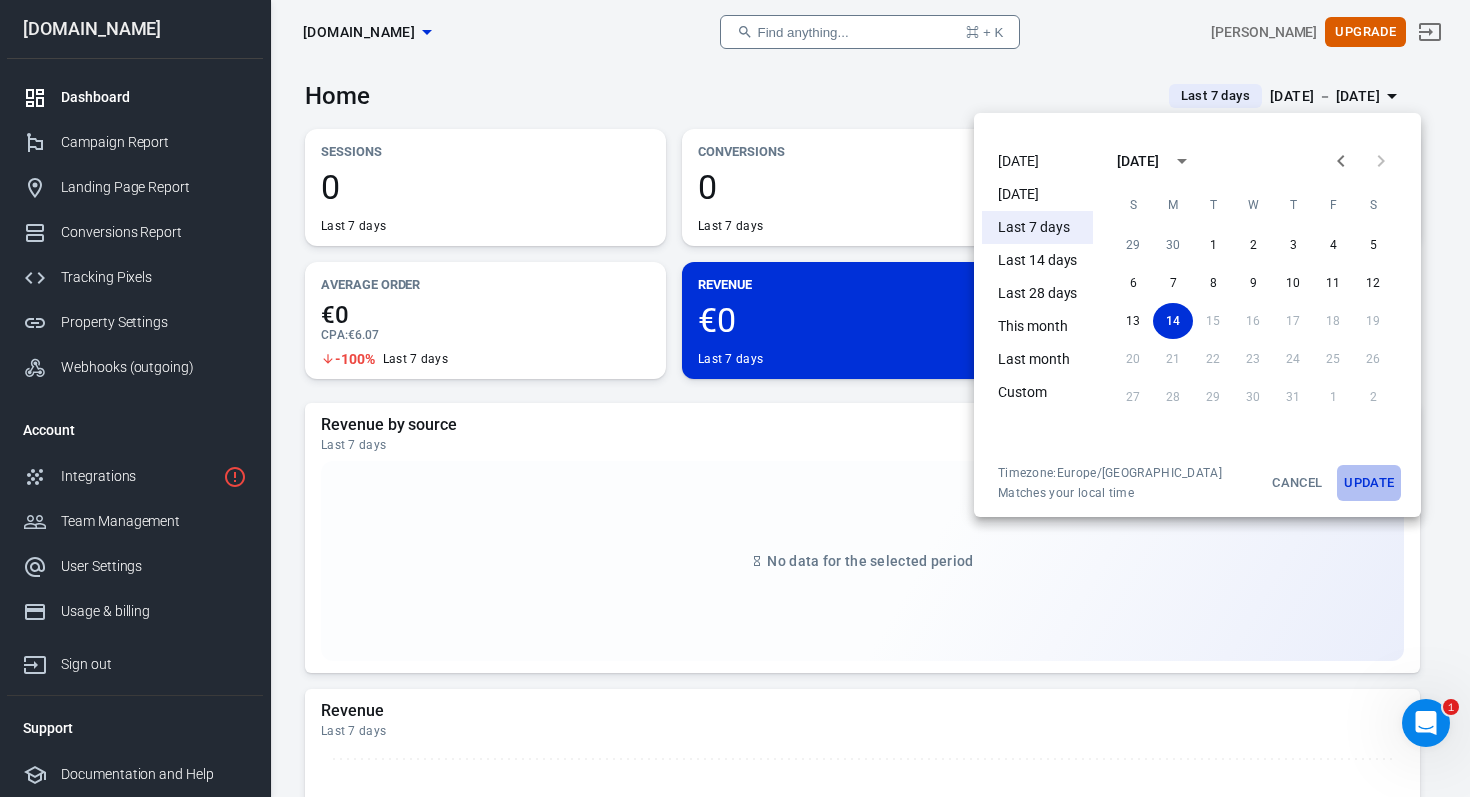 click on "Update" at bounding box center [1369, 483] 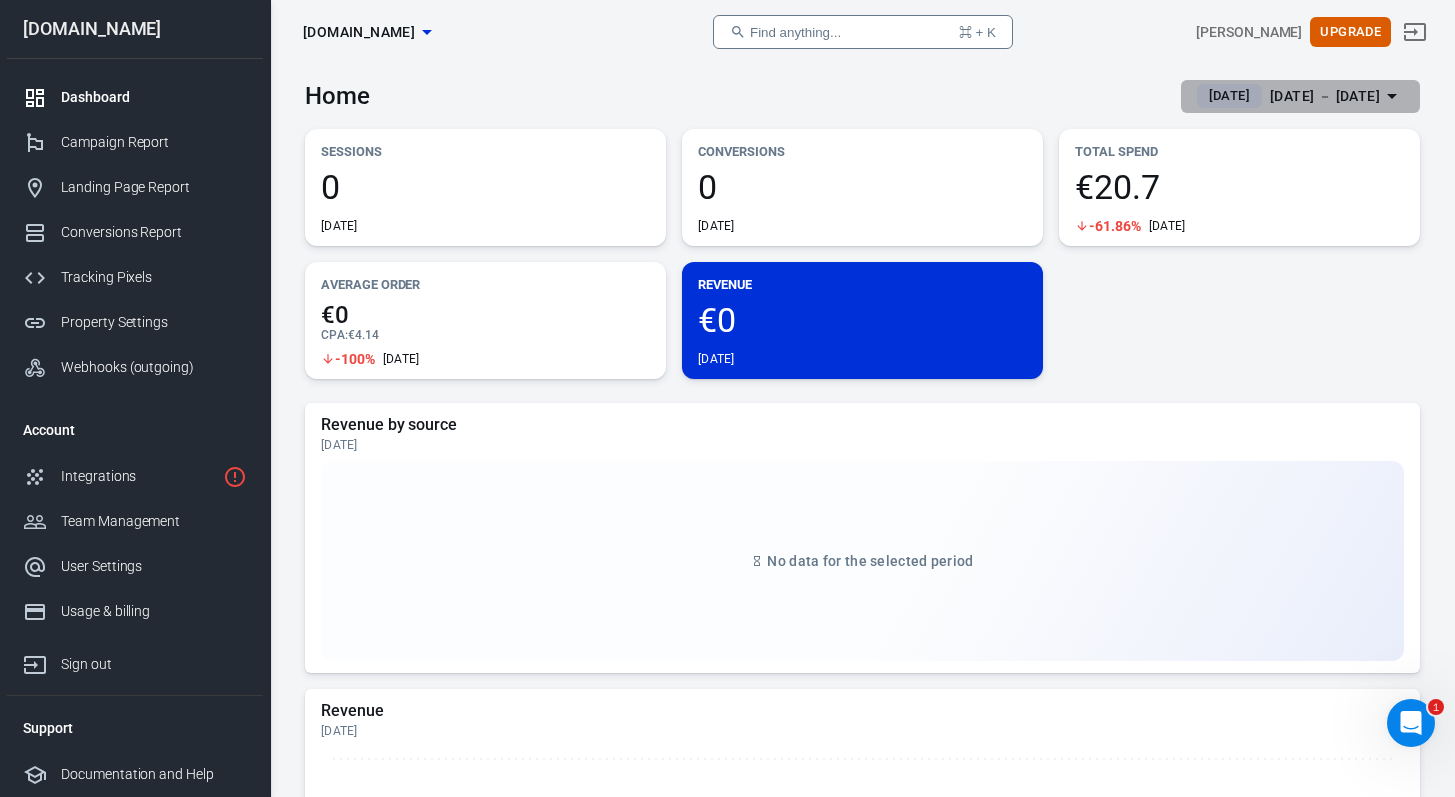 click on "[DATE] [DATE] － [DATE]" at bounding box center [1288, 96] 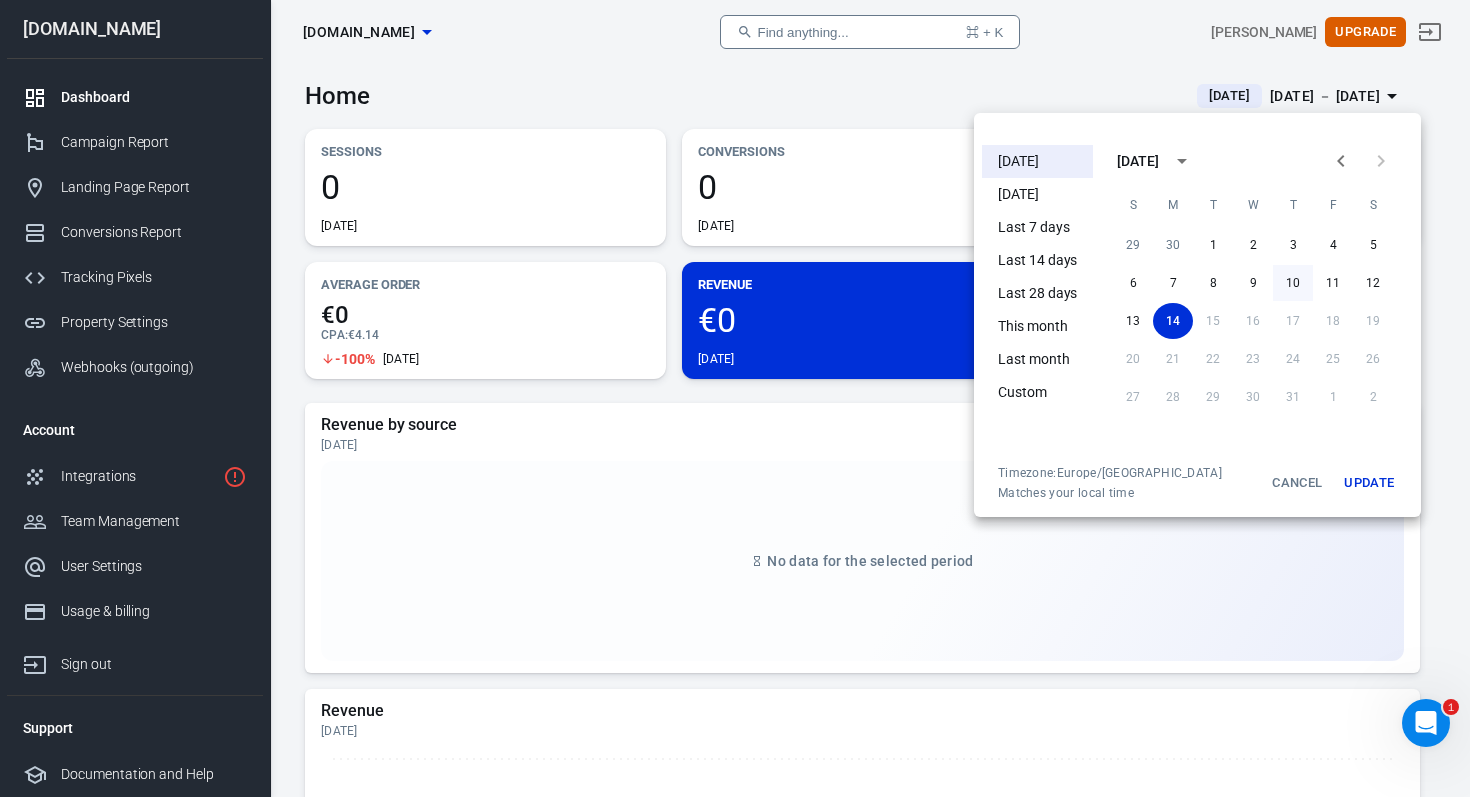 click on "10" at bounding box center [1293, 283] 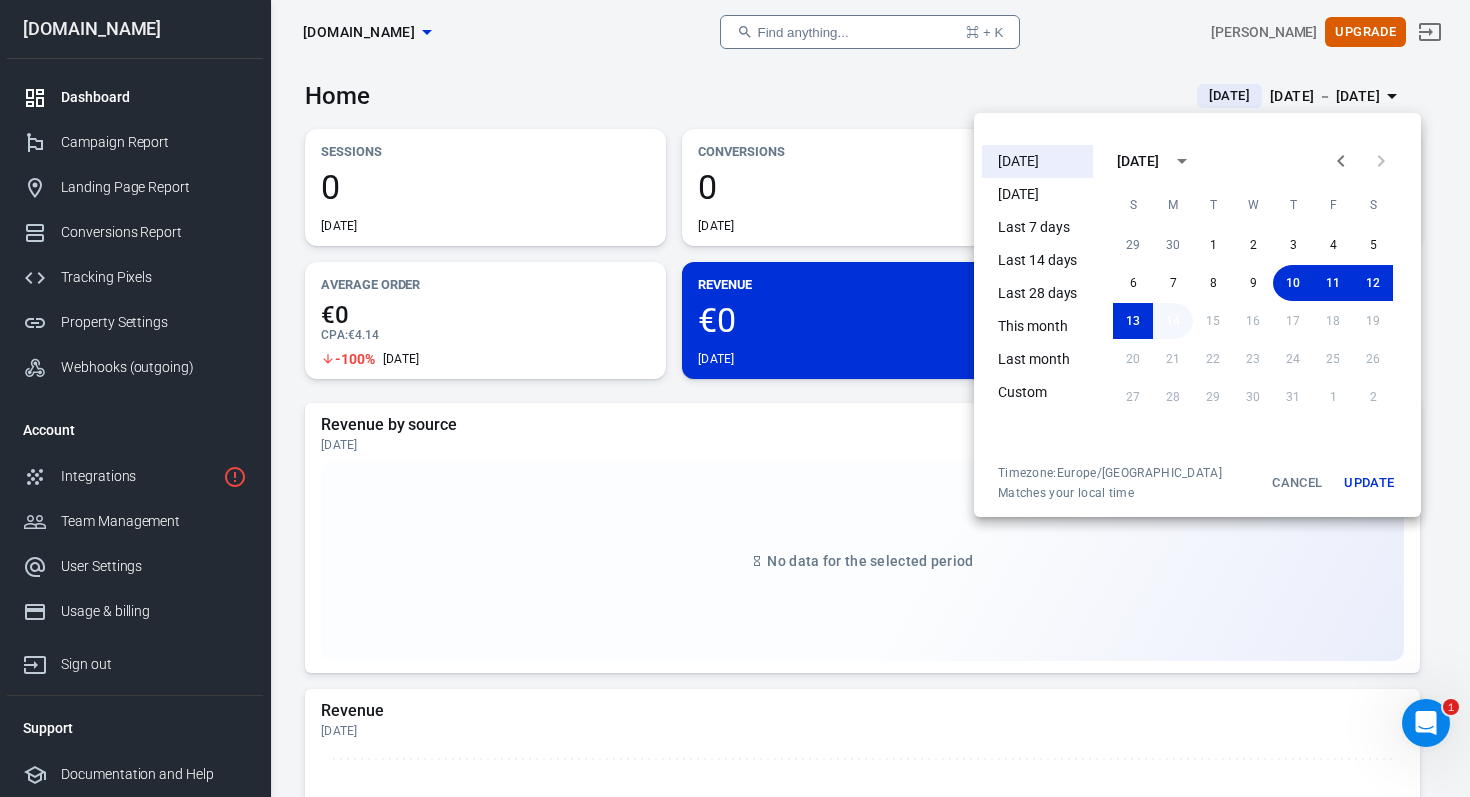 click on "14" at bounding box center (1173, 321) 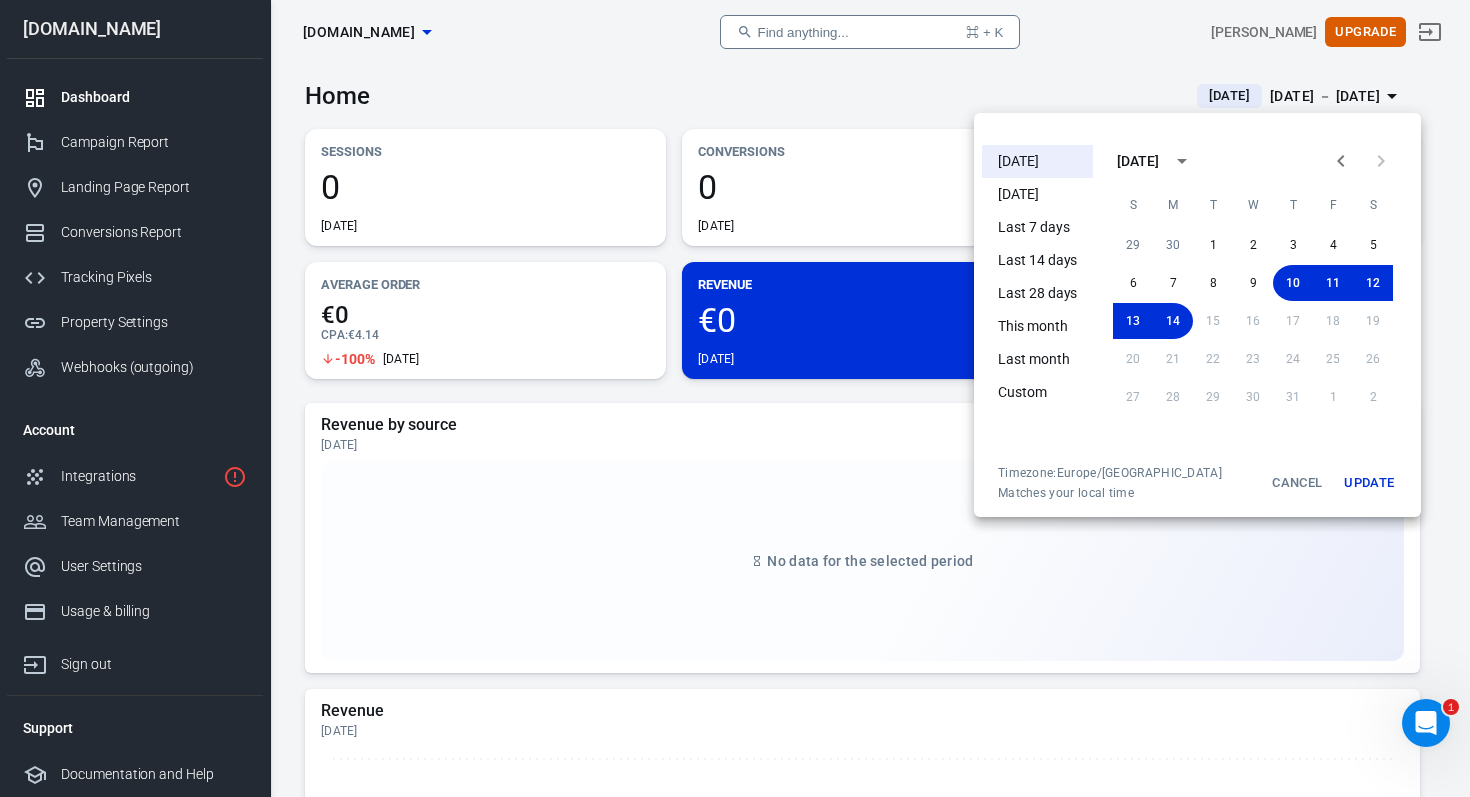 click on "Update" at bounding box center [1369, 483] 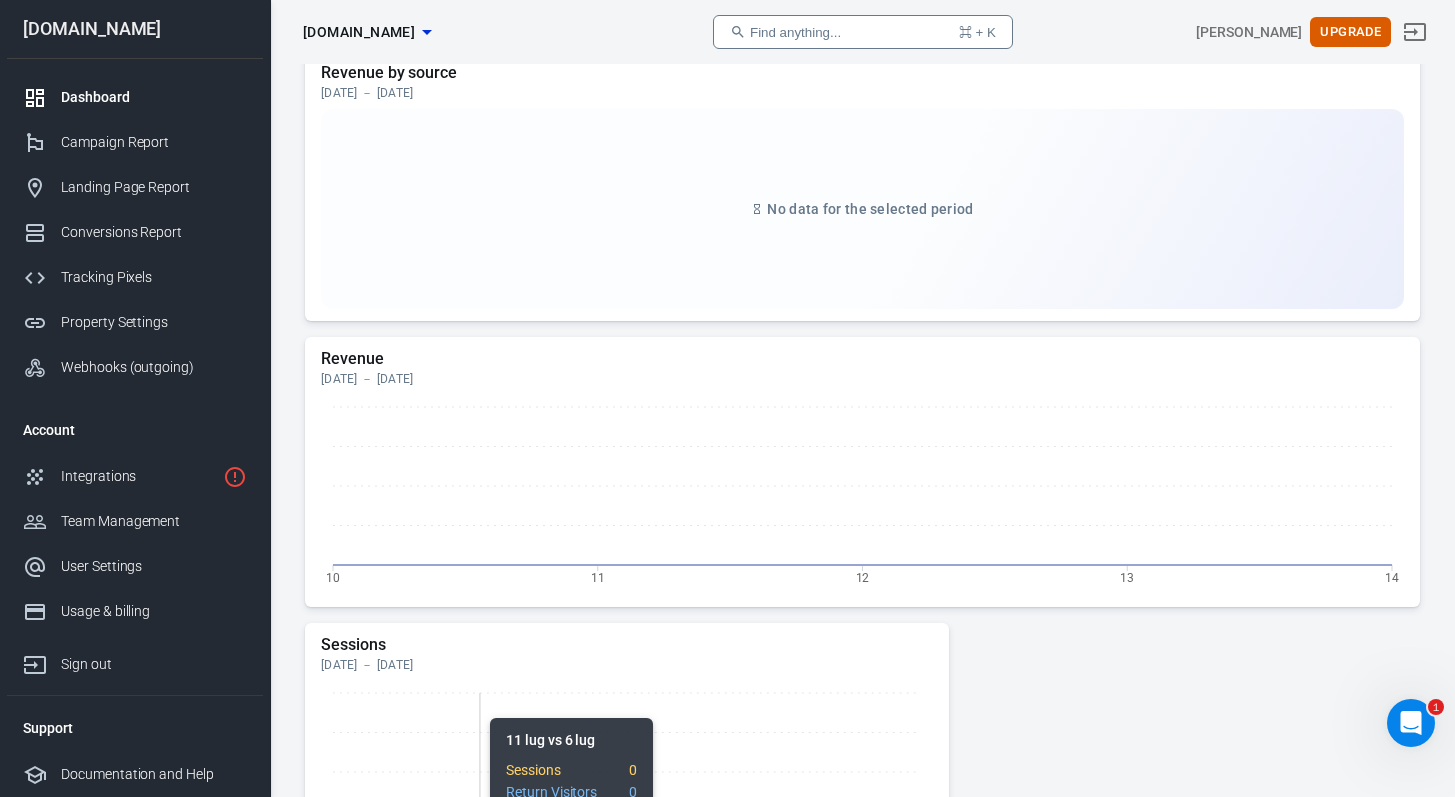 scroll, scrollTop: 182, scrollLeft: 0, axis: vertical 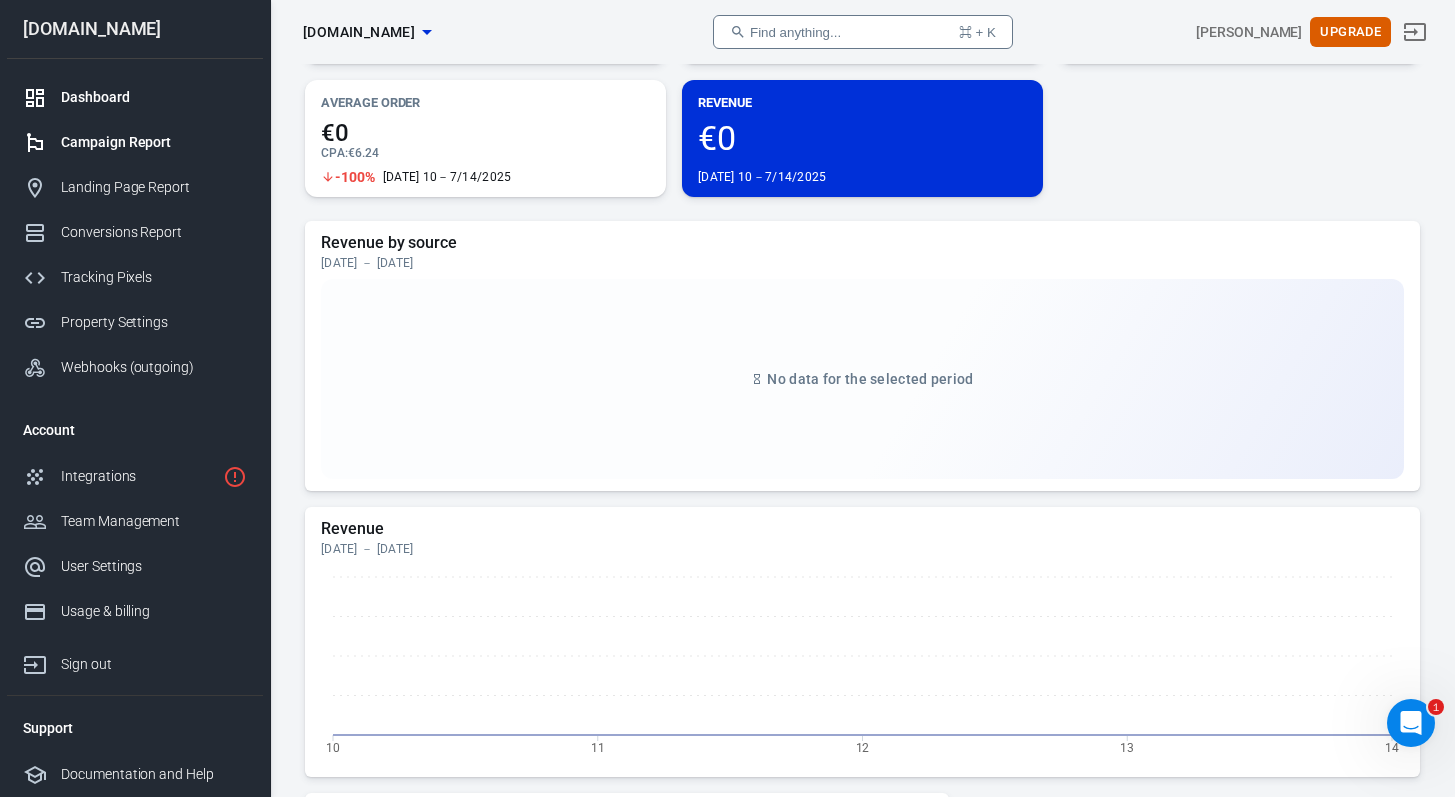 click on "Campaign Report" at bounding box center (135, 142) 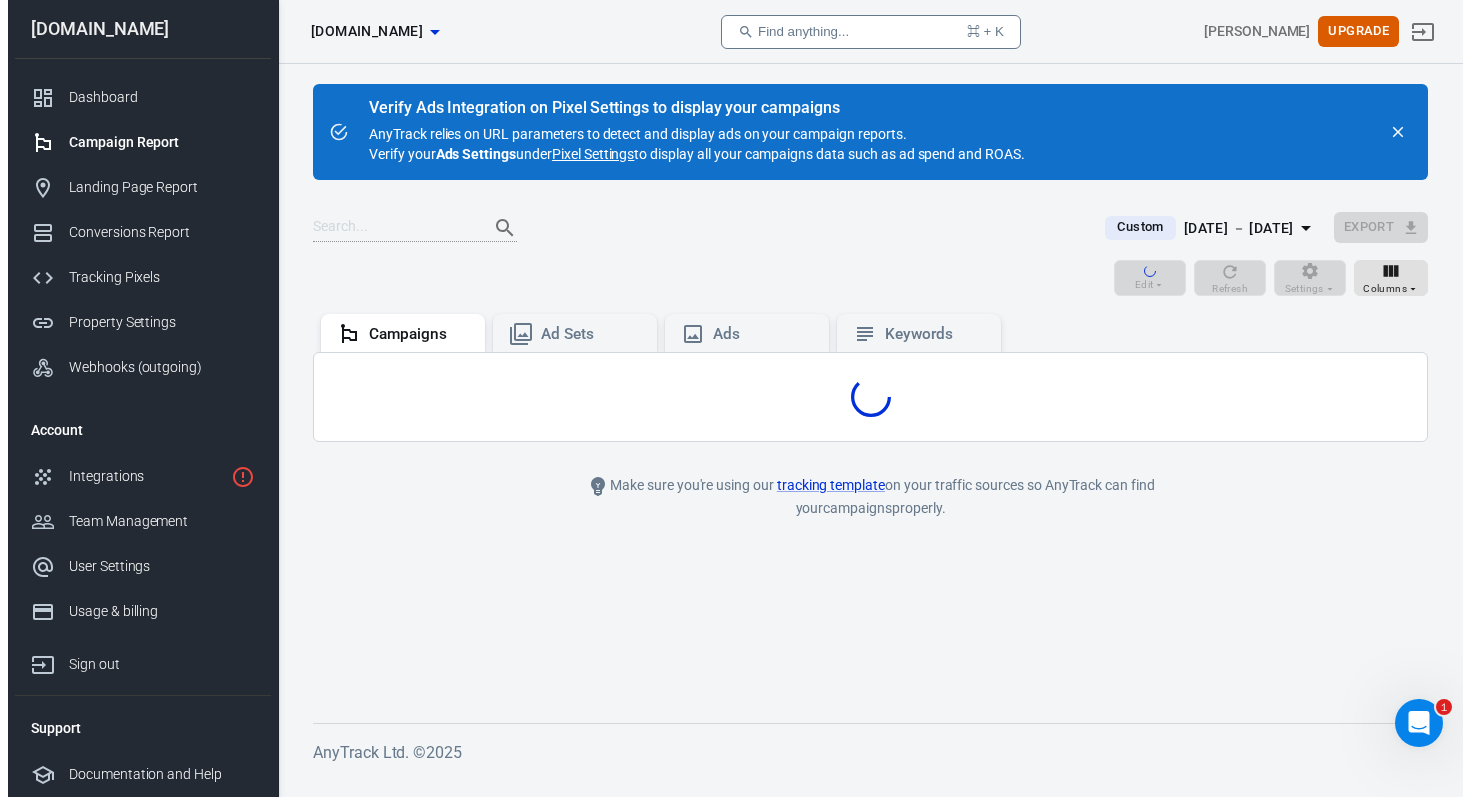 scroll, scrollTop: 0, scrollLeft: 0, axis: both 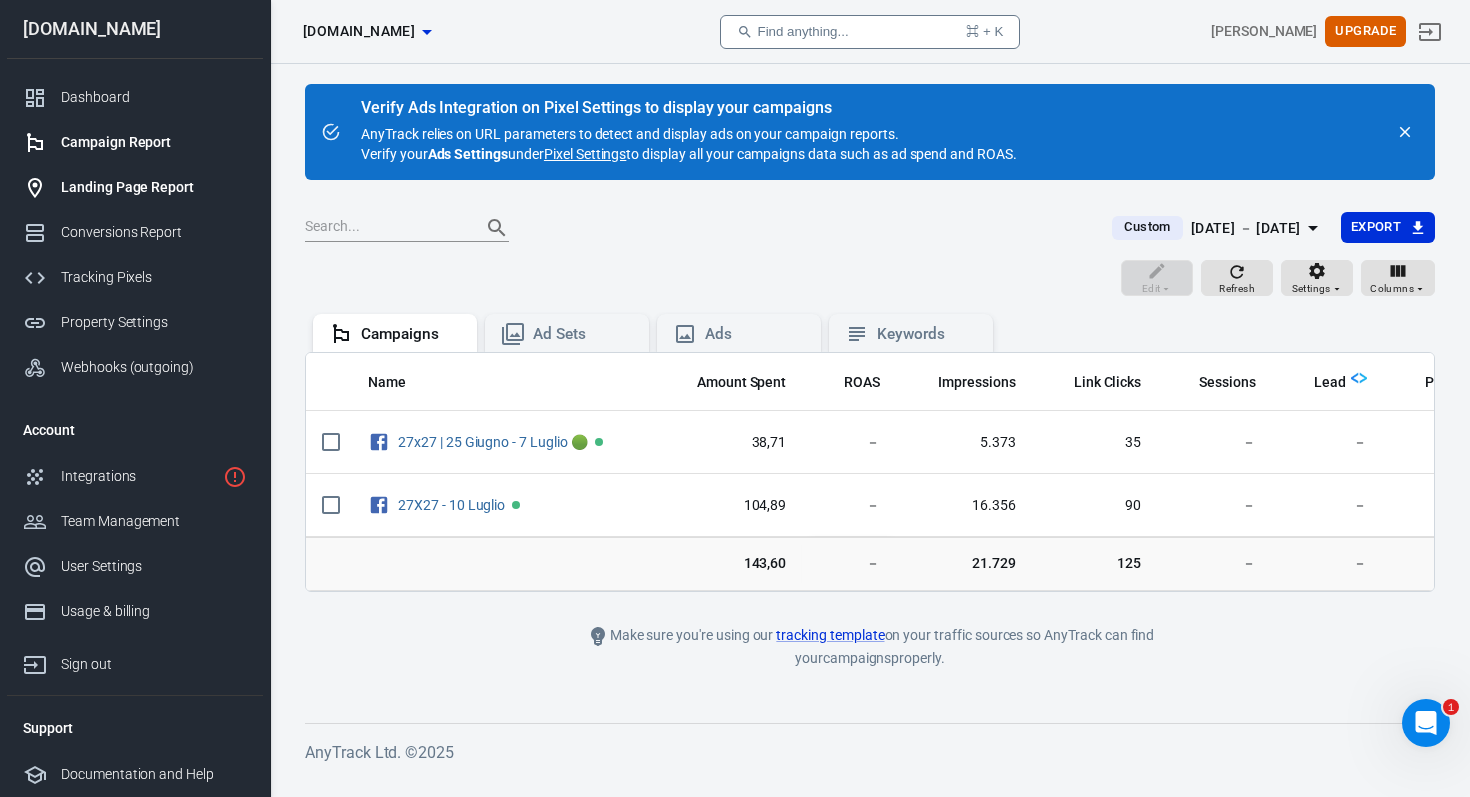 click on "Landing Page Report" at bounding box center (154, 187) 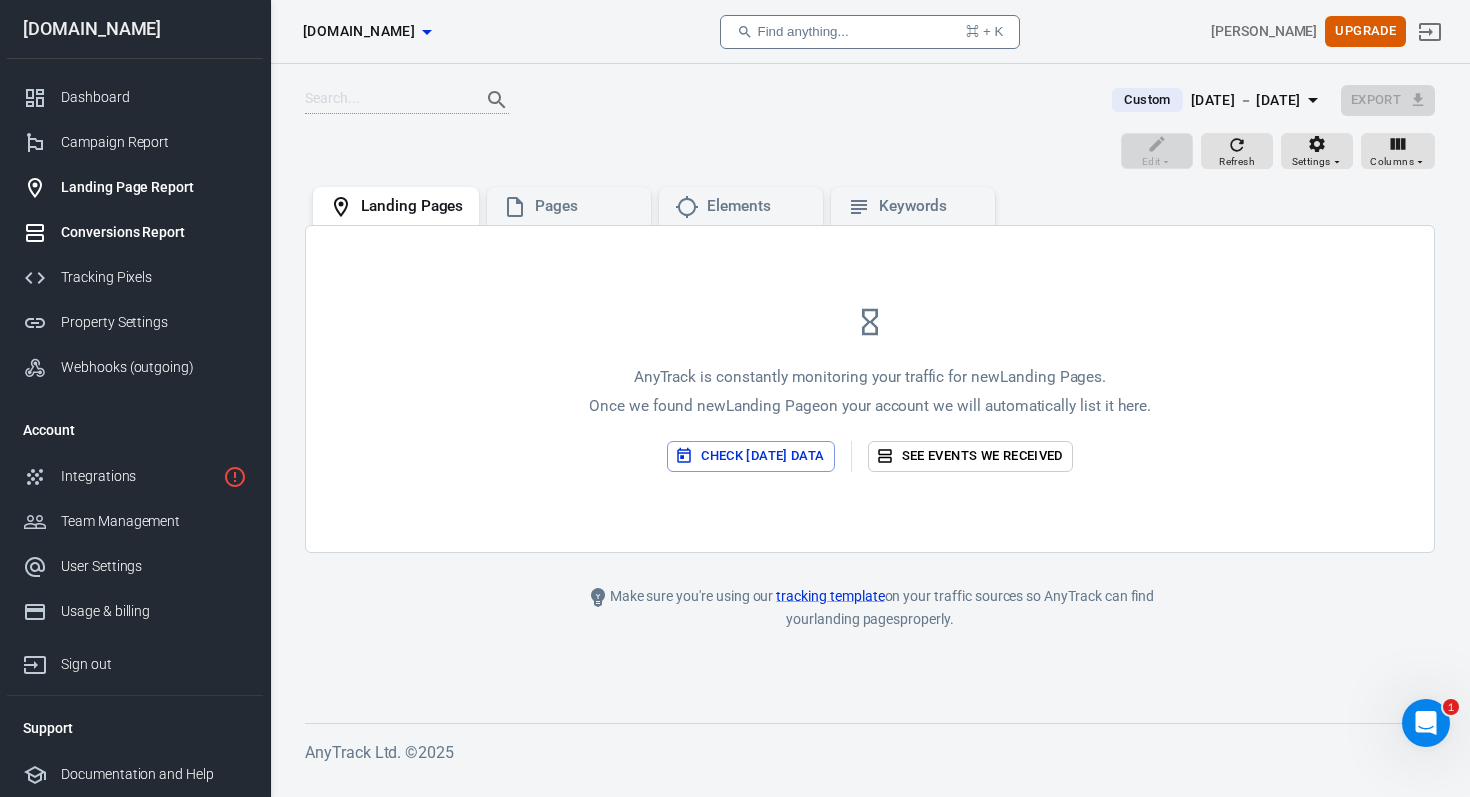click on "Conversions Report" at bounding box center [135, 232] 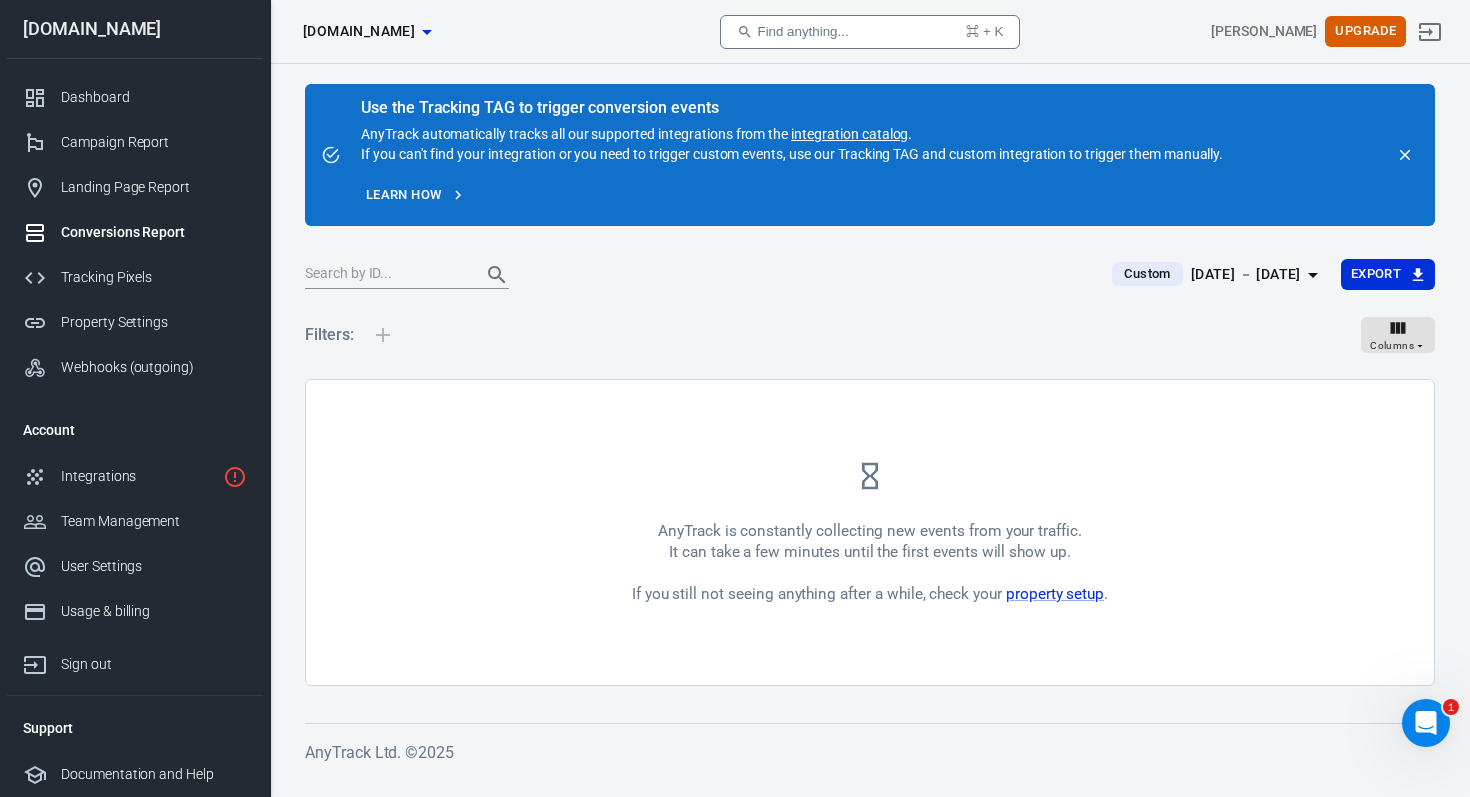 click on "Conversions Report" at bounding box center (135, 232) 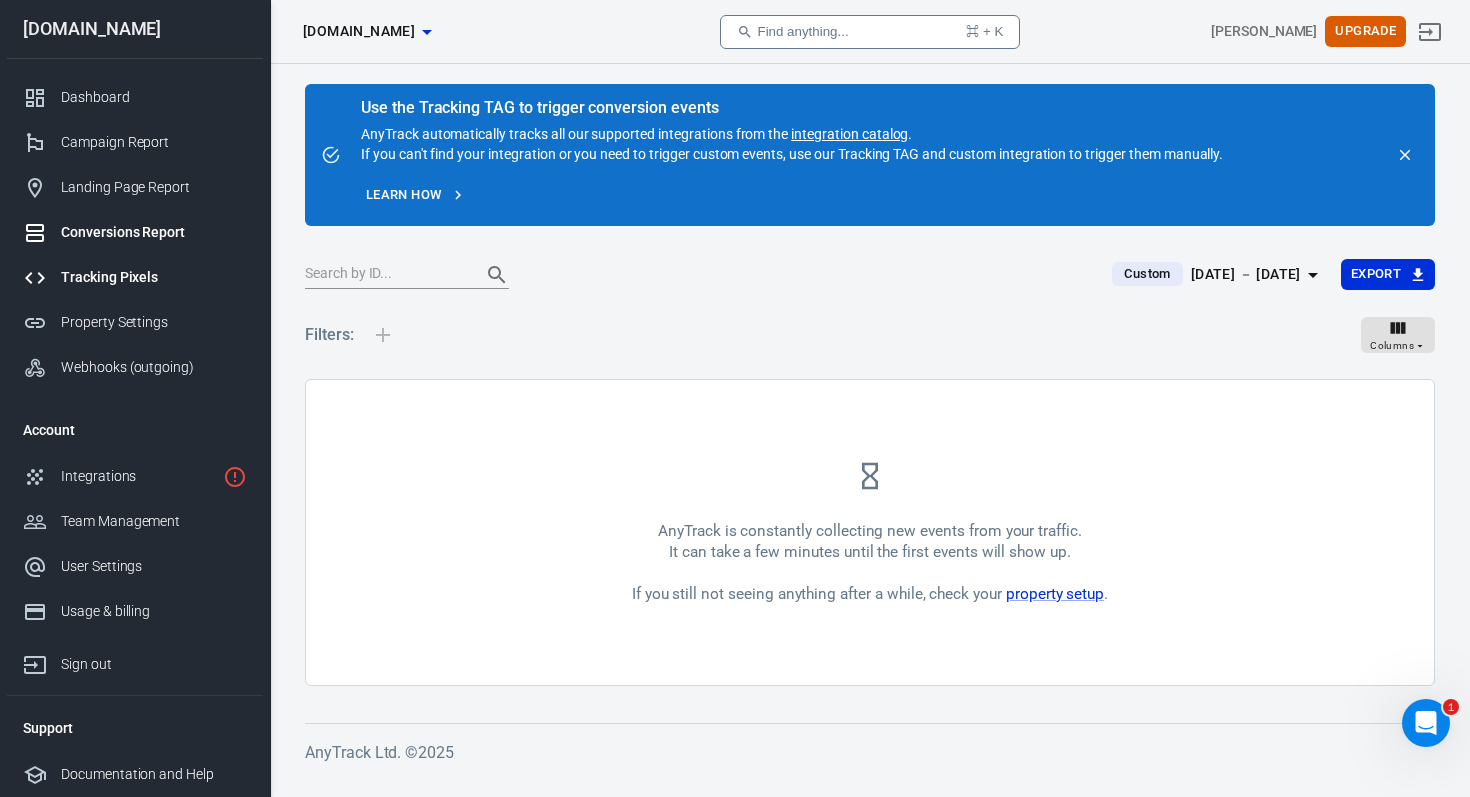 click on "Tracking Pixels" at bounding box center [154, 277] 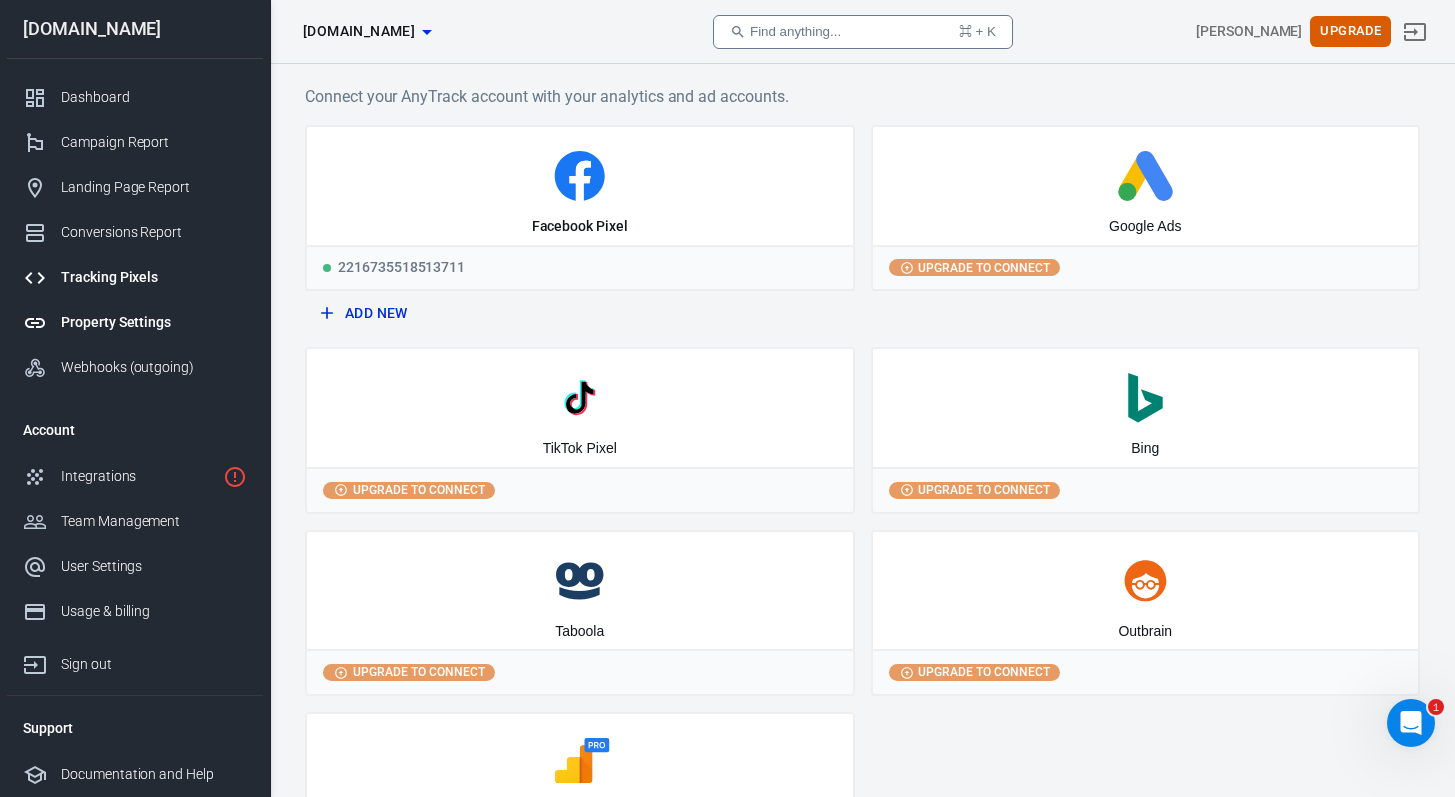 click on "Property Settings" at bounding box center [154, 322] 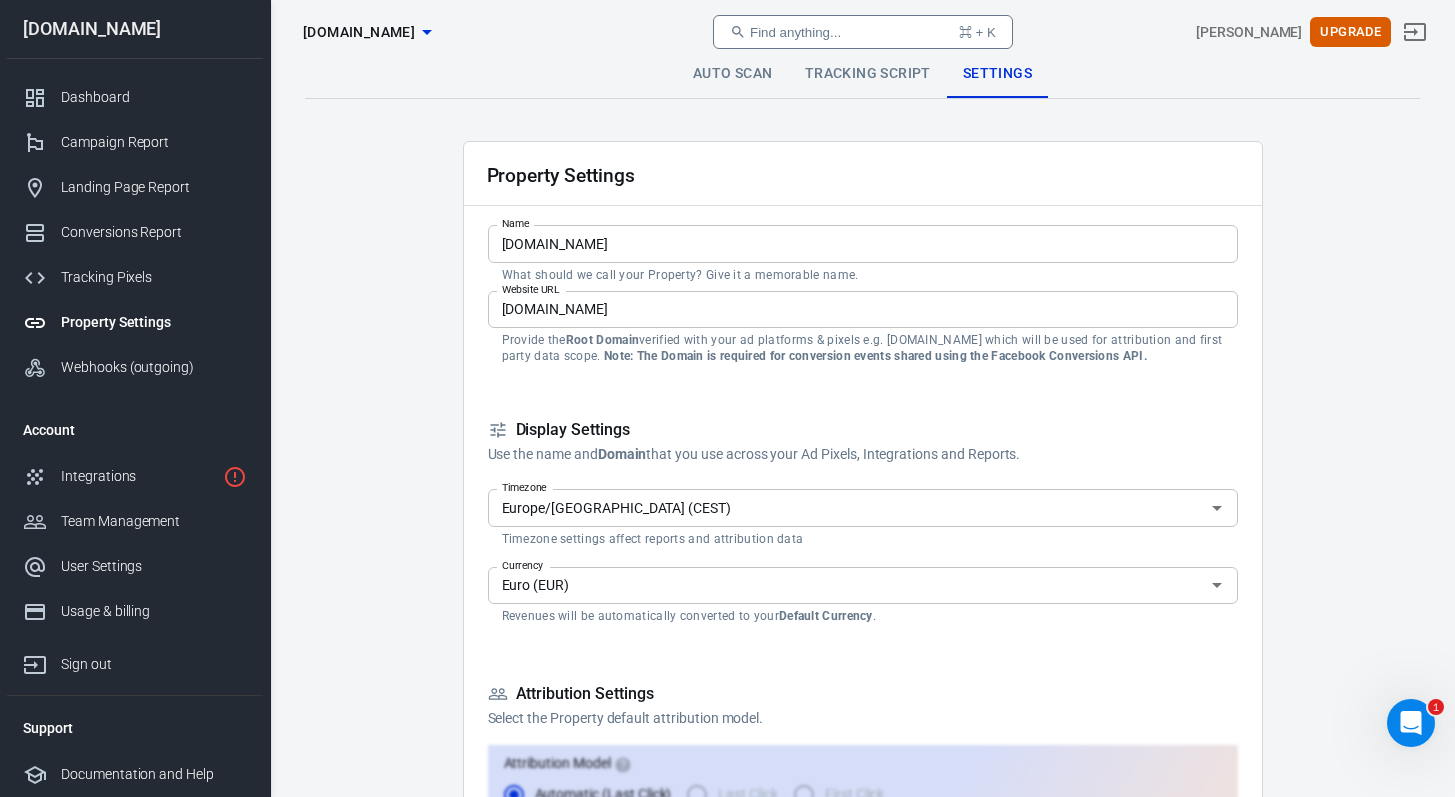 click on "Property Settings" at bounding box center (135, 322) 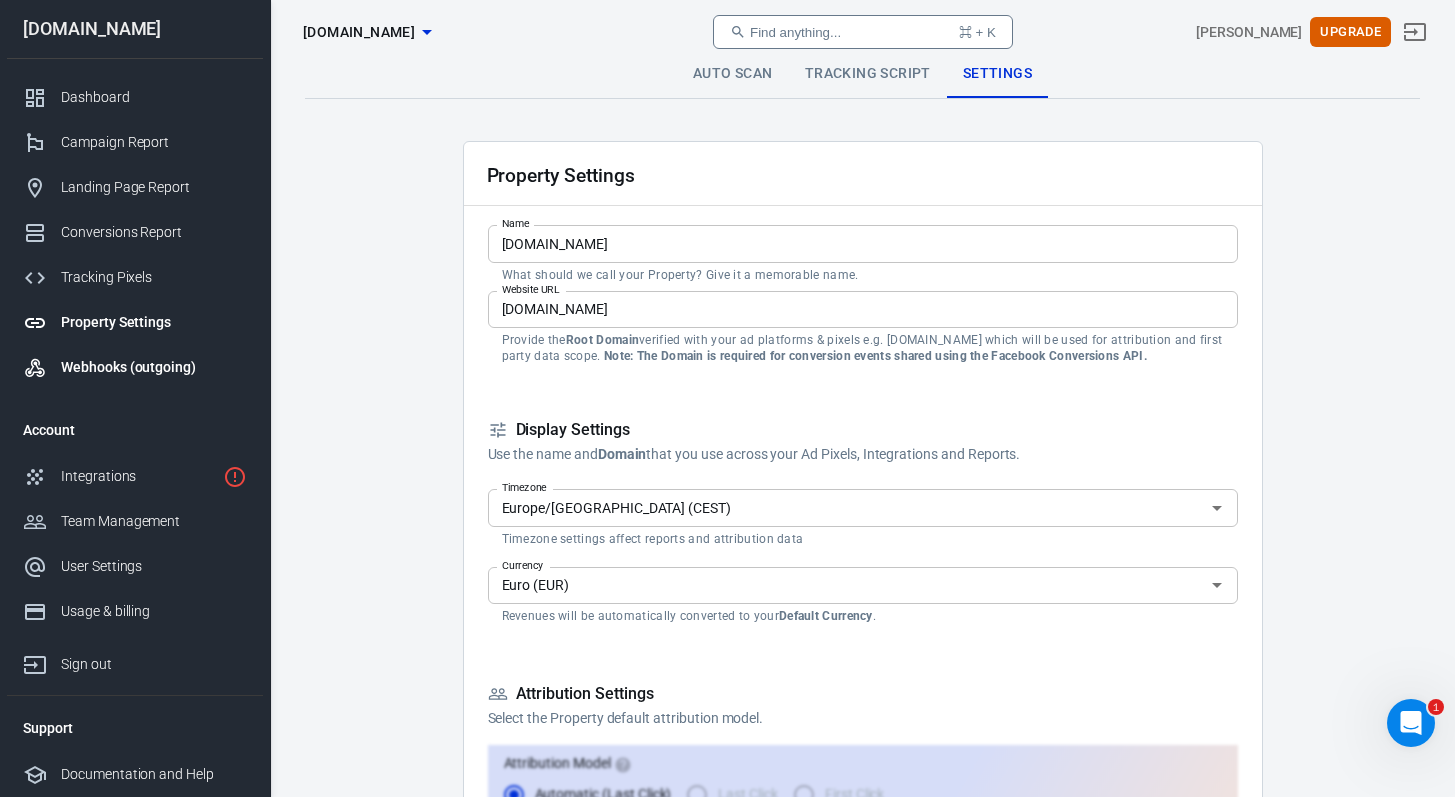 click on "Webhooks (outgoing)" at bounding box center (154, 367) 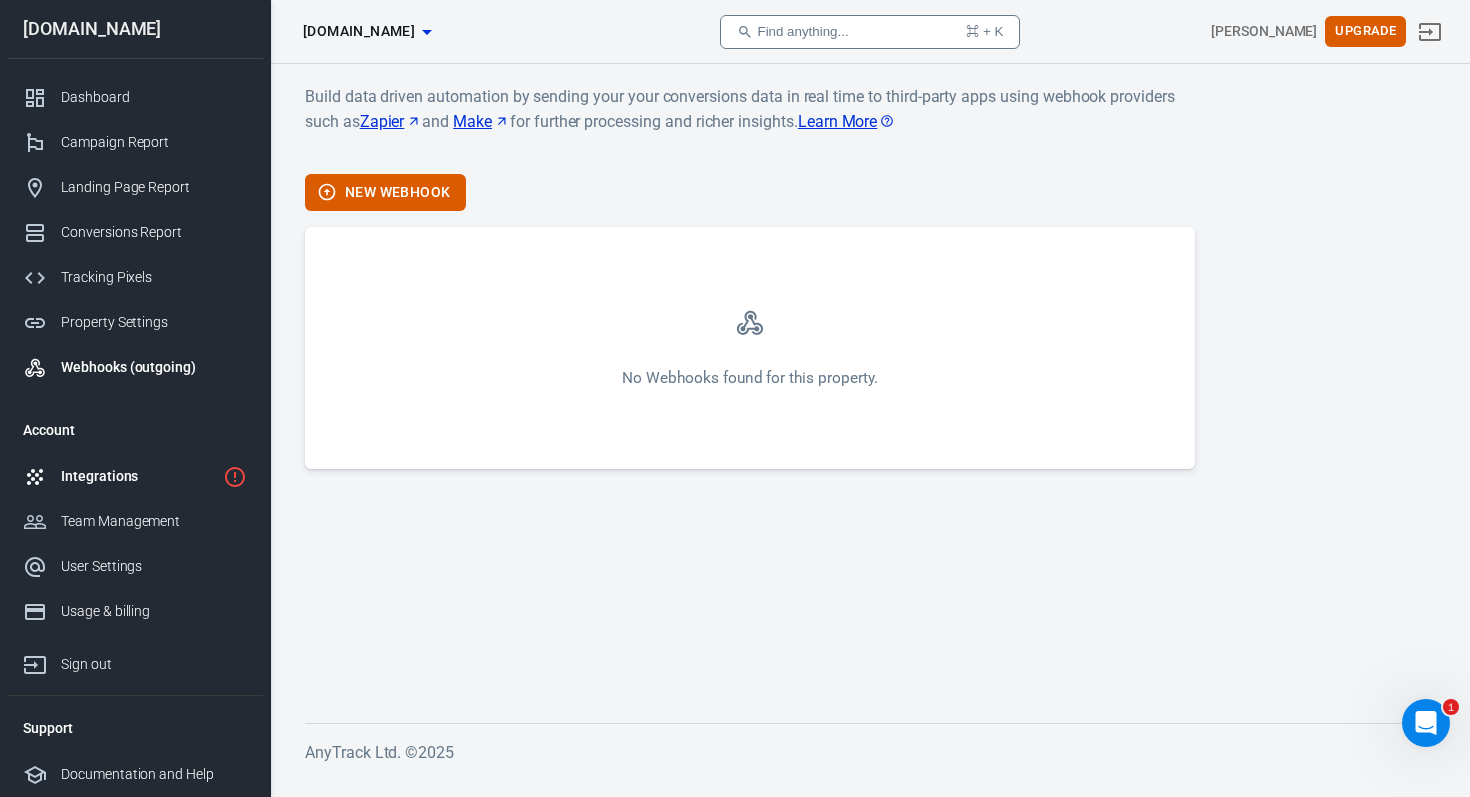 click on "Integrations" at bounding box center [135, 476] 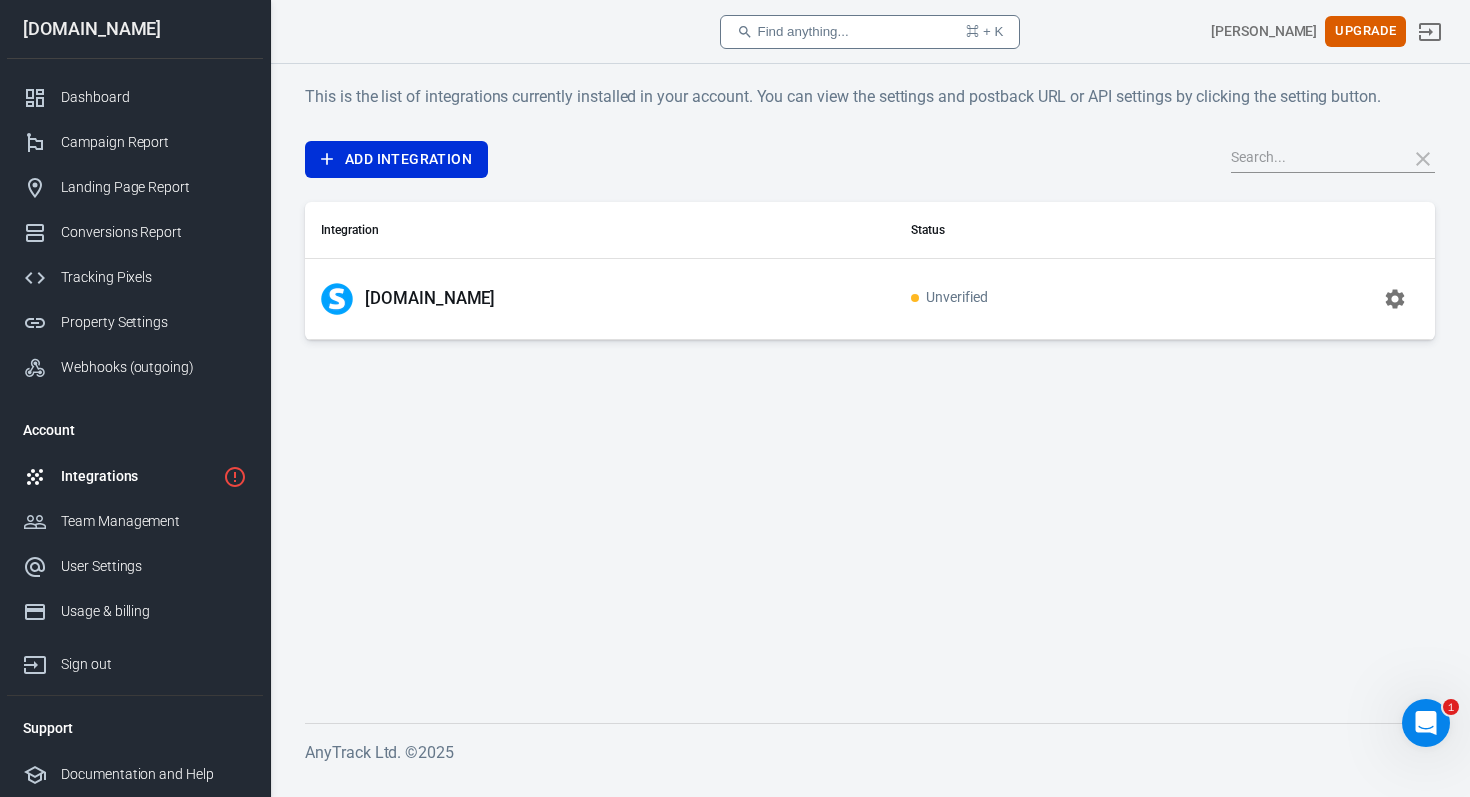 click on "This is the list of integrations currently installed in your account. You can view the settings and postback URL or API settings by clicking the setting button. Add Integration Integration Status [DOMAIN_NAME] Unverified   AnyTrack Ltd. ©  2025" at bounding box center (870, 420) 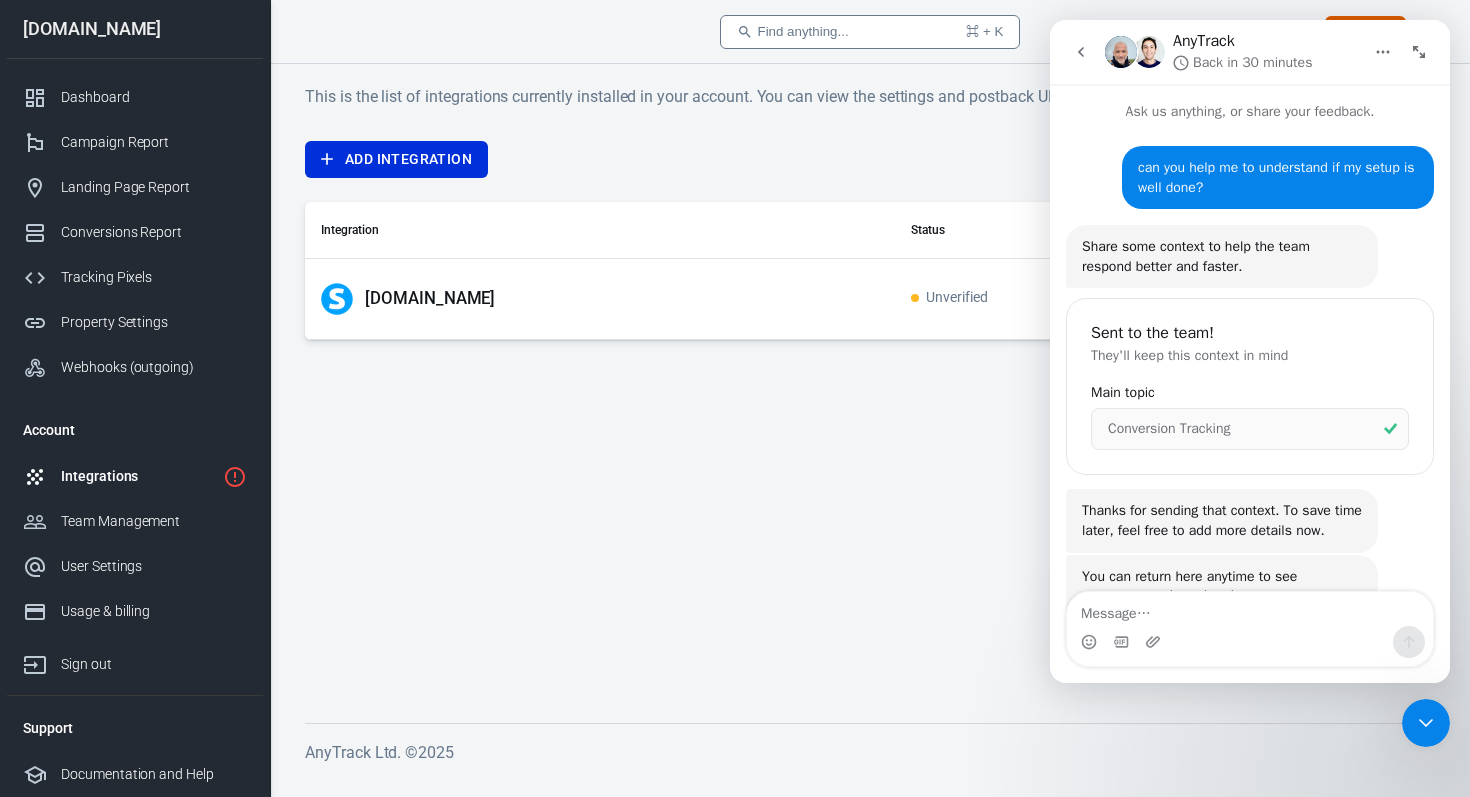 scroll, scrollTop: 257, scrollLeft: 0, axis: vertical 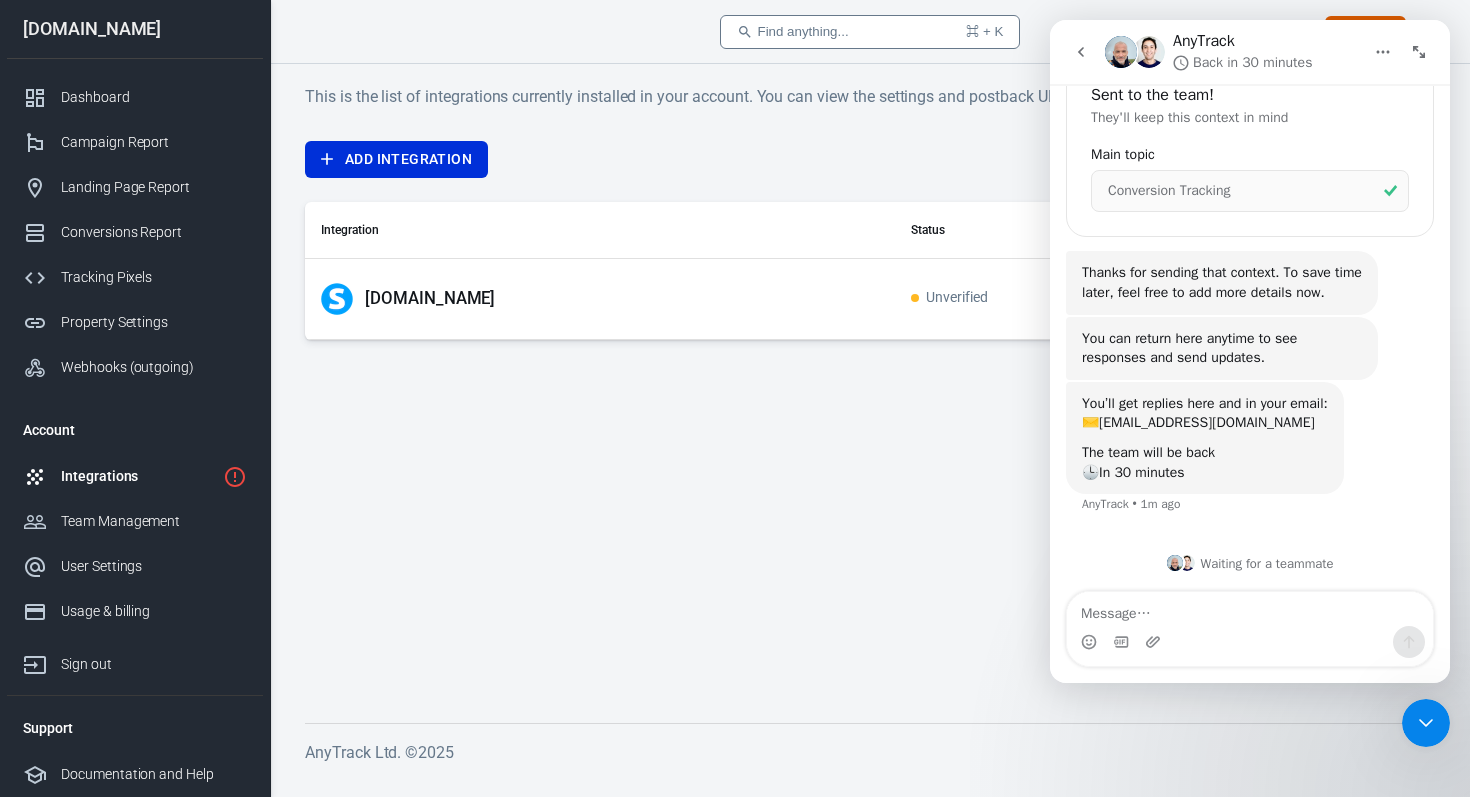 click on "This is the list of integrations currently installed in your account. You can view the settings and postback URL or API settings by clicking the setting button. Add Integration Integration Status [DOMAIN_NAME] Unverified" at bounding box center (870, 387) 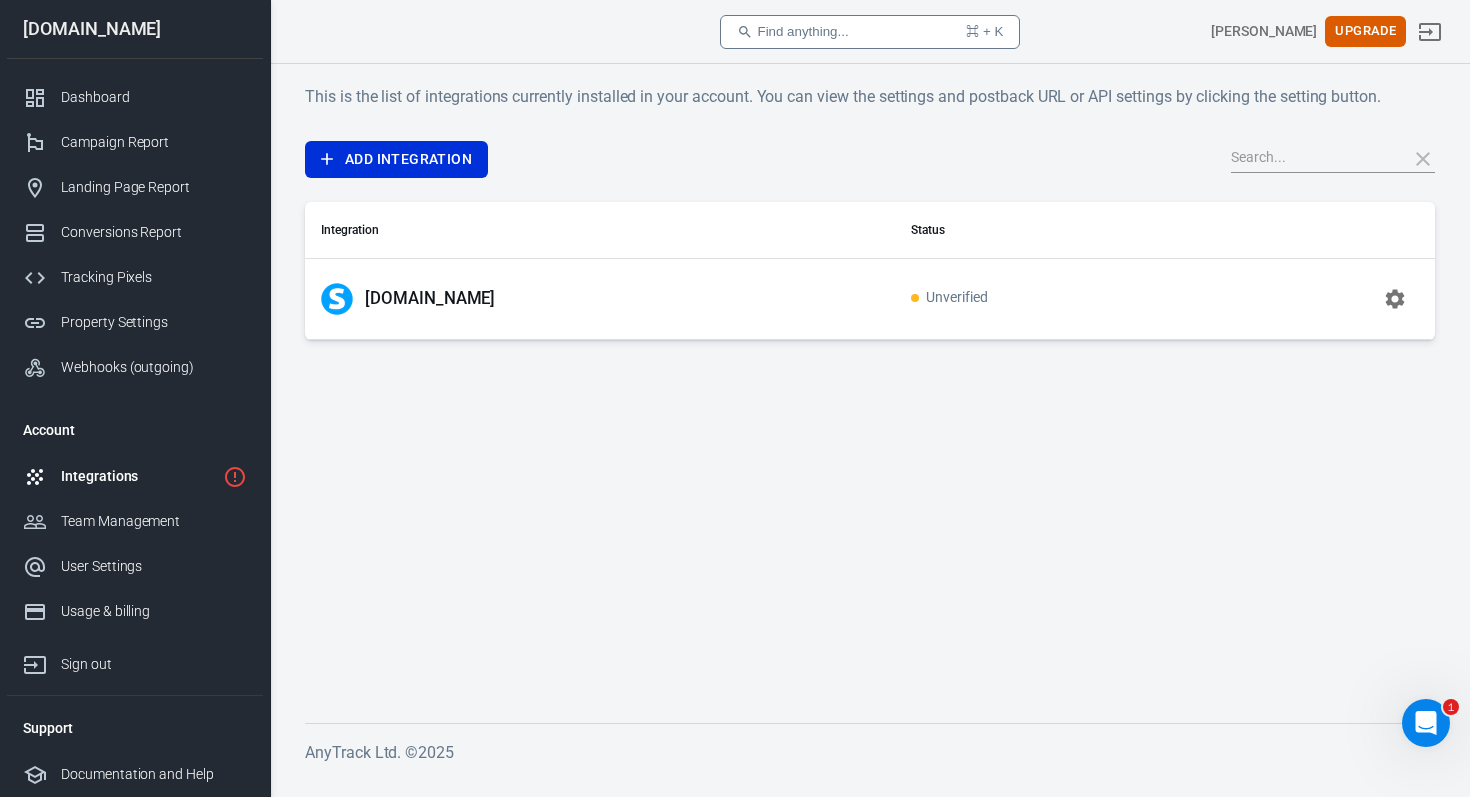 click on "AnyTrack Ltd. ©  2025" at bounding box center [870, 752] 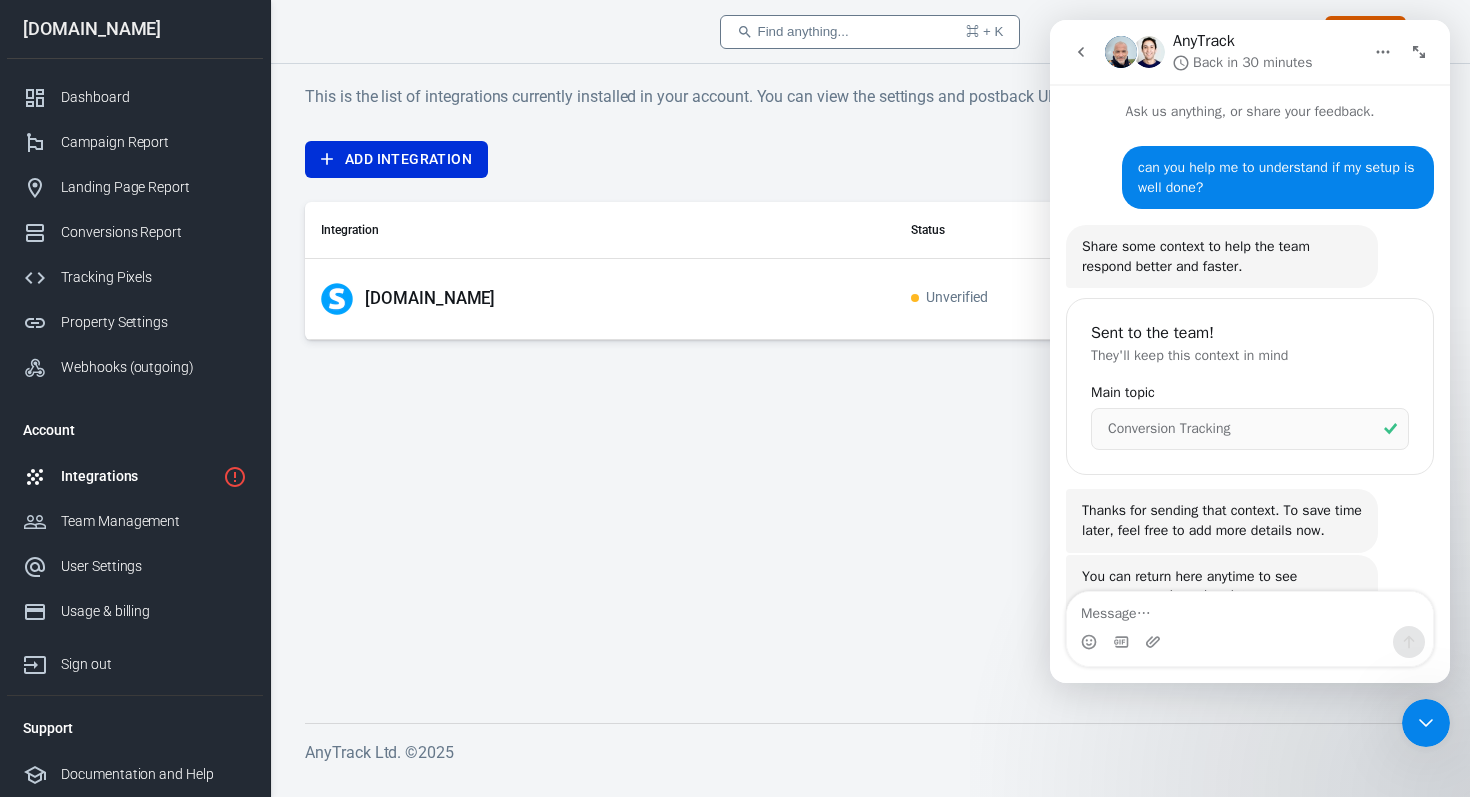 scroll, scrollTop: 257, scrollLeft: 0, axis: vertical 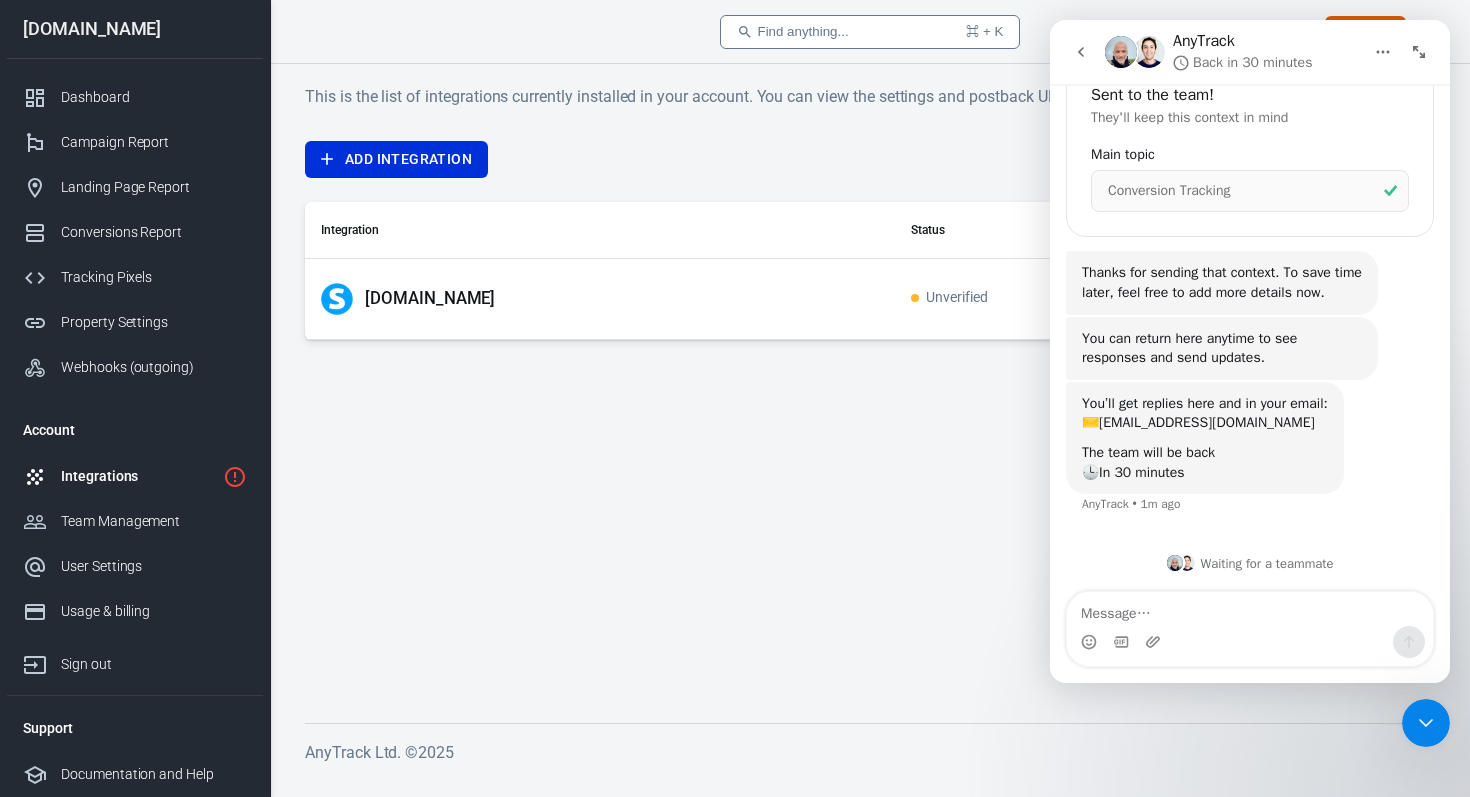 drag, startPoint x: 1433, startPoint y: 730, endPoint x: 2726, endPoint y: 1253, distance: 1394.7681 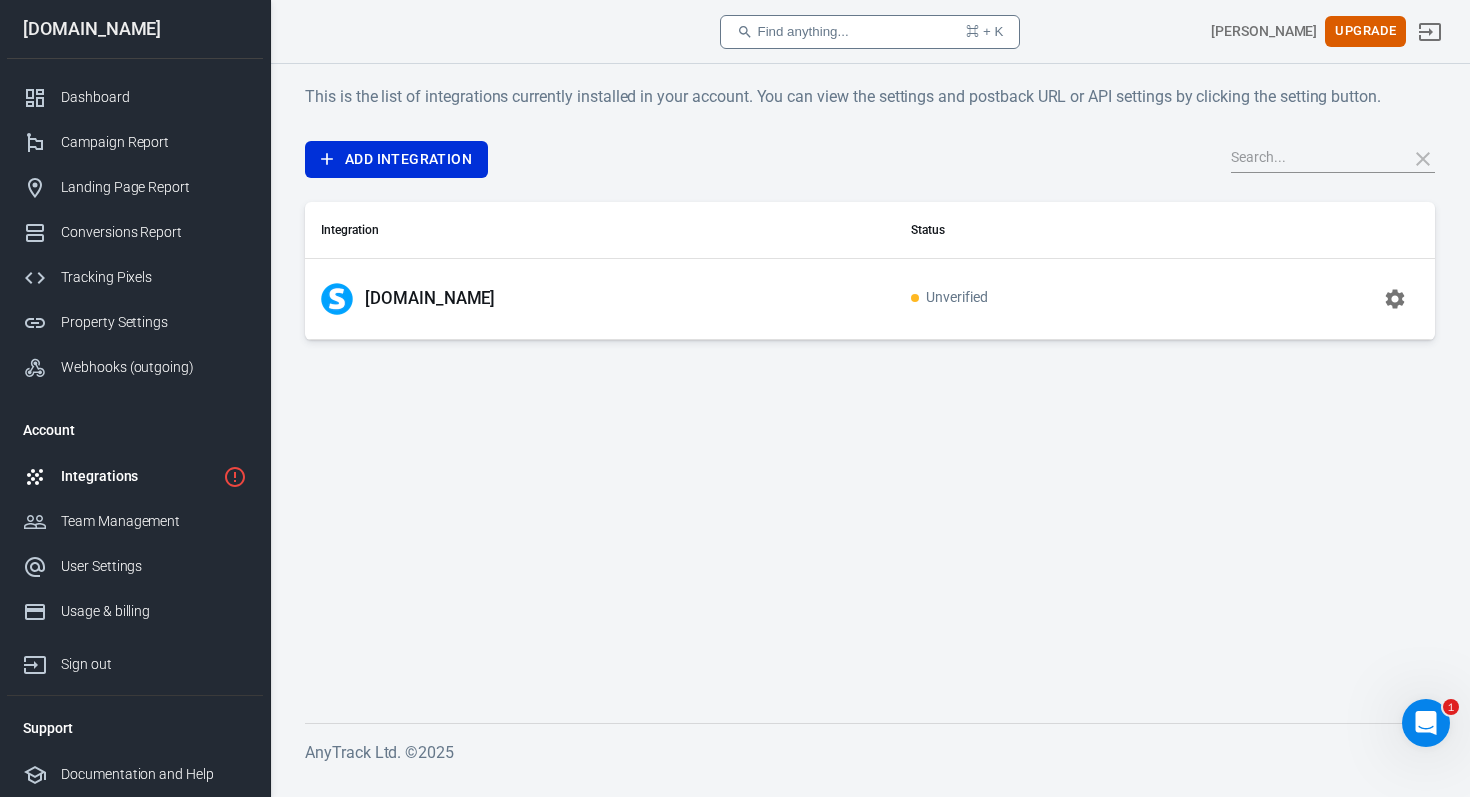 click 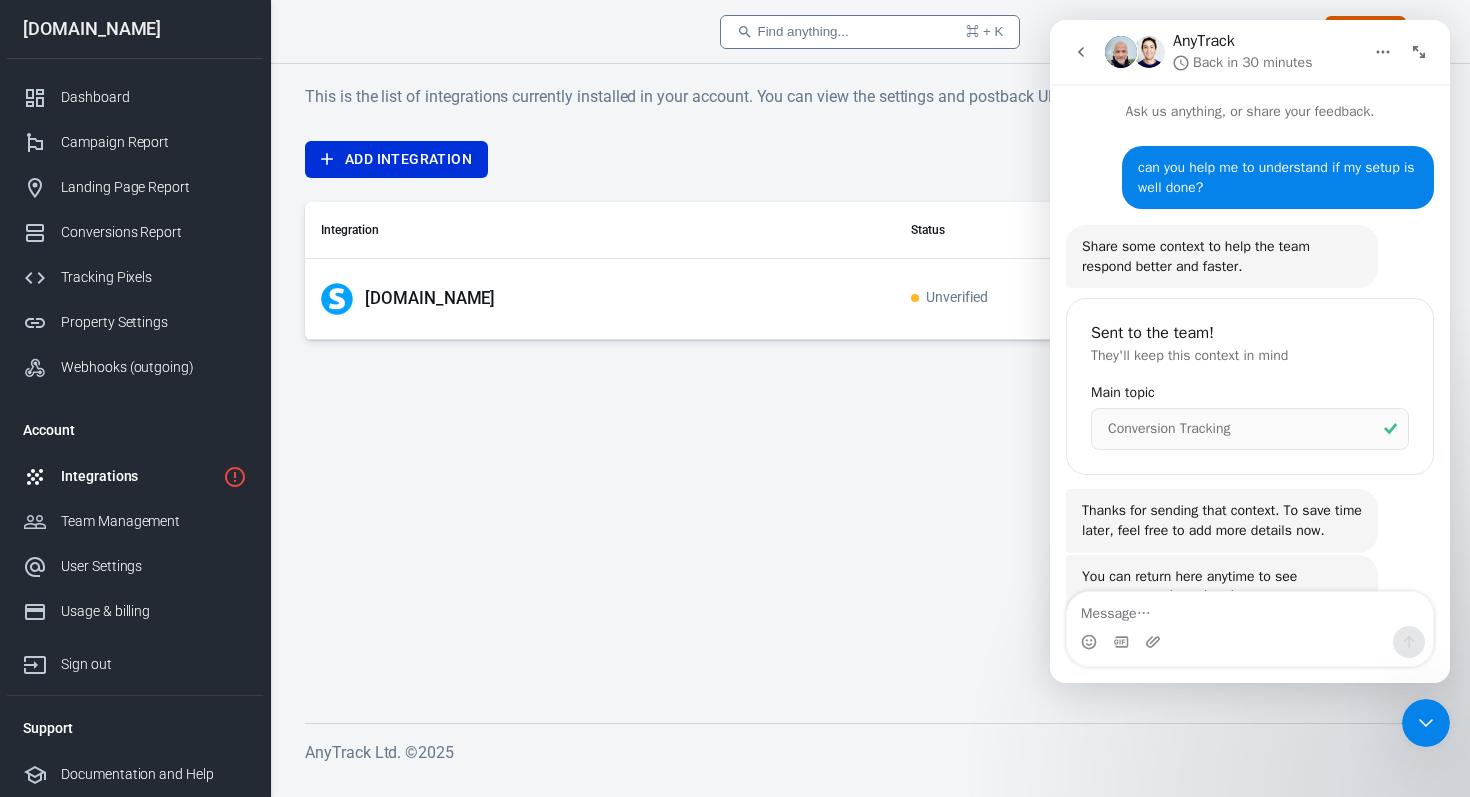 scroll, scrollTop: 257, scrollLeft: 0, axis: vertical 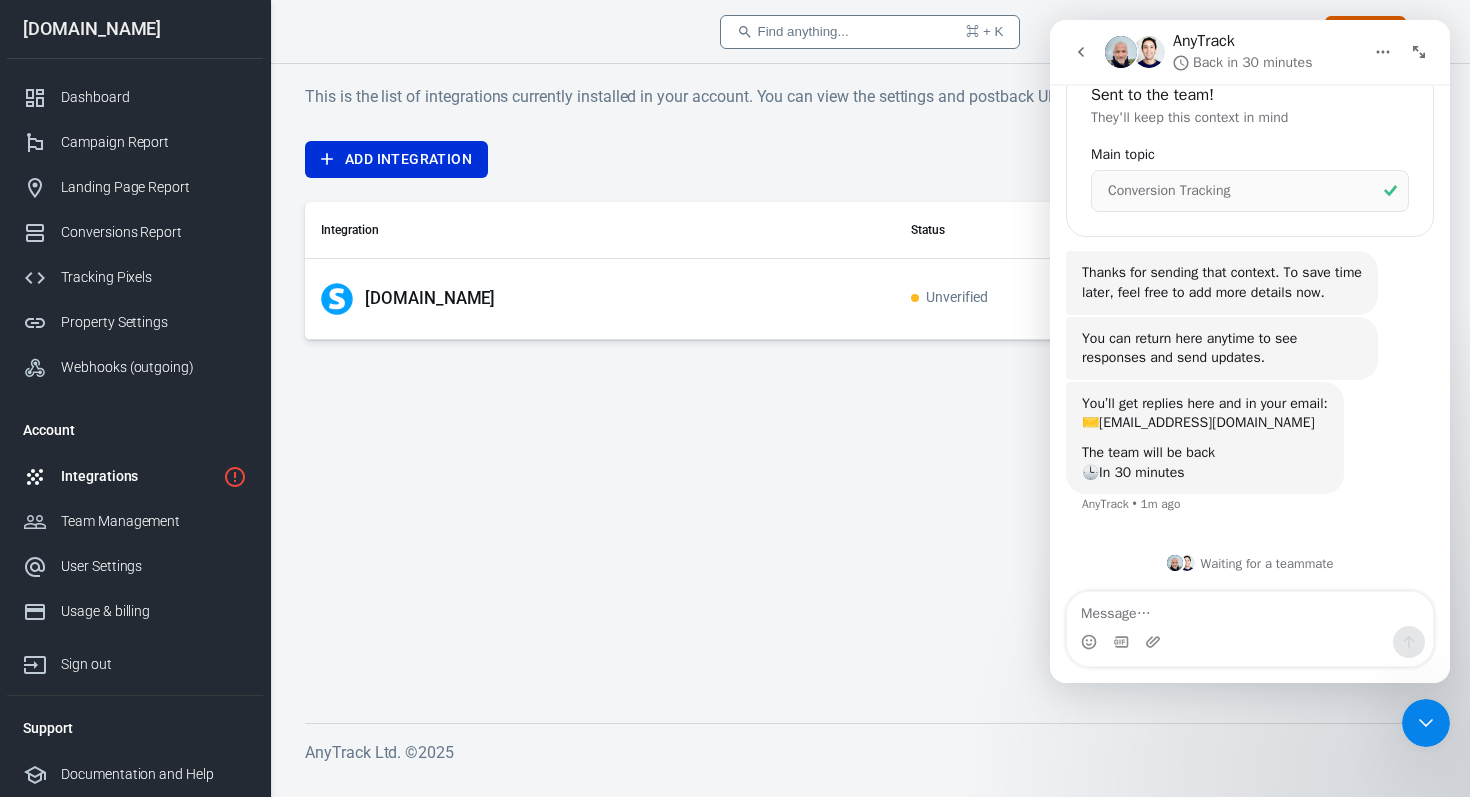 click 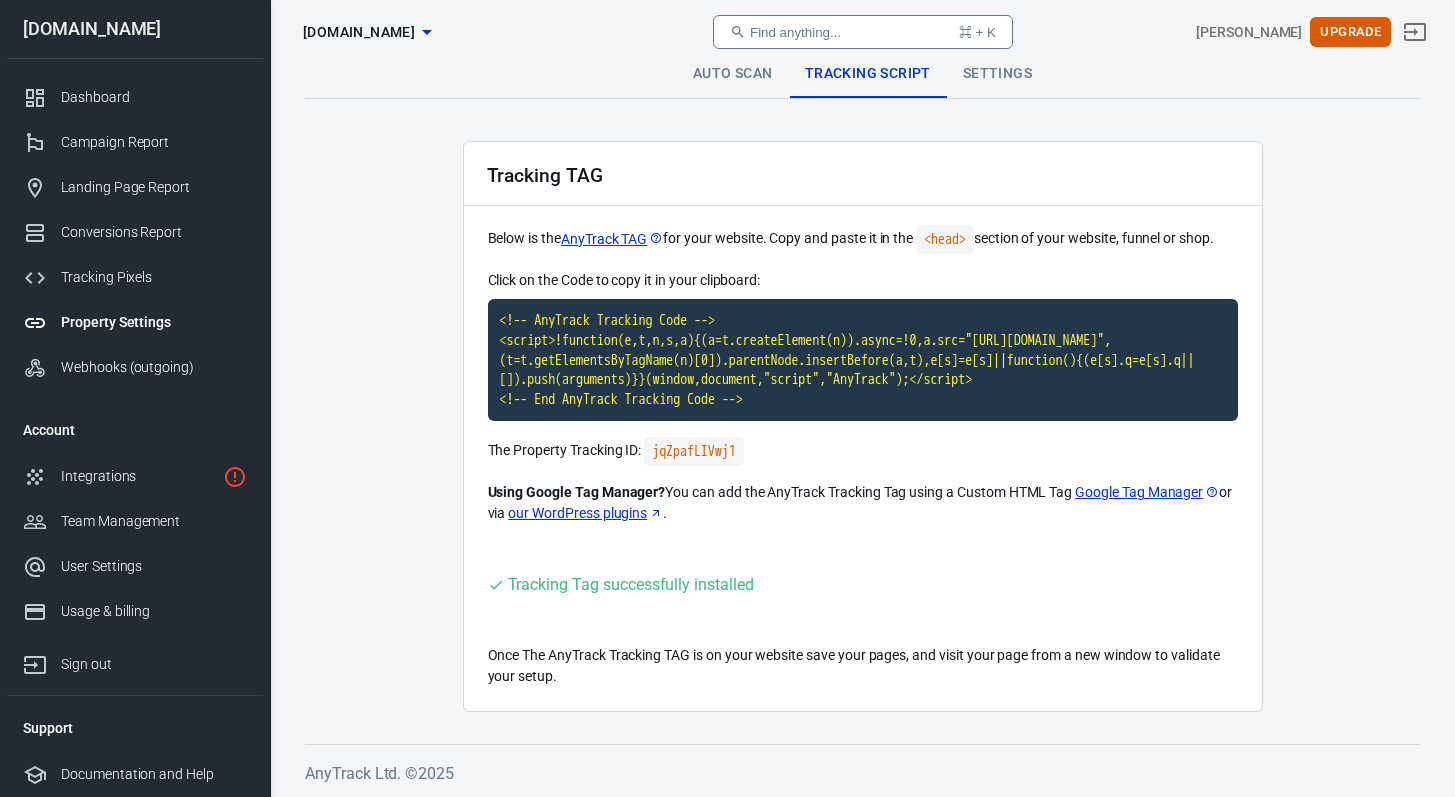 scroll, scrollTop: 0, scrollLeft: 0, axis: both 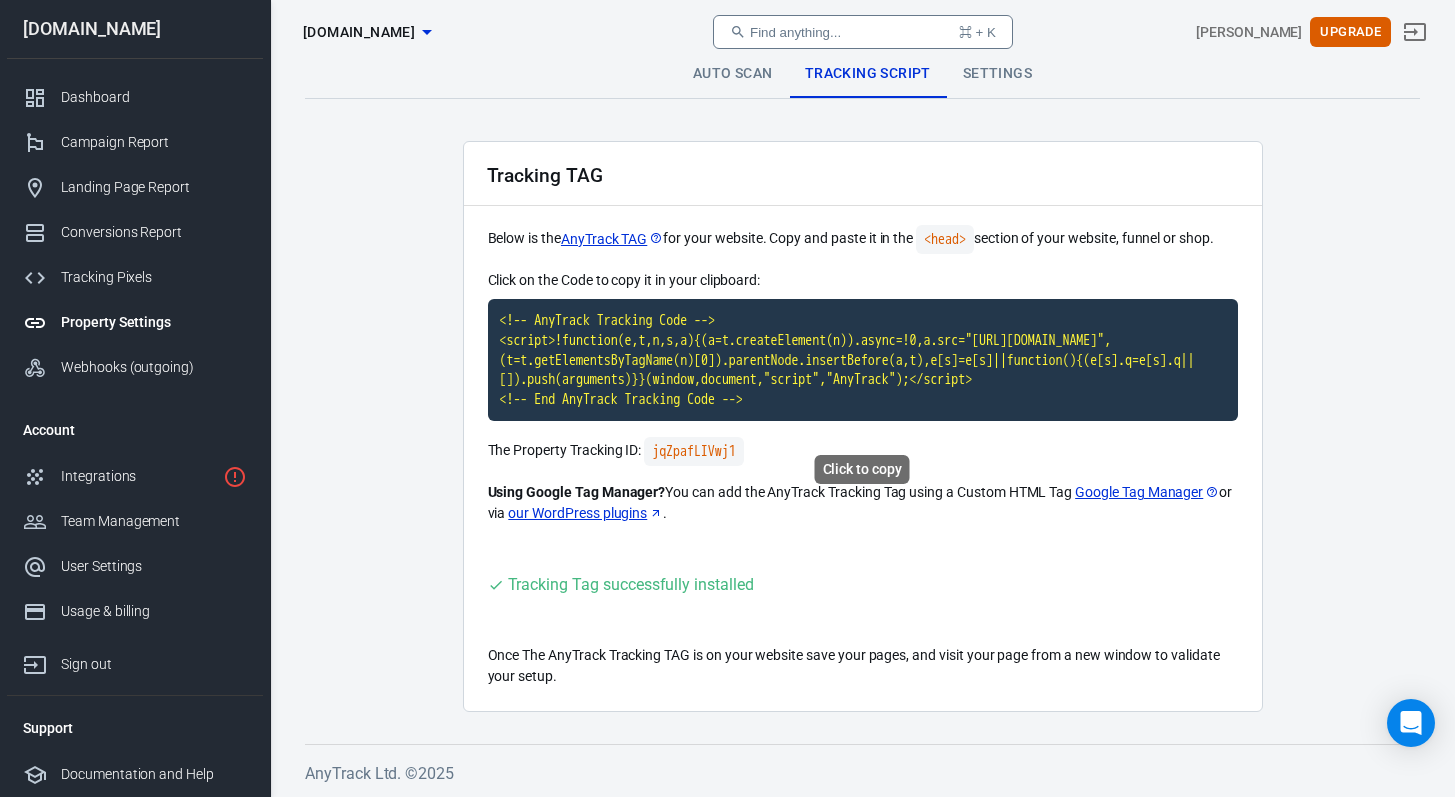 click on "<!-- AnyTrack Tracking Code -->
<script>!function(e,t,n,s,a){(a=t.createElement(n)).async=!0,a.src="[URL][DOMAIN_NAME]",(t=t.getElementsByTagName(n)[0]).parentNode.insertBefore(a,t),e[s]=e[s]||function(){(e[s].q=e[s].q||[]).push(arguments)}}(window,document,"script","AnyTrack");</script>
<!-- End AnyTrack Tracking Code -->" at bounding box center (863, 360) 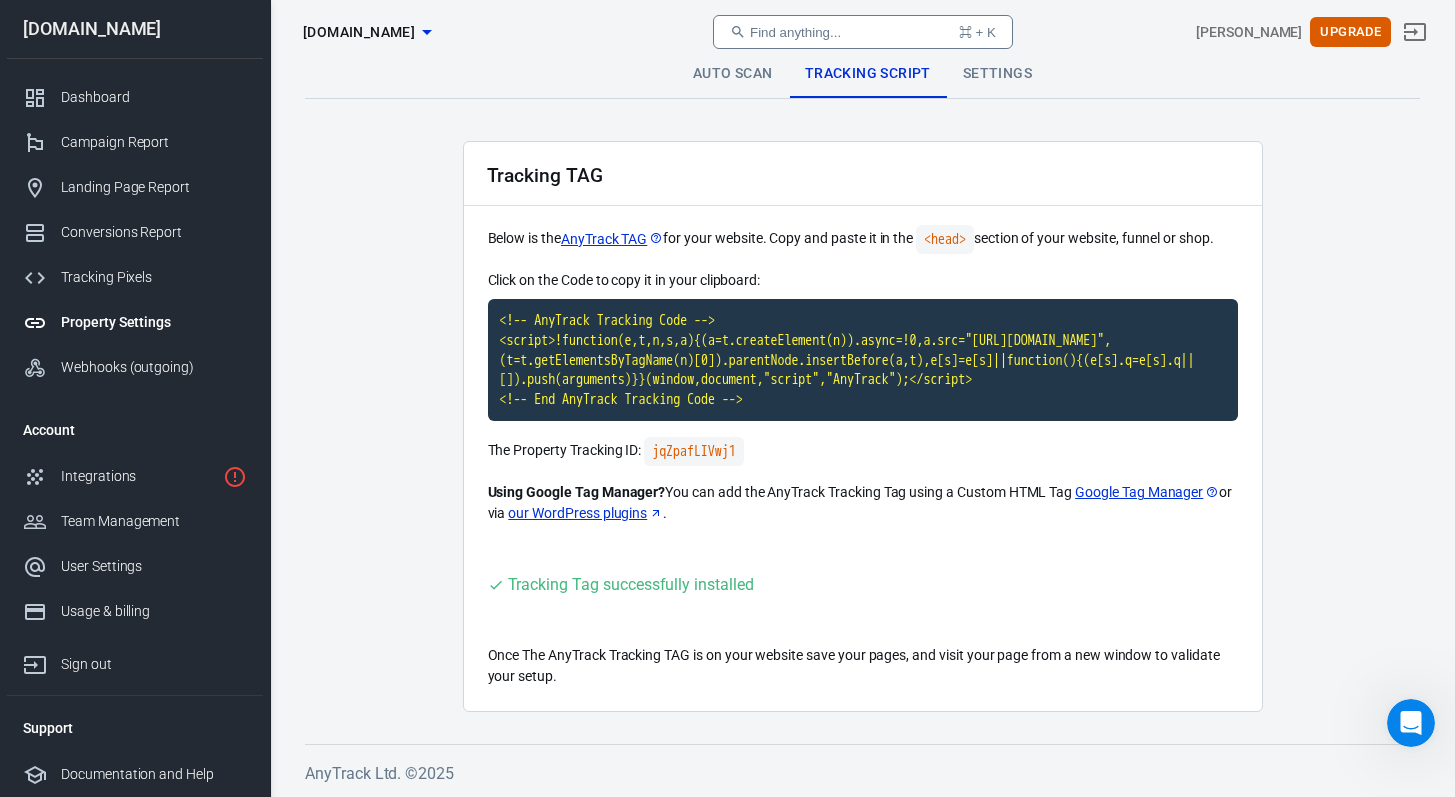 scroll, scrollTop: 0, scrollLeft: 0, axis: both 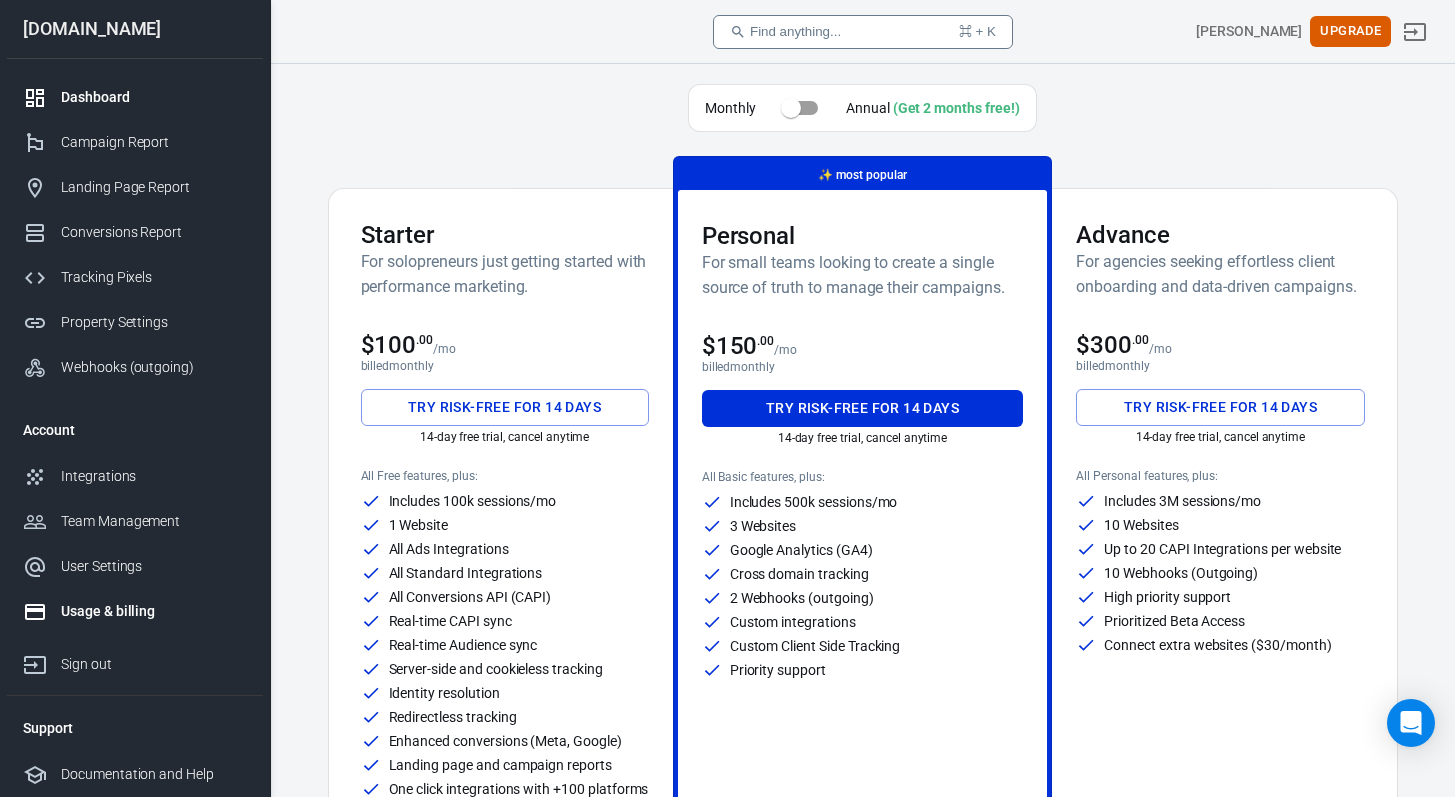 click on "Dashboard" at bounding box center (154, 97) 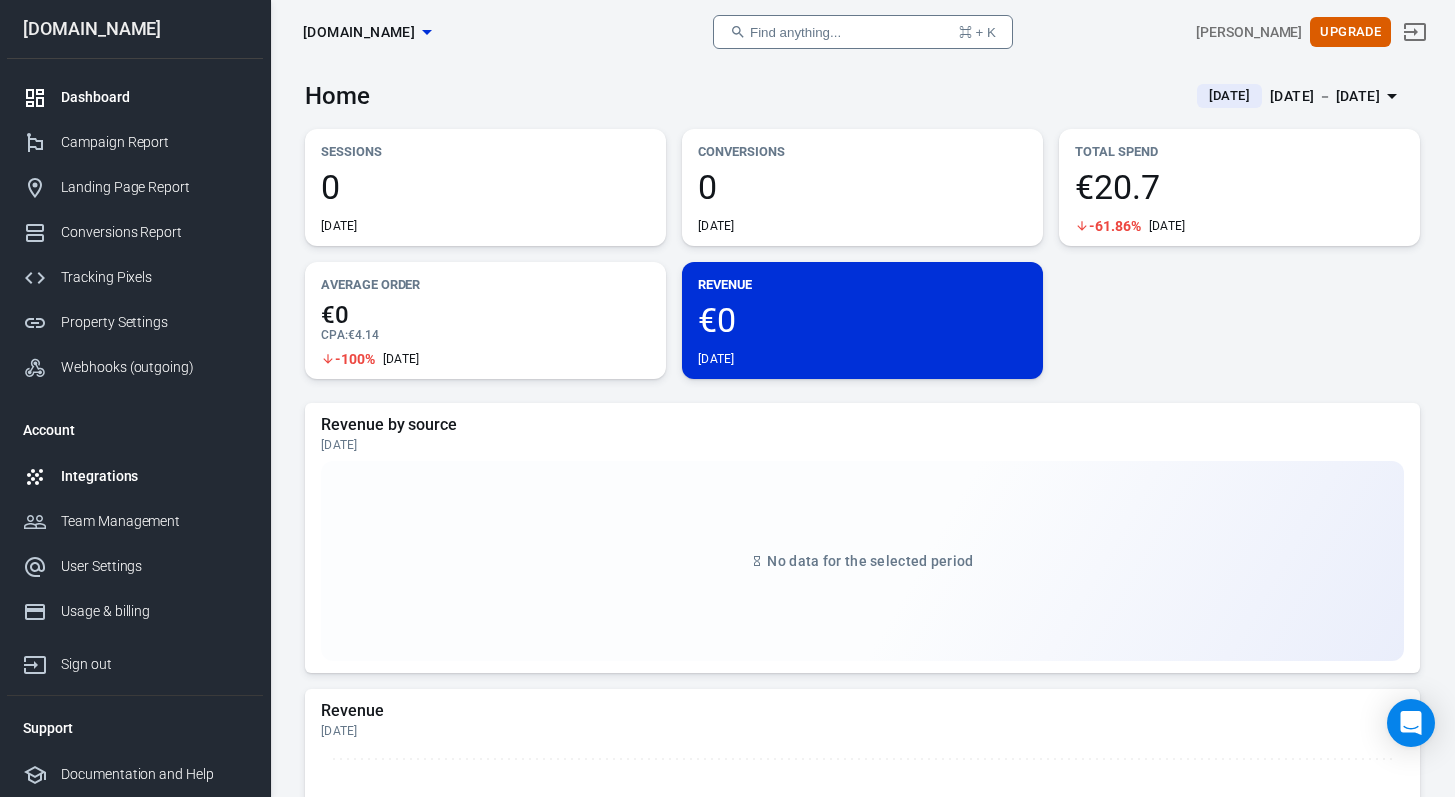click on "Integrations" at bounding box center (154, 476) 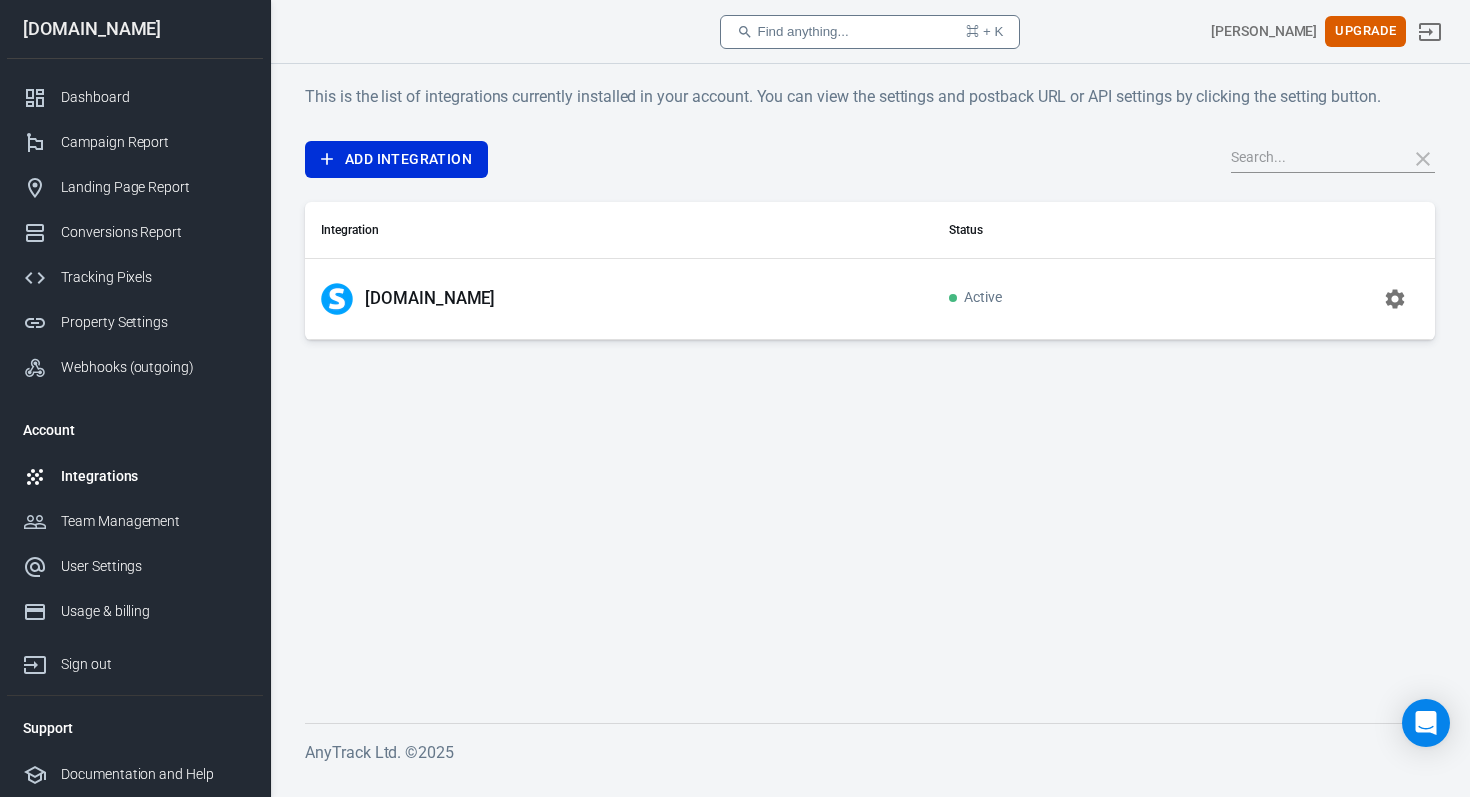 click on "[DOMAIN_NAME]" at bounding box center (430, 298) 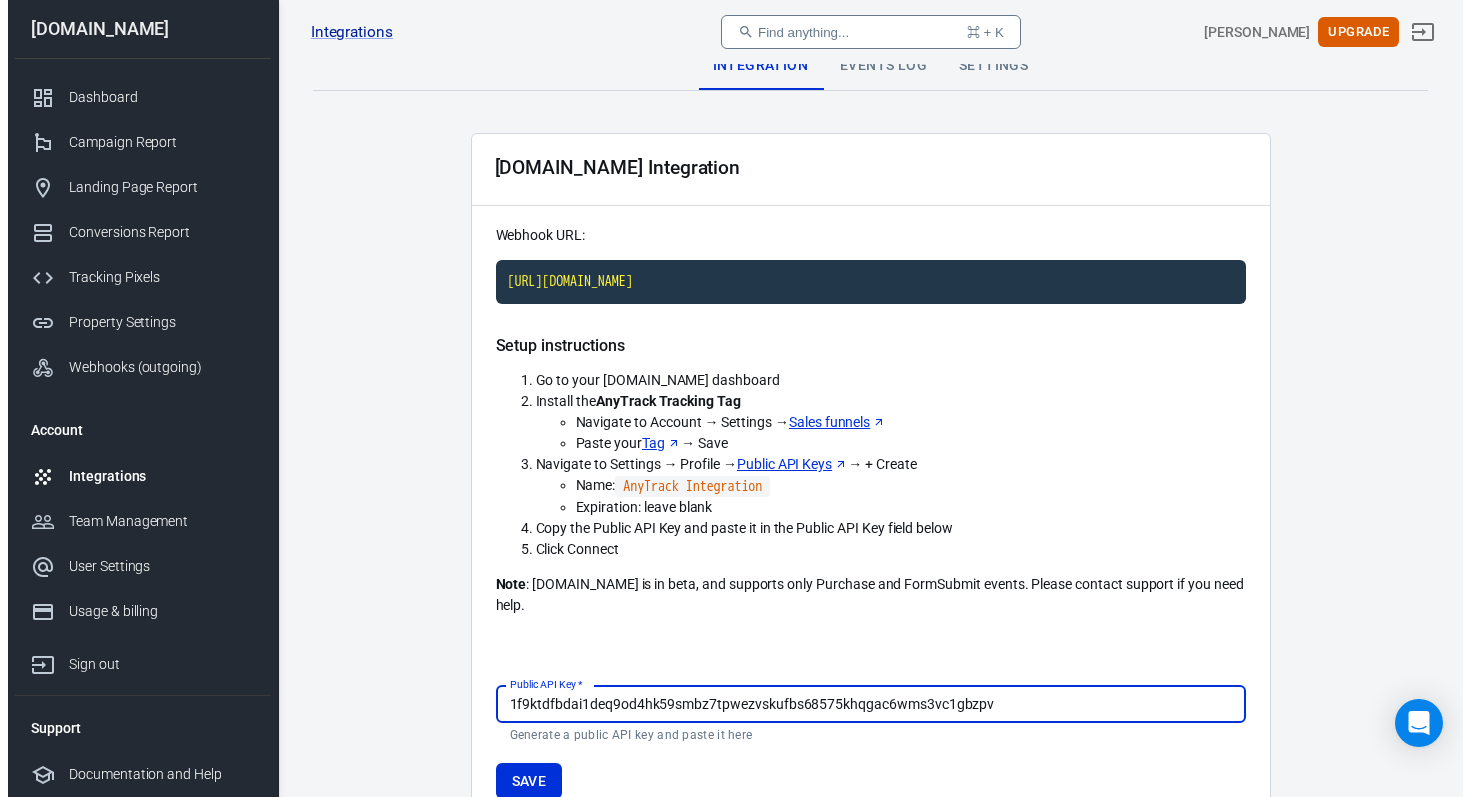 scroll, scrollTop: 0, scrollLeft: 0, axis: both 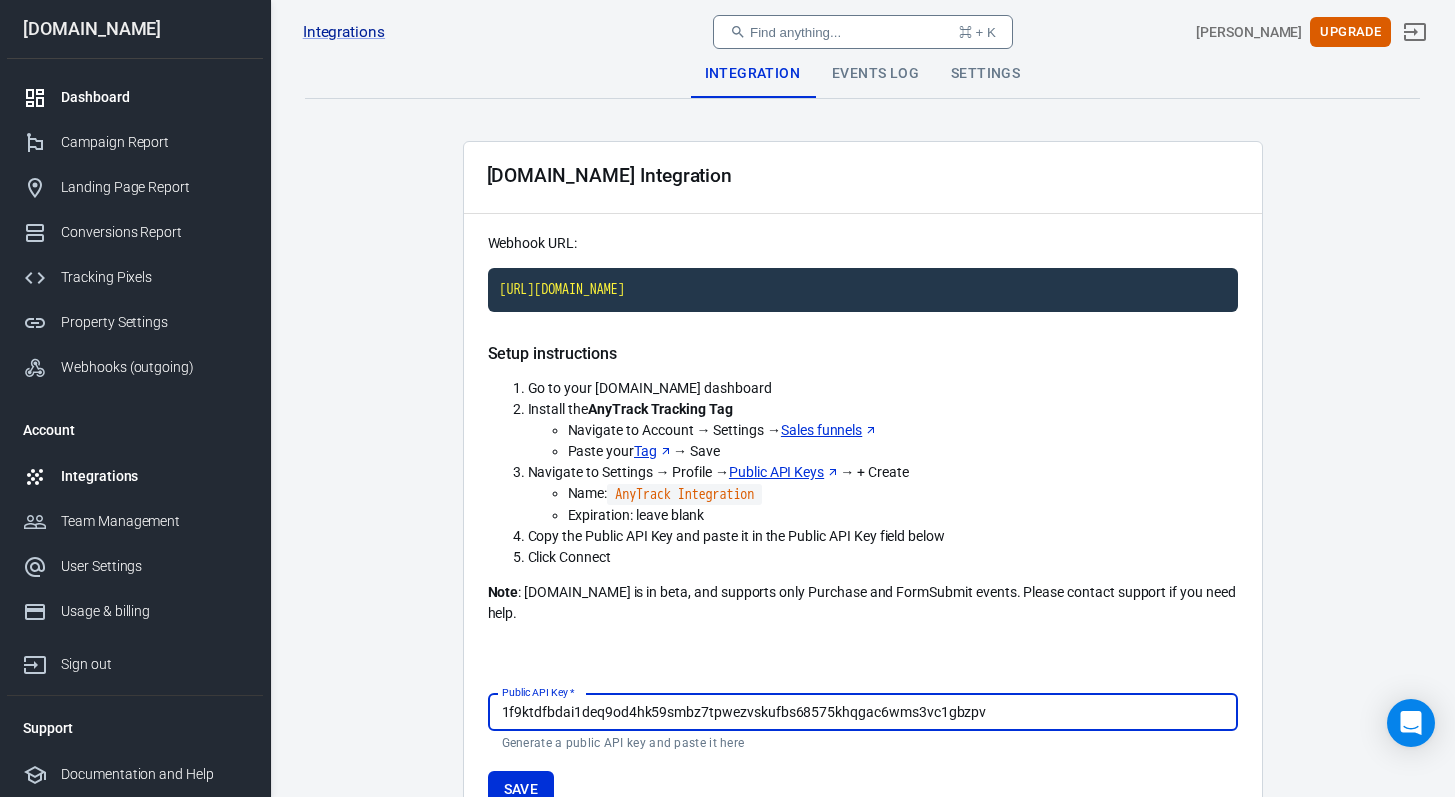 click on "Dashboard" at bounding box center (135, 97) 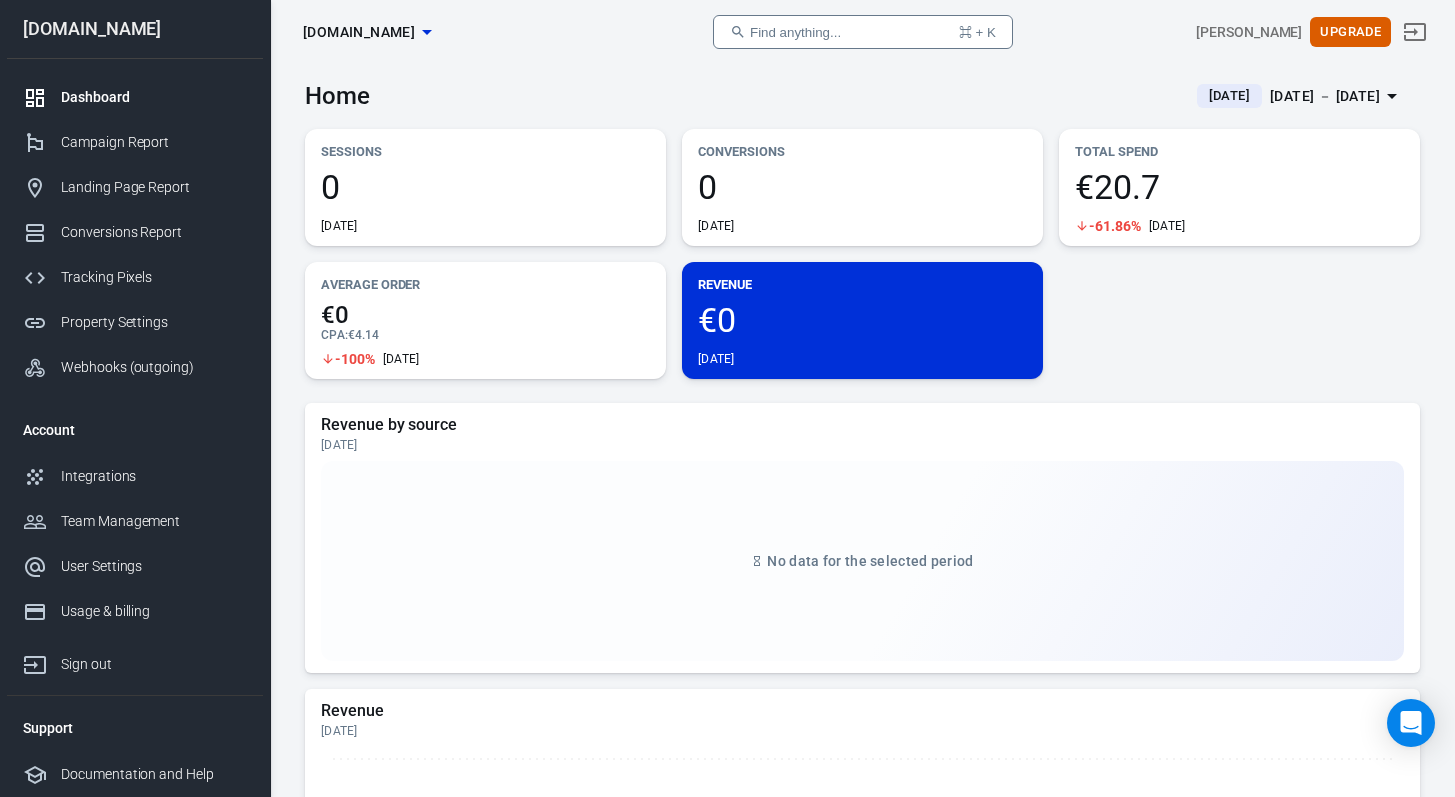 click on "0" at bounding box center [862, 187] 